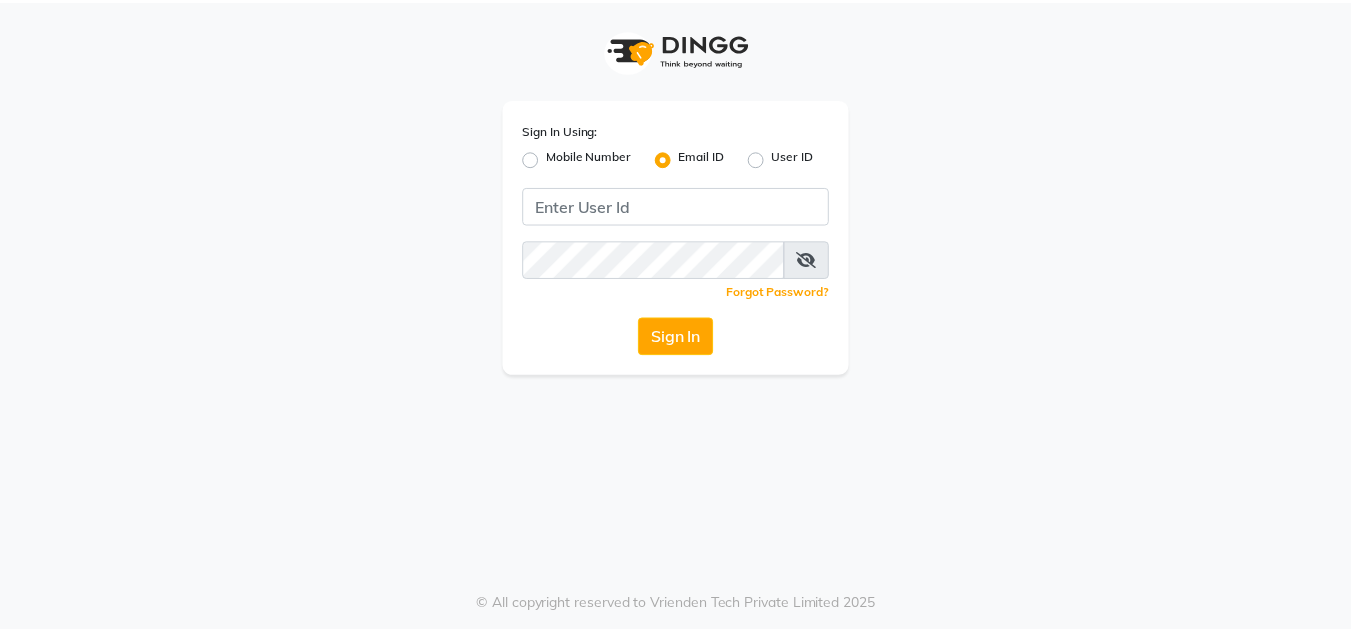 scroll, scrollTop: 0, scrollLeft: 0, axis: both 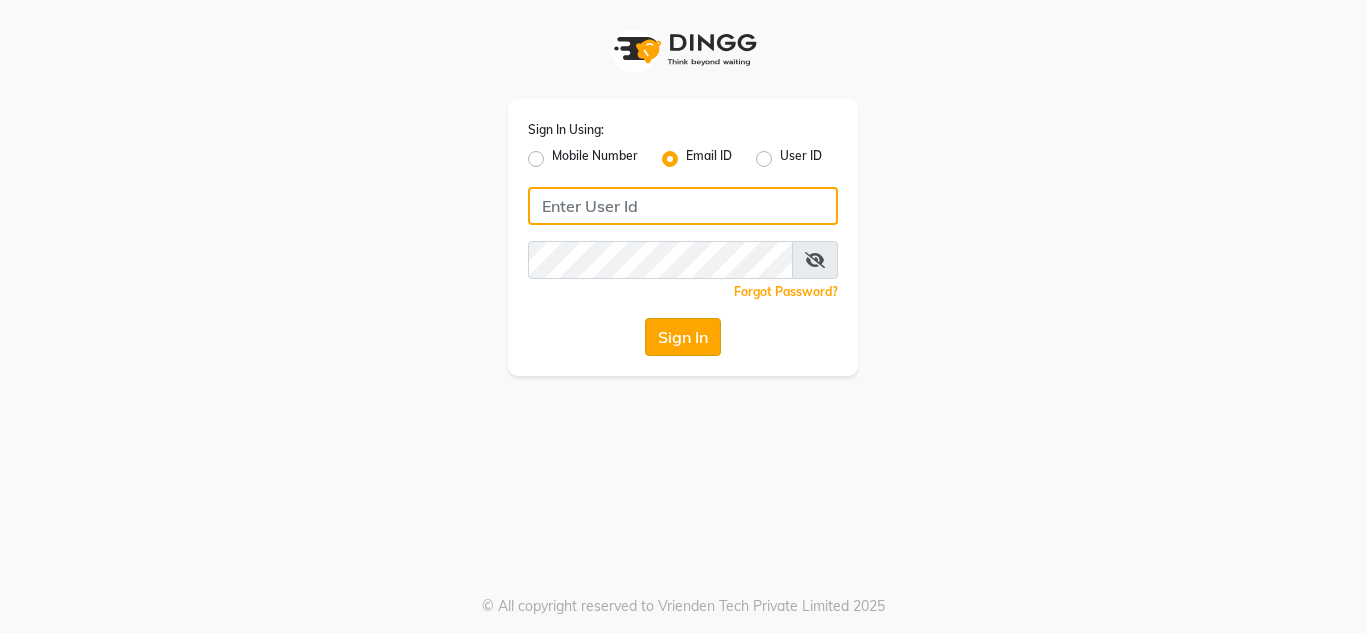 type on "[EMAIL_ADDRESS][DOMAIN_NAME]" 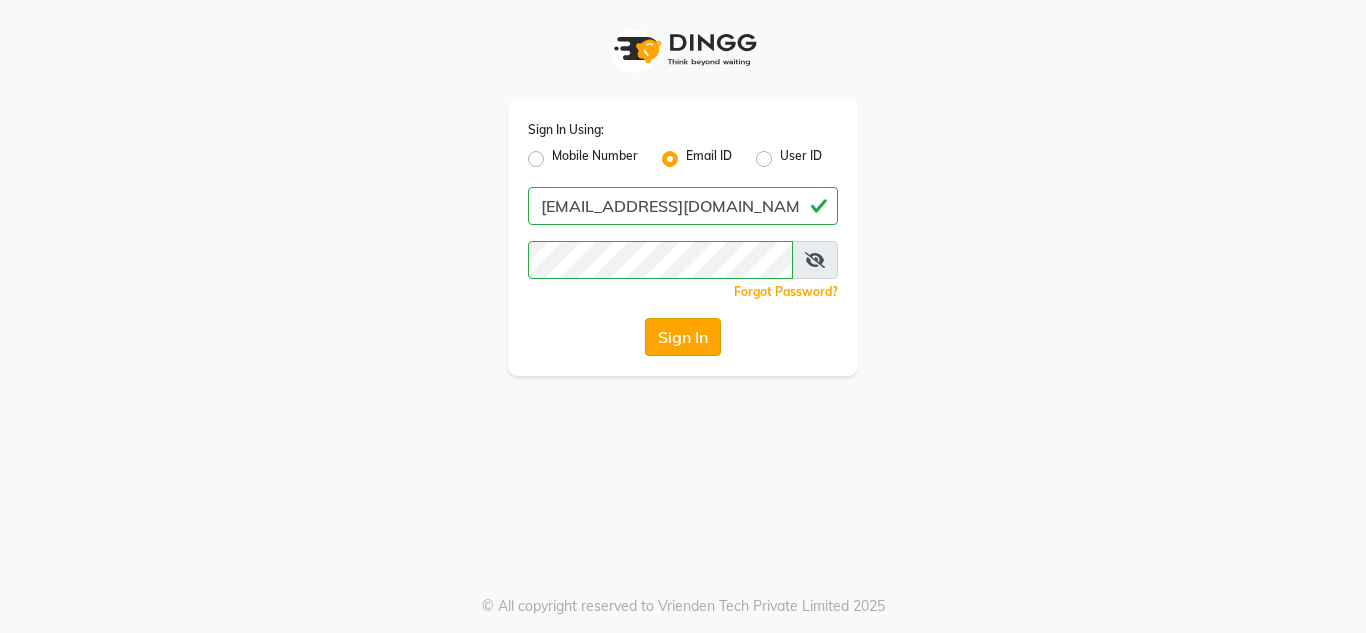 click on "Sign In" 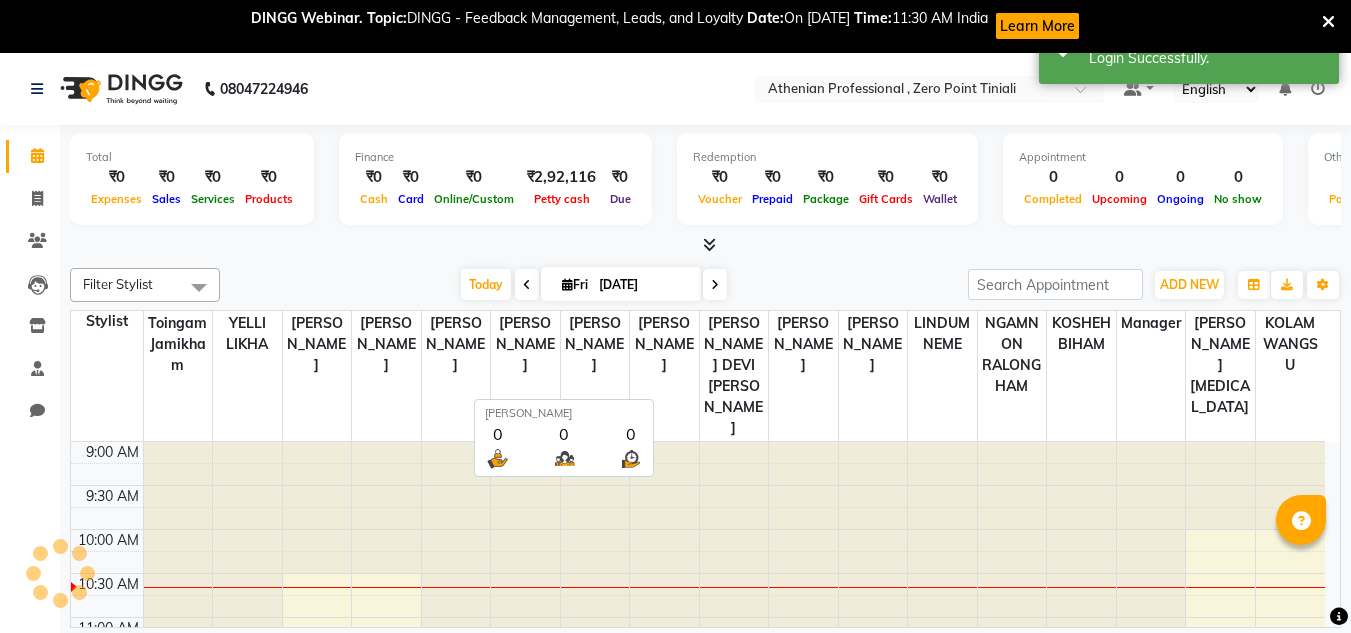 scroll, scrollTop: 0, scrollLeft: 0, axis: both 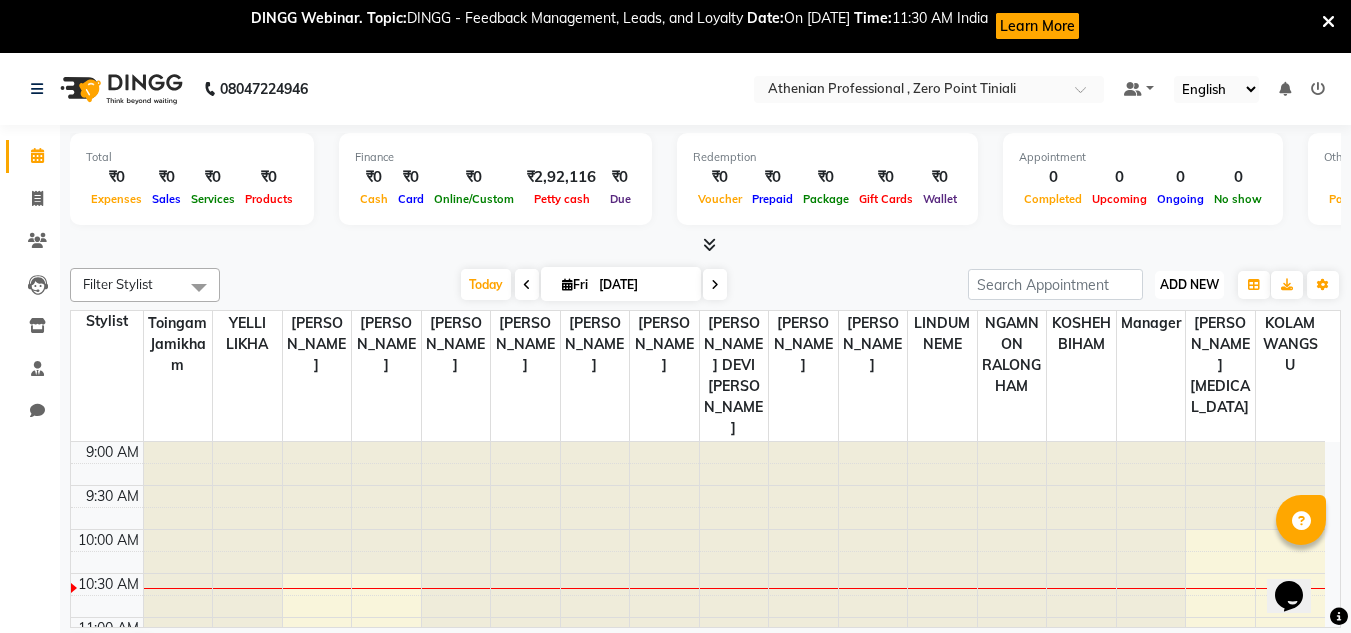 click on "ADD NEW" at bounding box center (1189, 284) 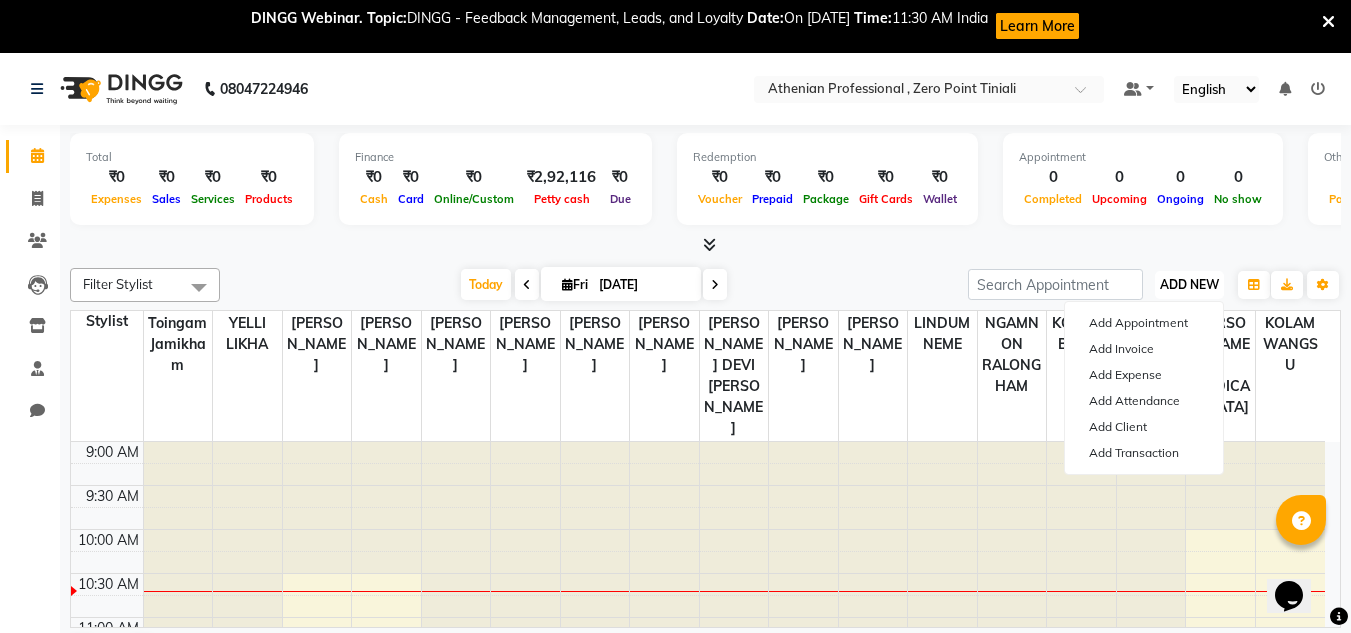 click on "ADD NEW" at bounding box center [1189, 284] 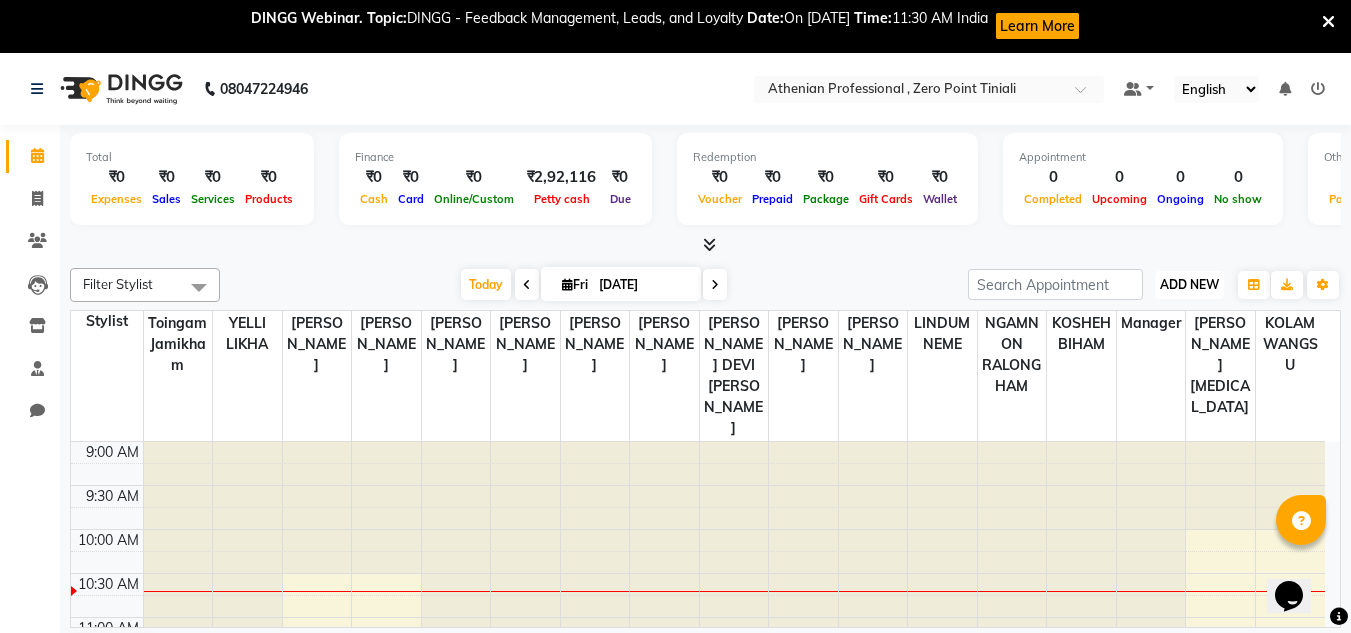 click on "ADD NEW" at bounding box center (1189, 284) 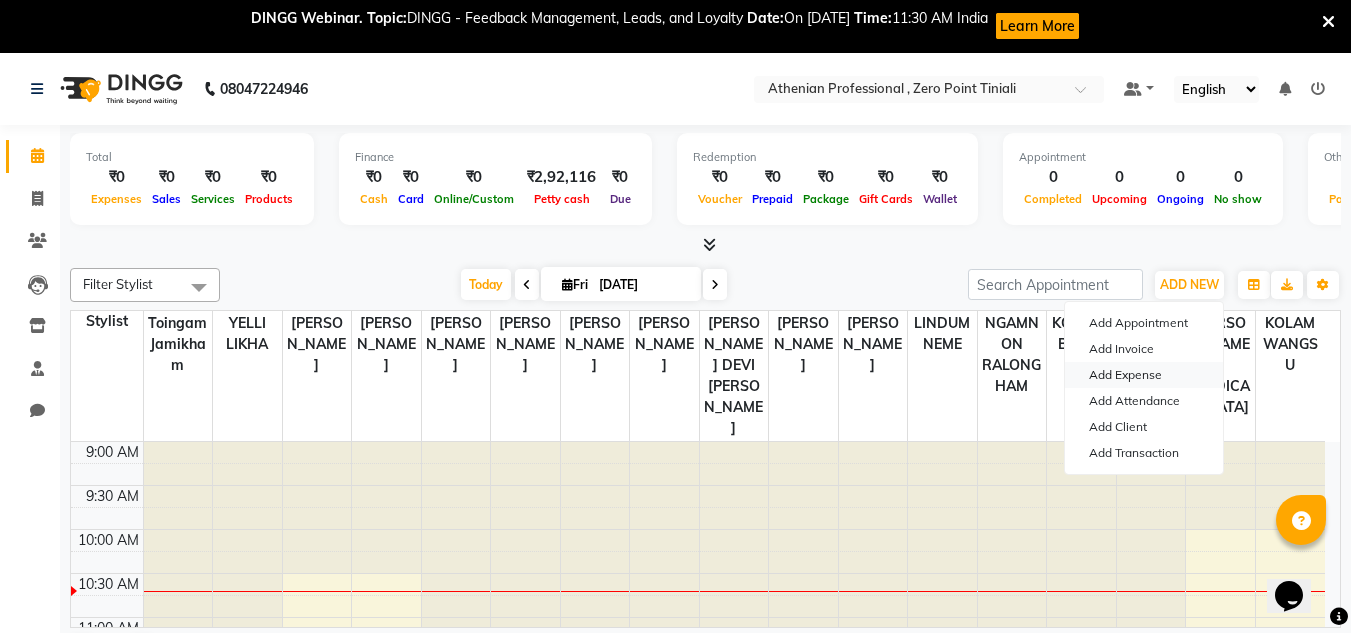 click on "Add Expense" at bounding box center [1144, 375] 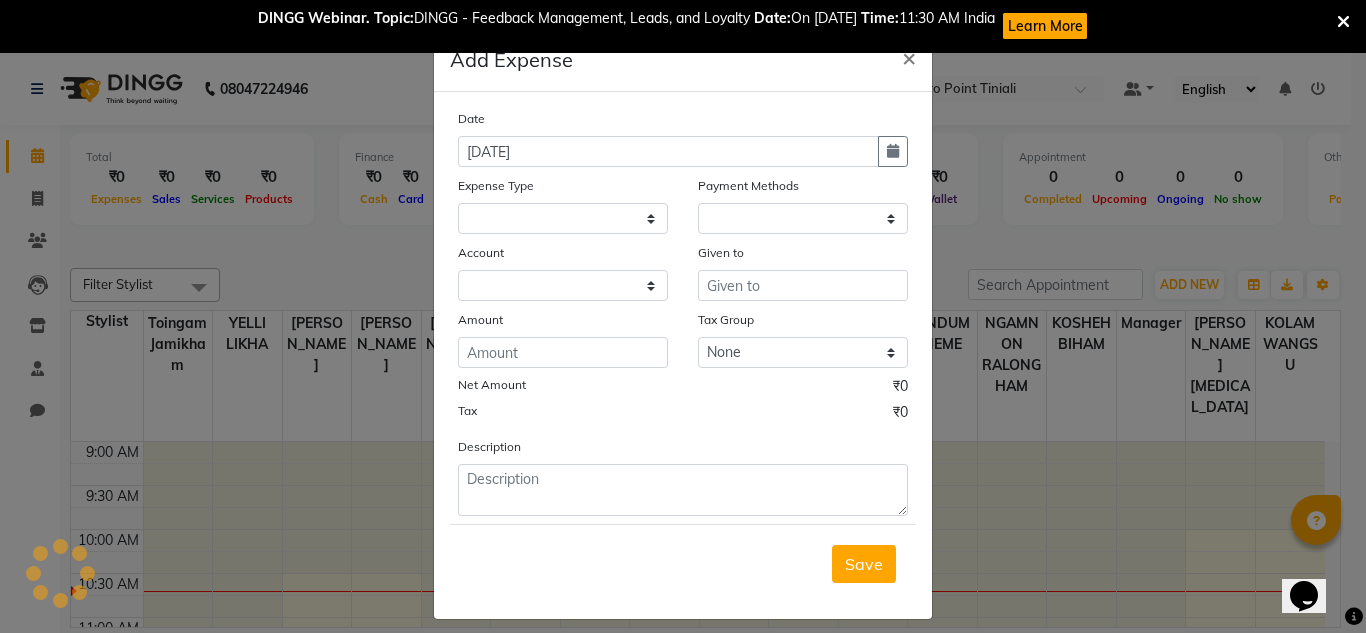 select 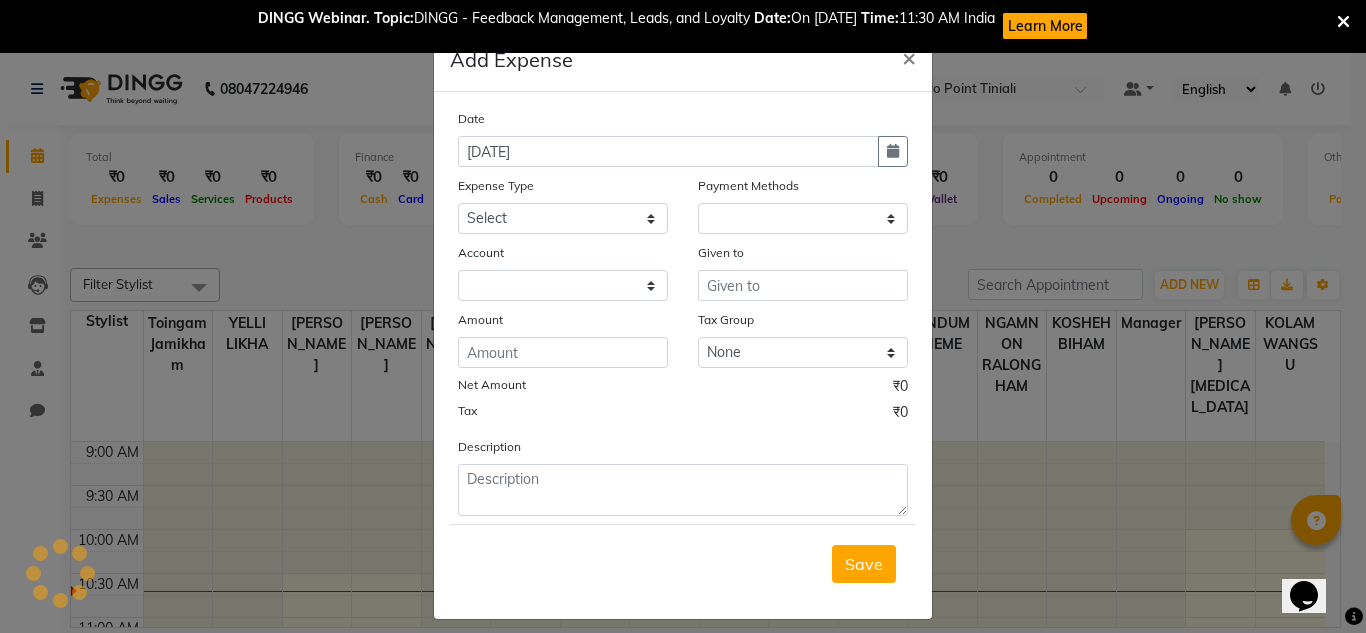 select on "1" 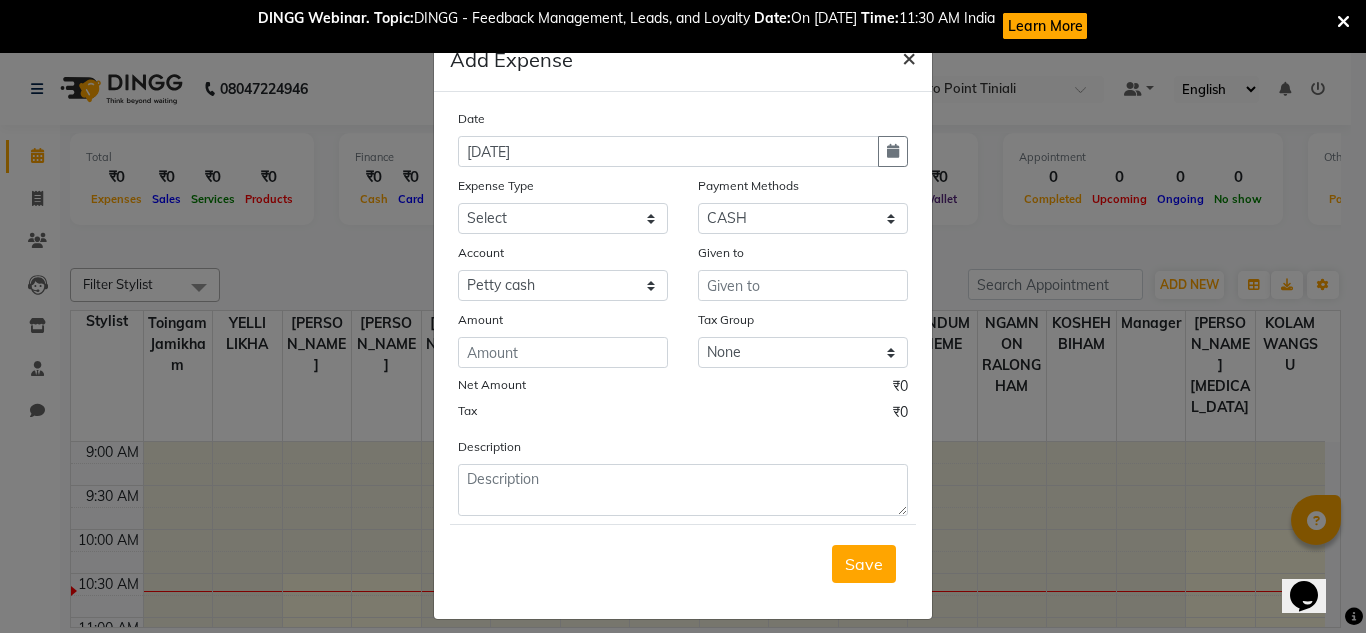click on "×" 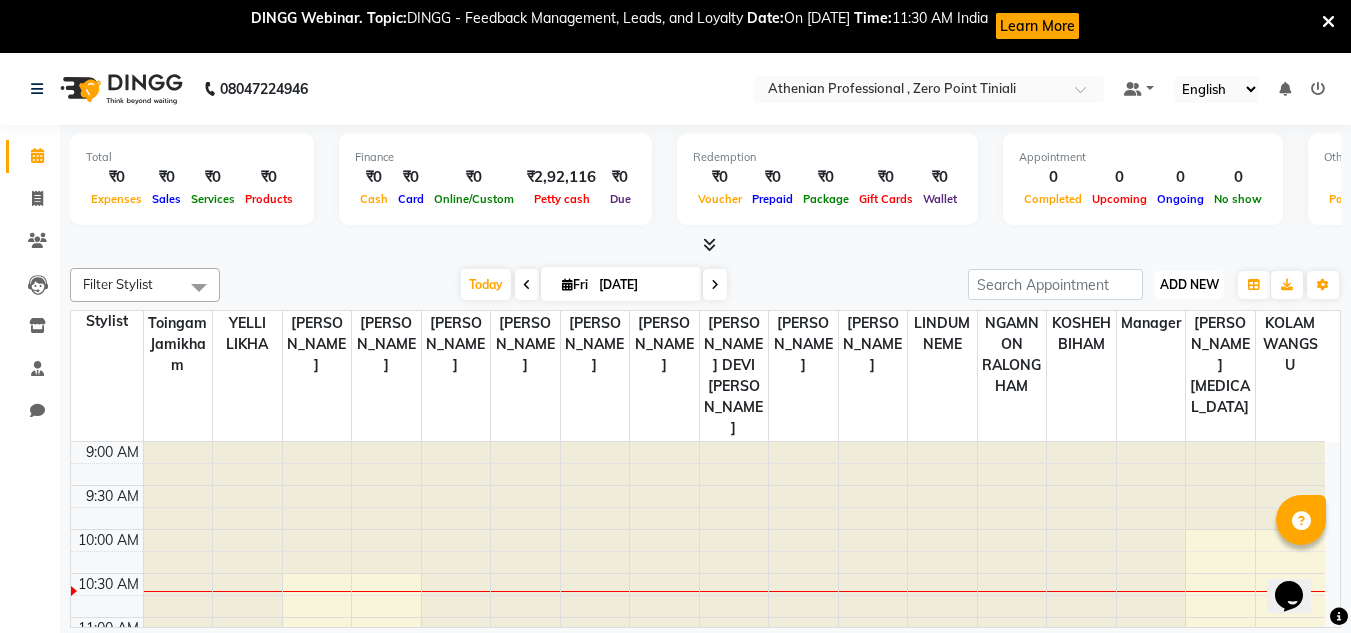 click on "ADD NEW Toggle Dropdown" at bounding box center (1189, 285) 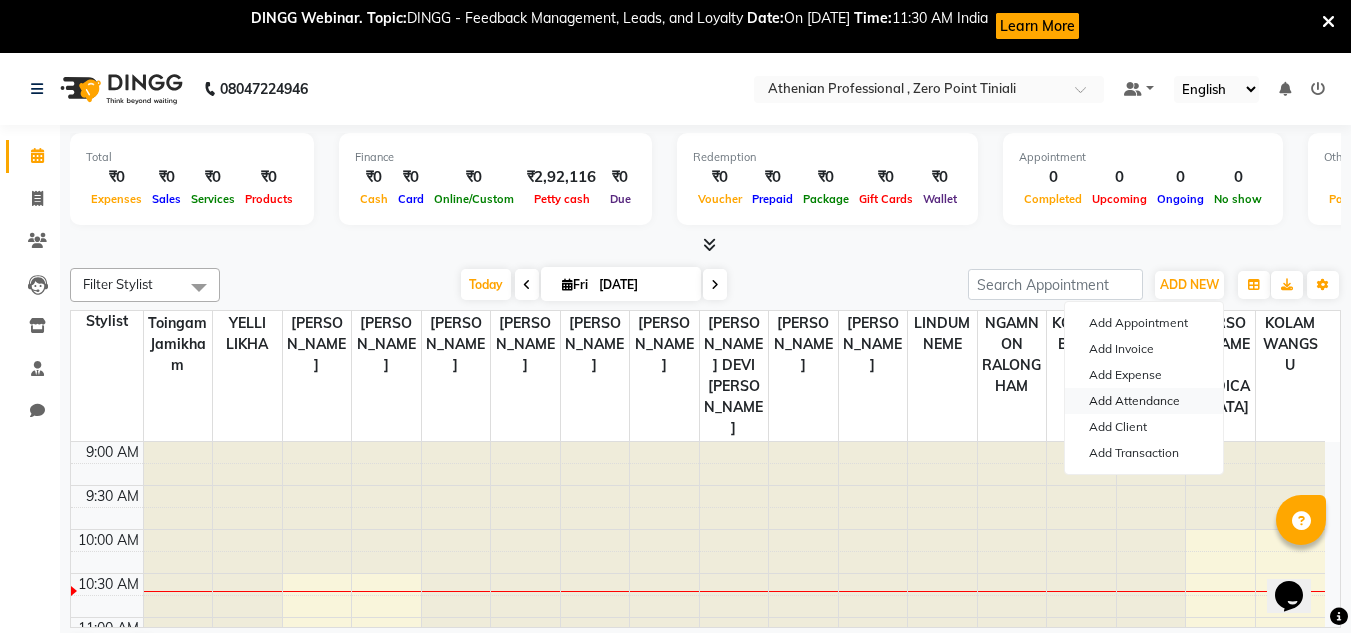 click on "Add Attendance" at bounding box center (1144, 401) 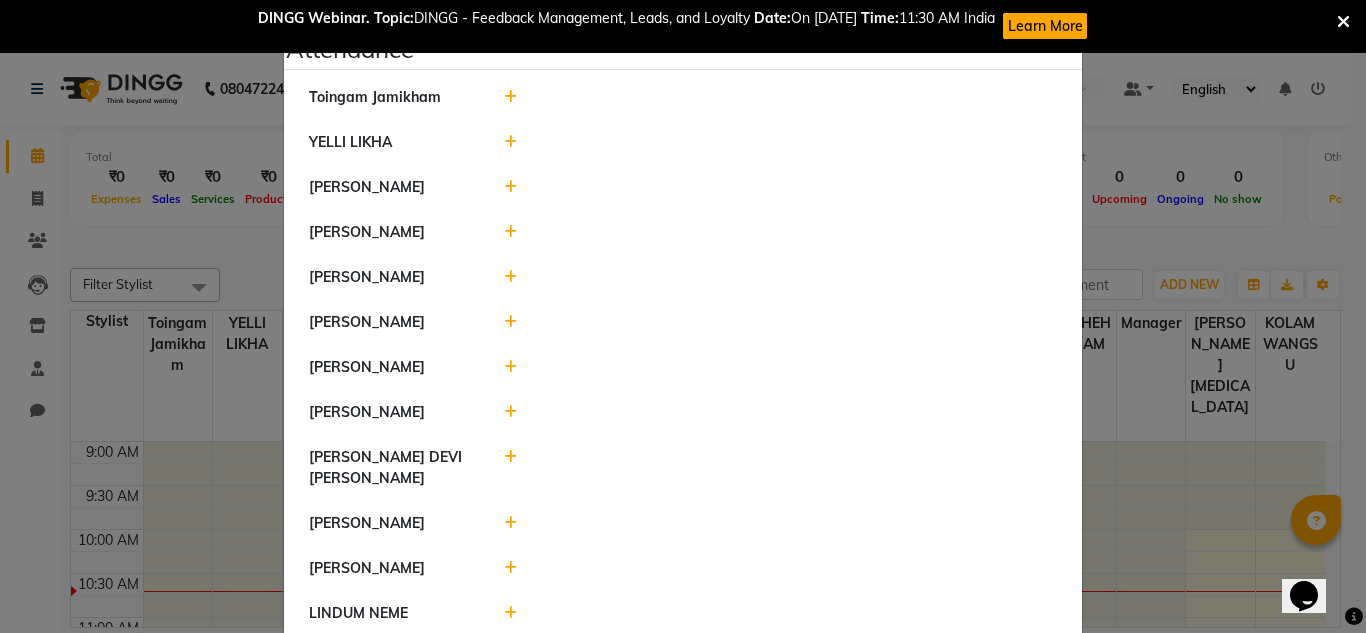 click 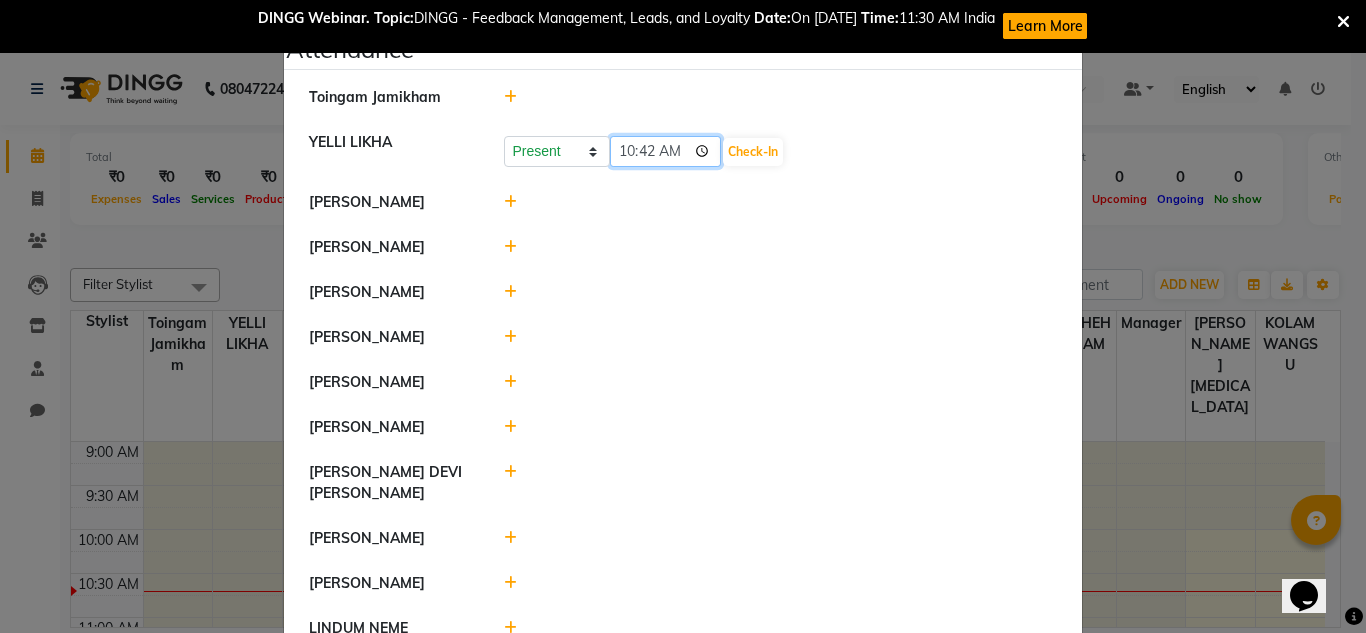 click on "10:42" 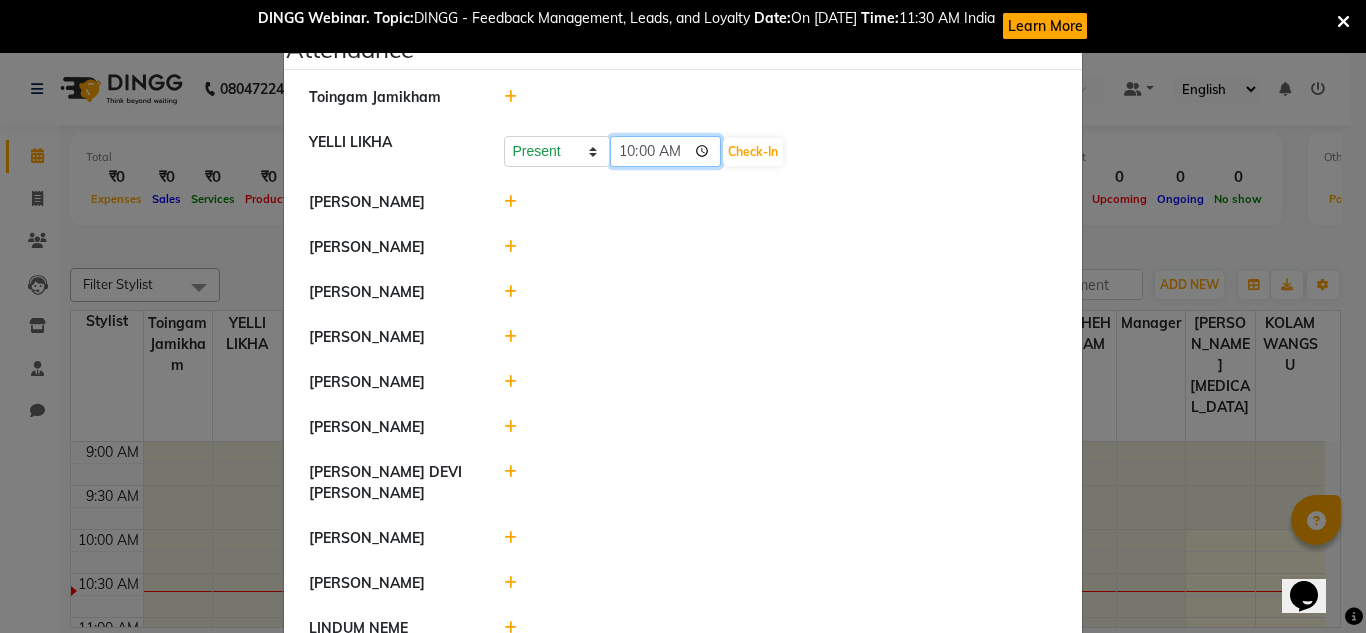 type on "10:05" 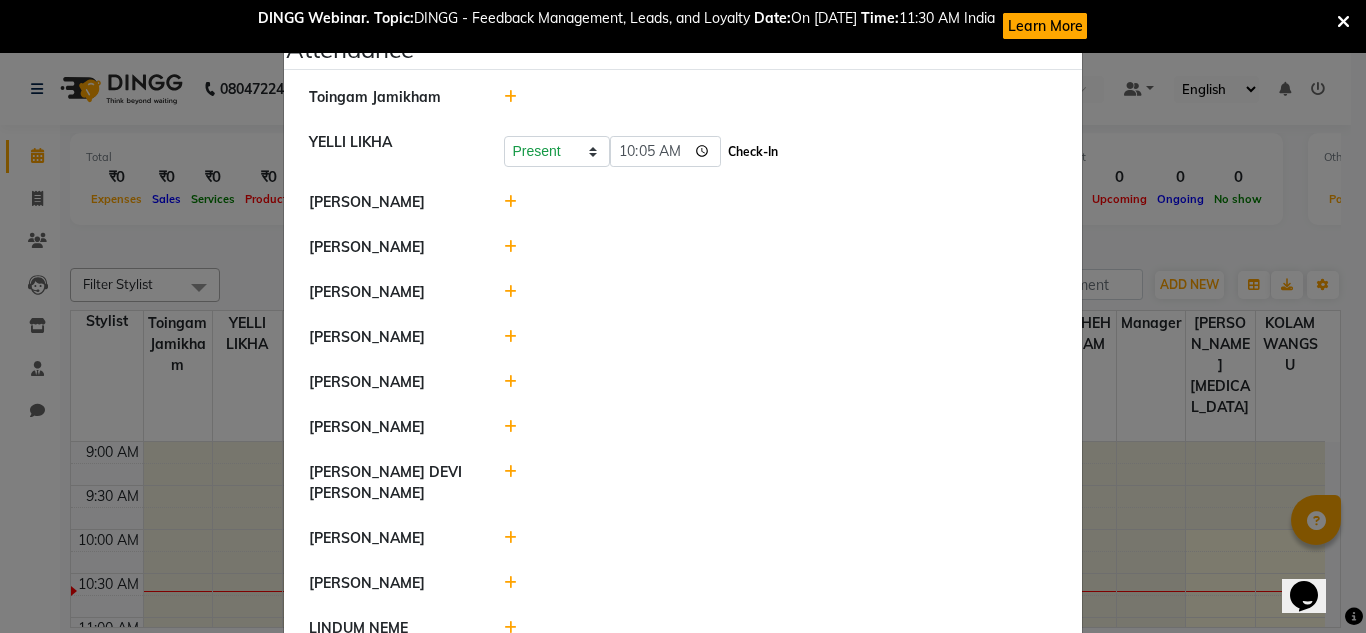 click on "Check-In" 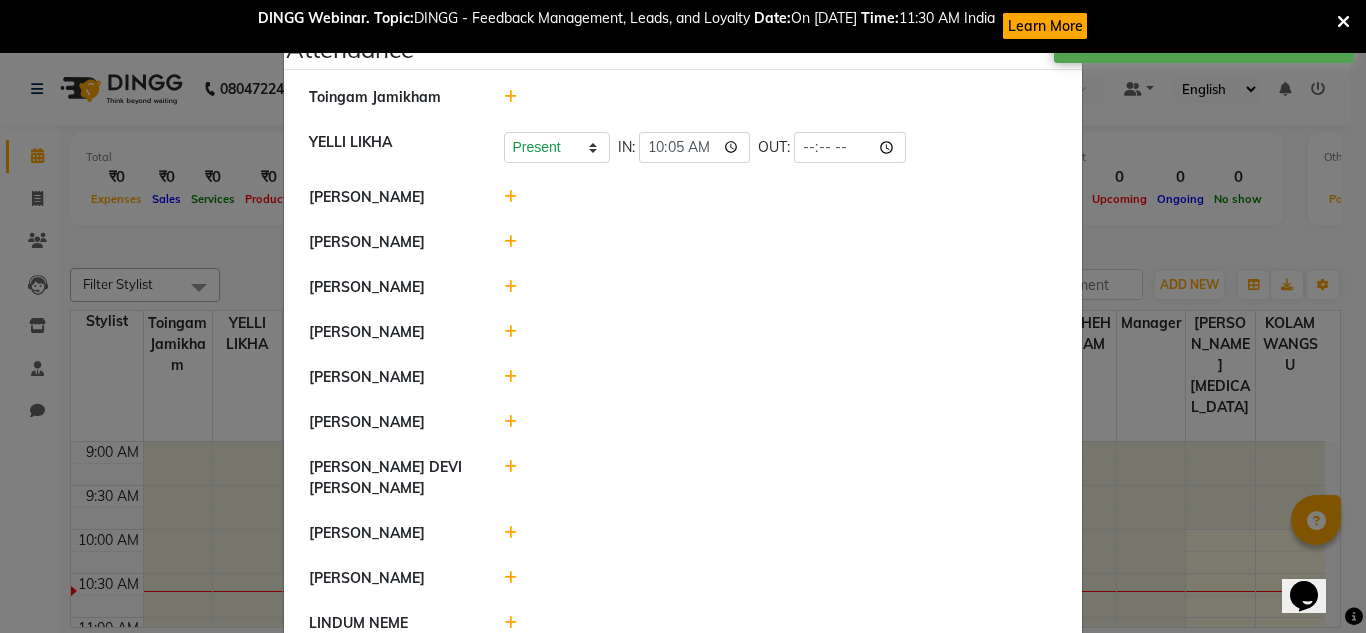 scroll, scrollTop: 338, scrollLeft: 0, axis: vertical 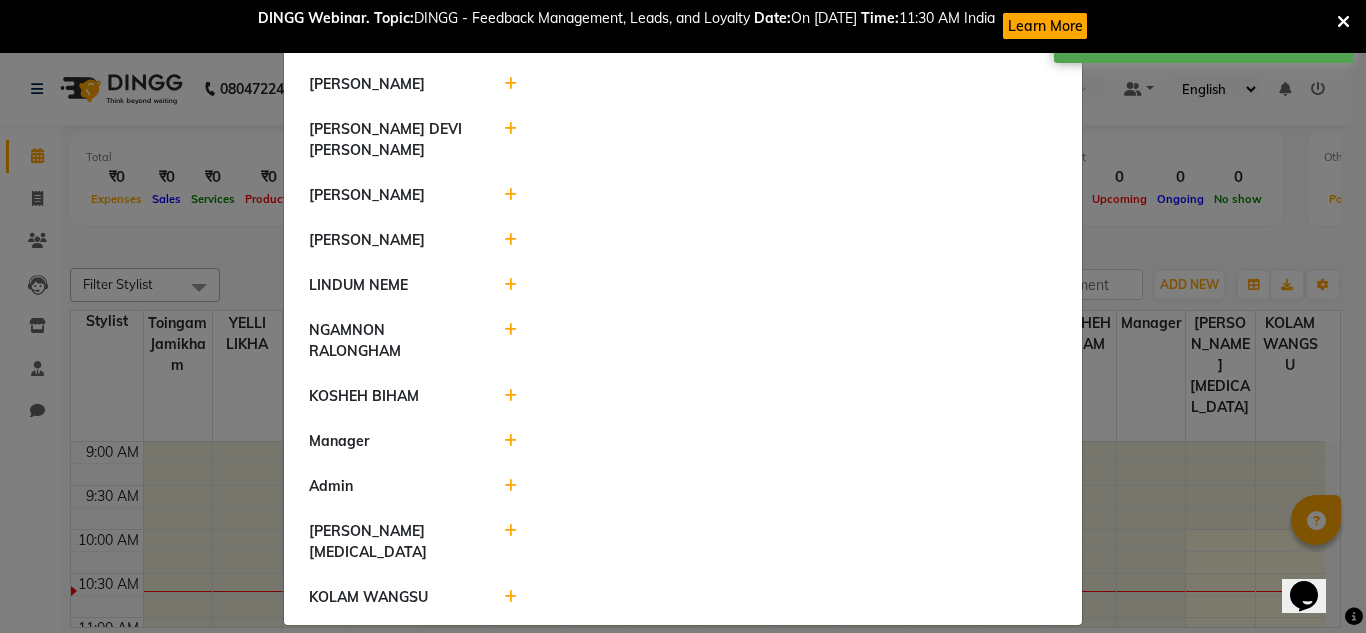 click 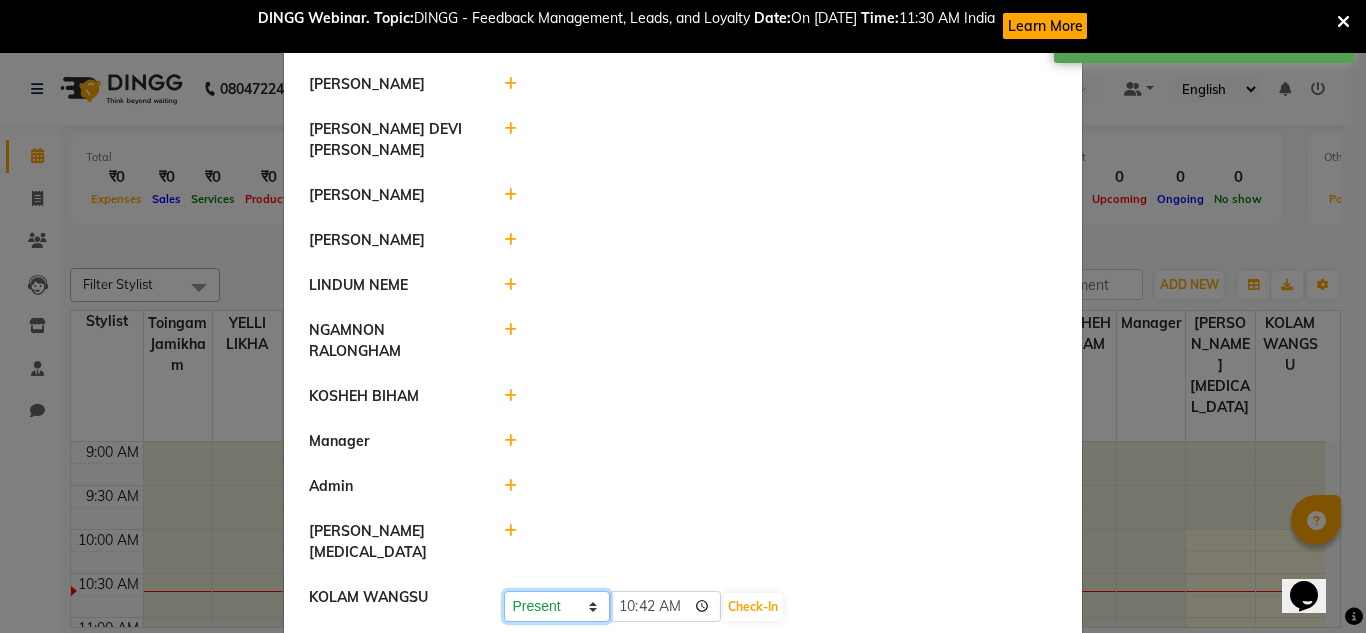 click on "Present Absent Late Half Day Weekly Off" 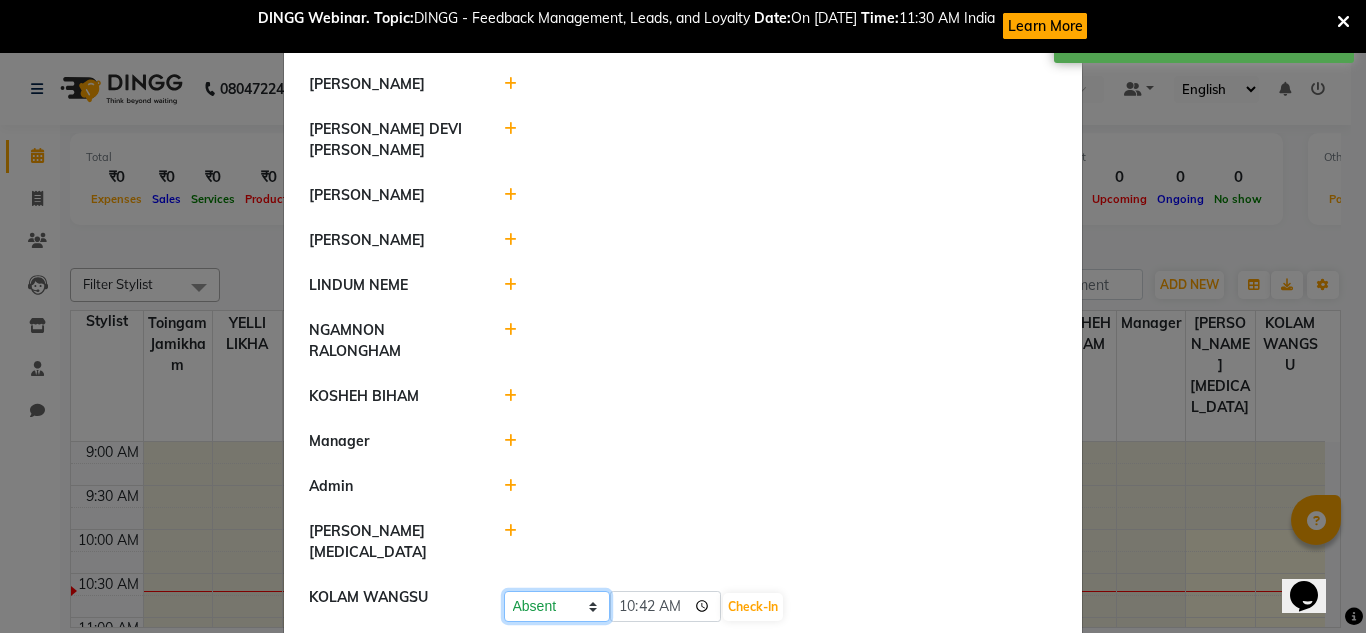 click on "Present Absent Late Half Day Weekly Off" 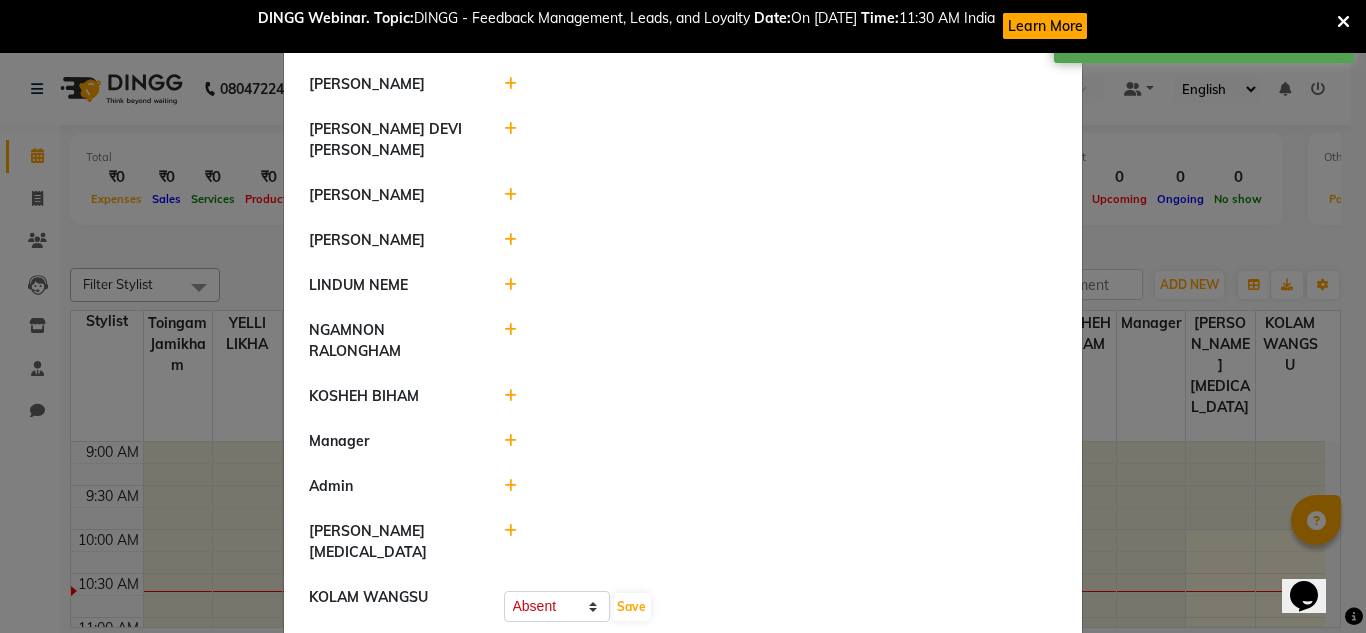 click 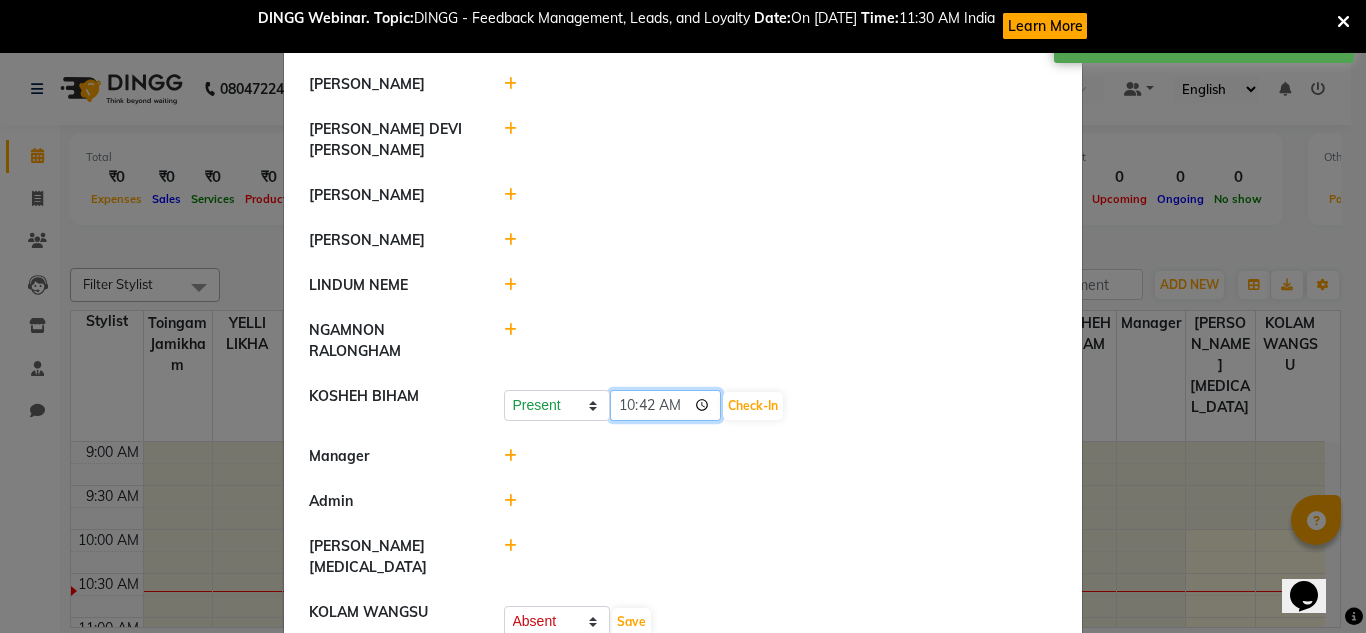 click on "10:42" 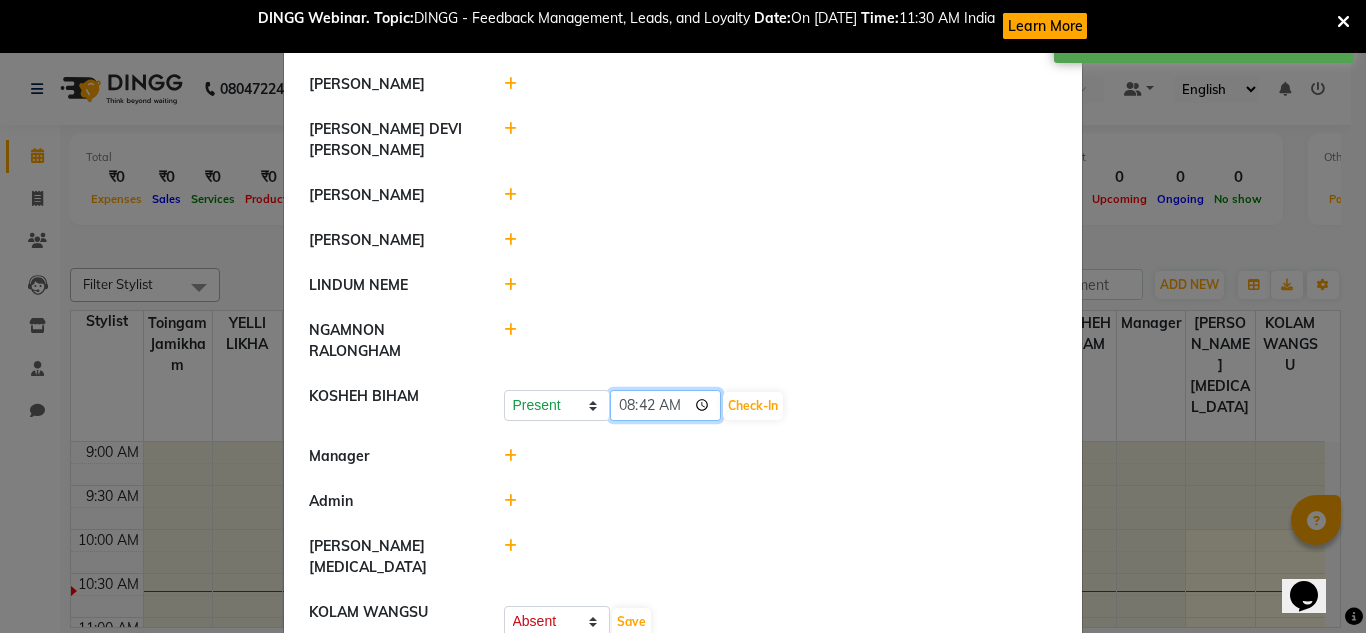 type on "08:00" 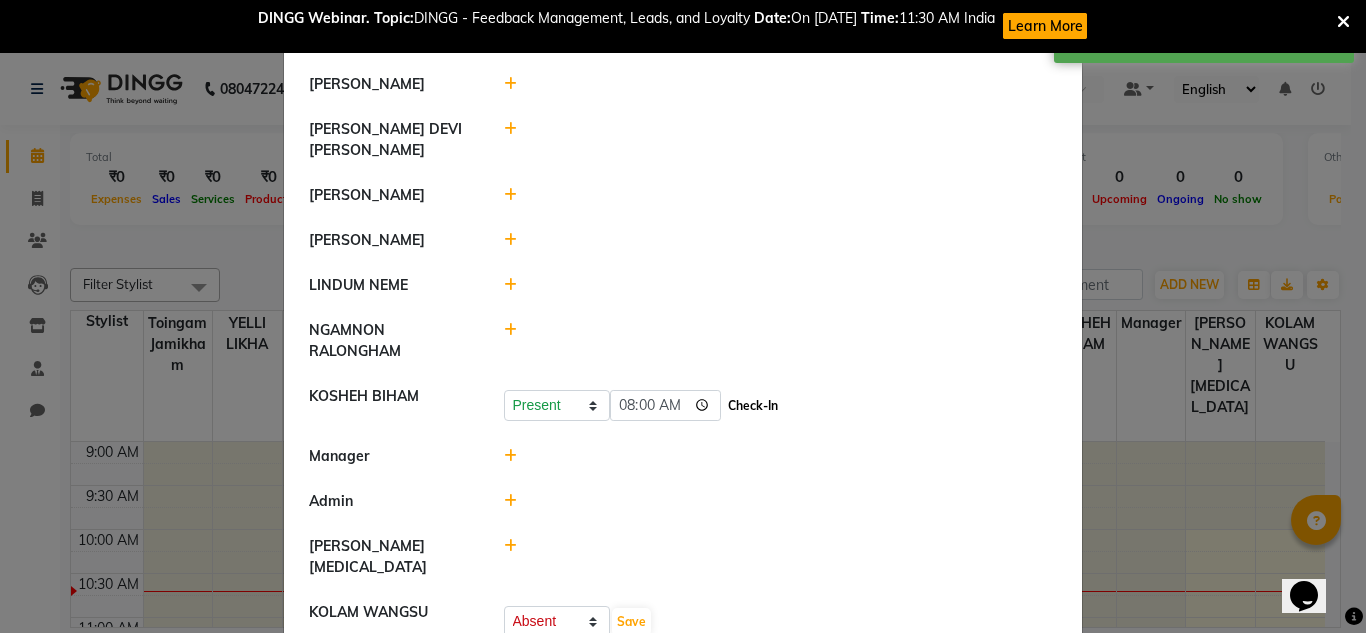 click on "Check-In" 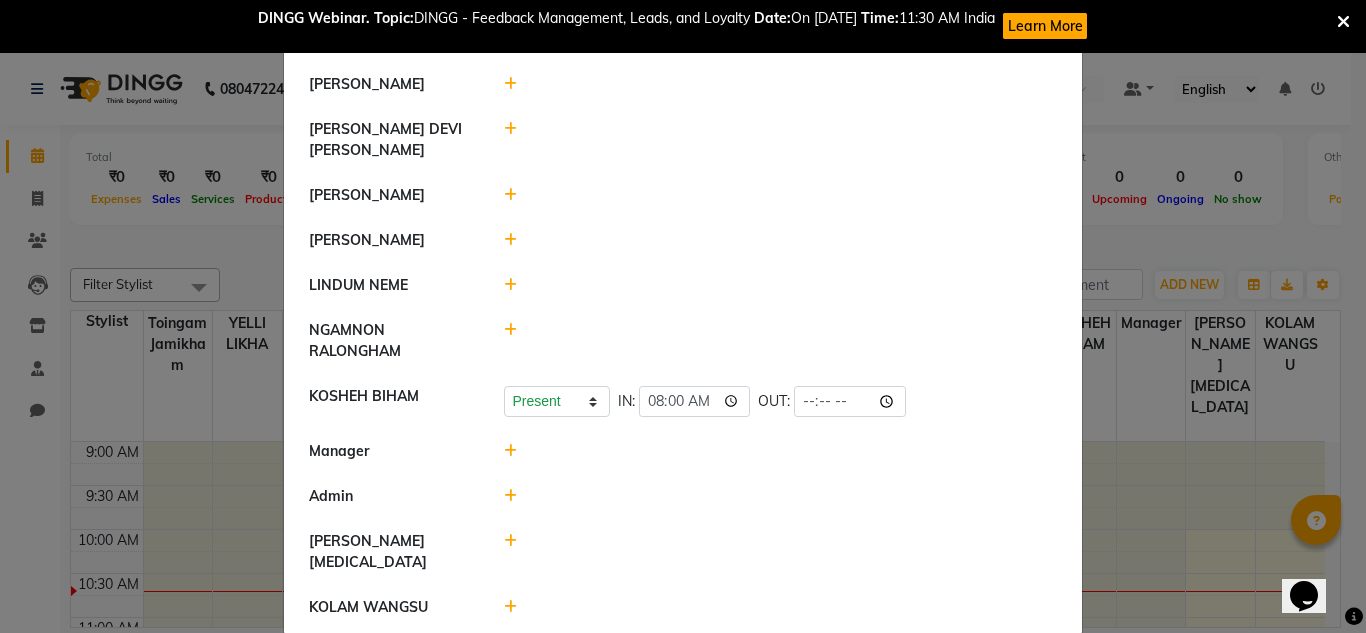 click 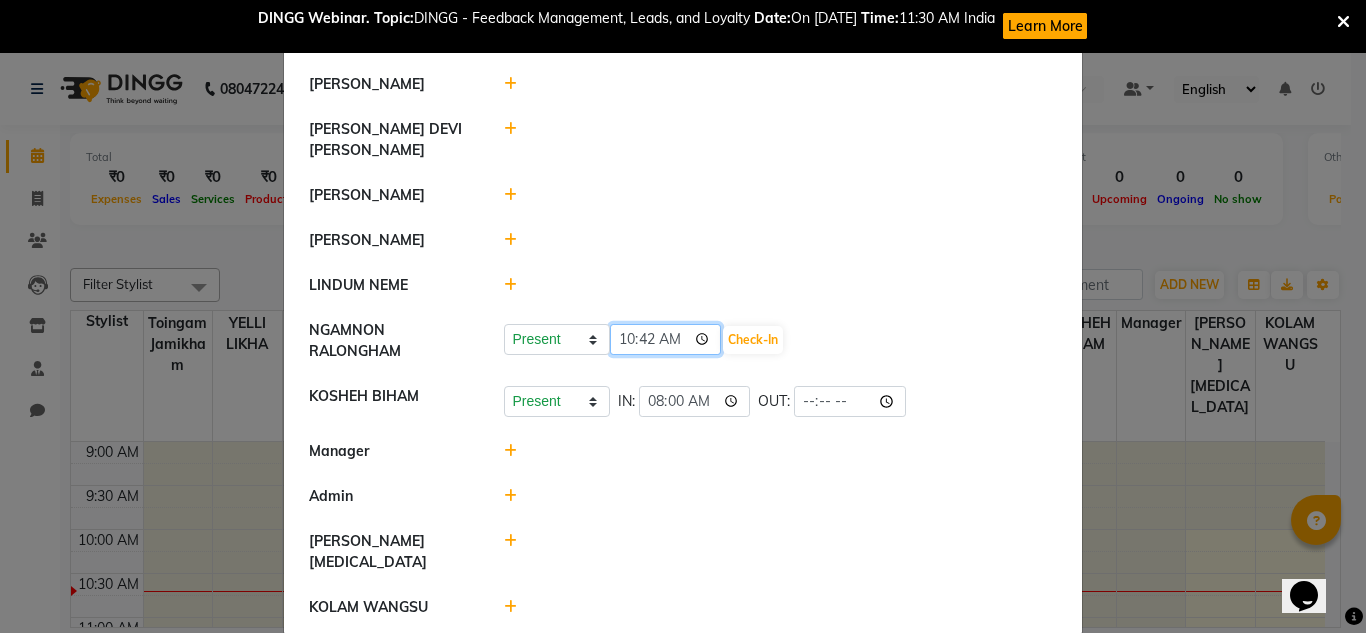 click on "10:42" 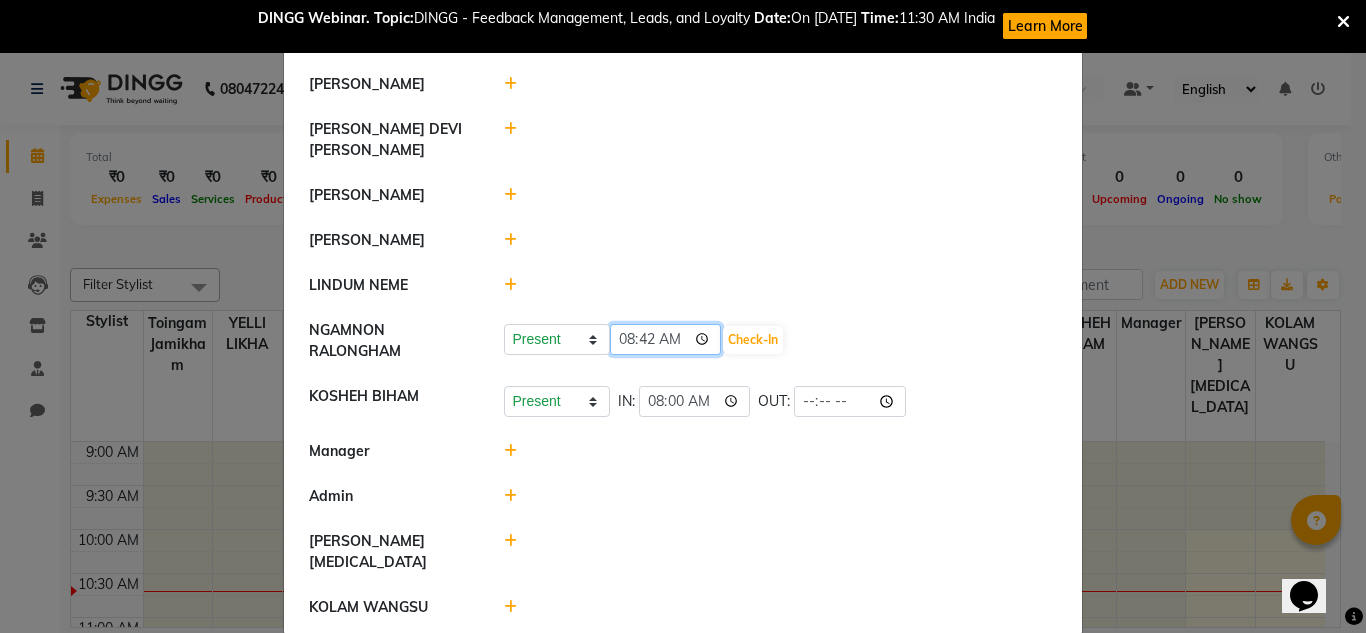 type on "08:00" 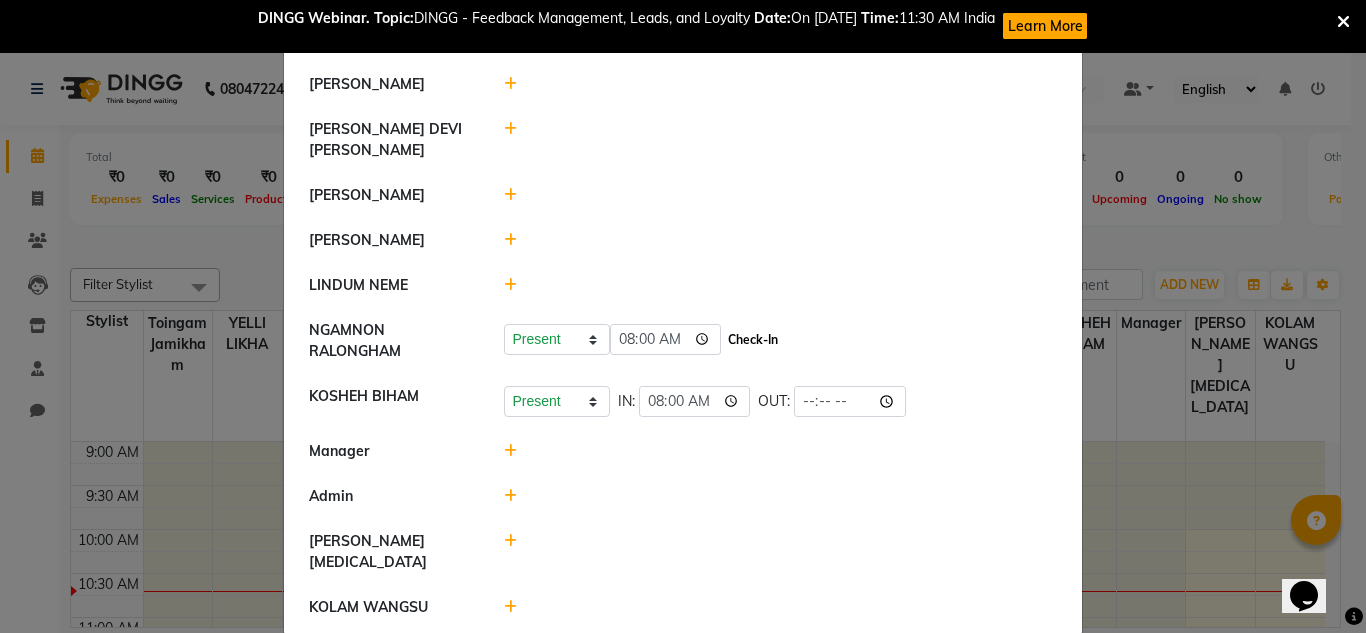 click on "Check-In" 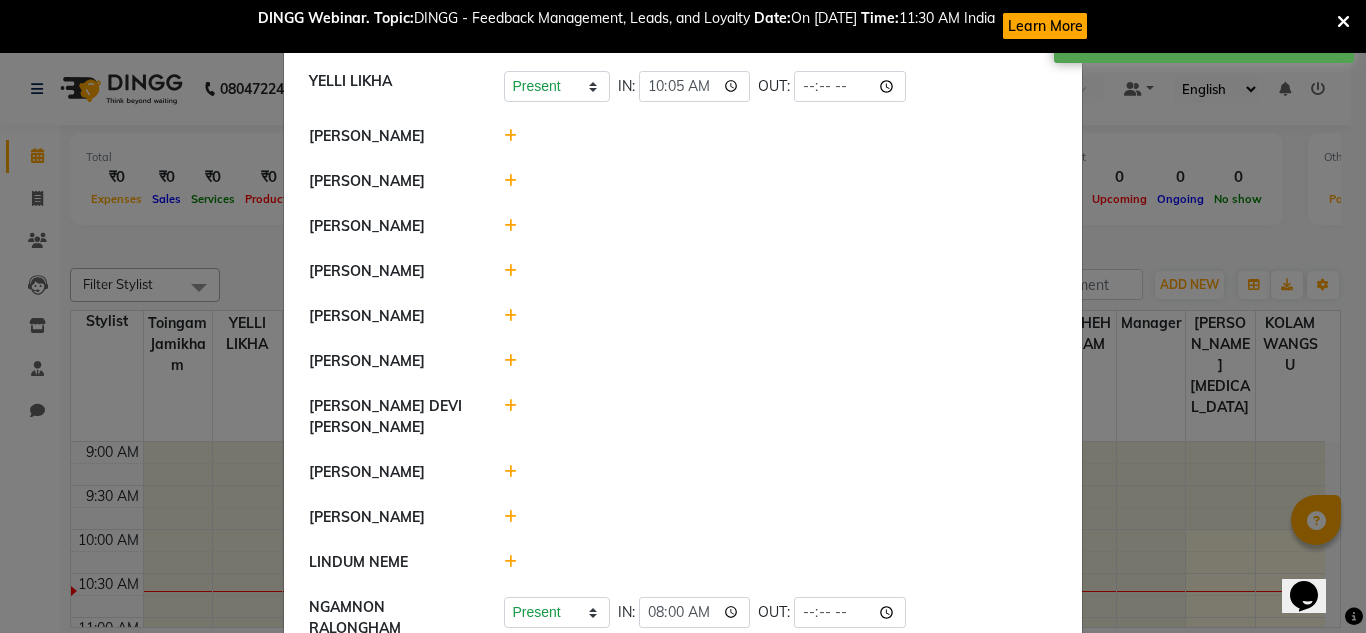 scroll, scrollTop: 0, scrollLeft: 0, axis: both 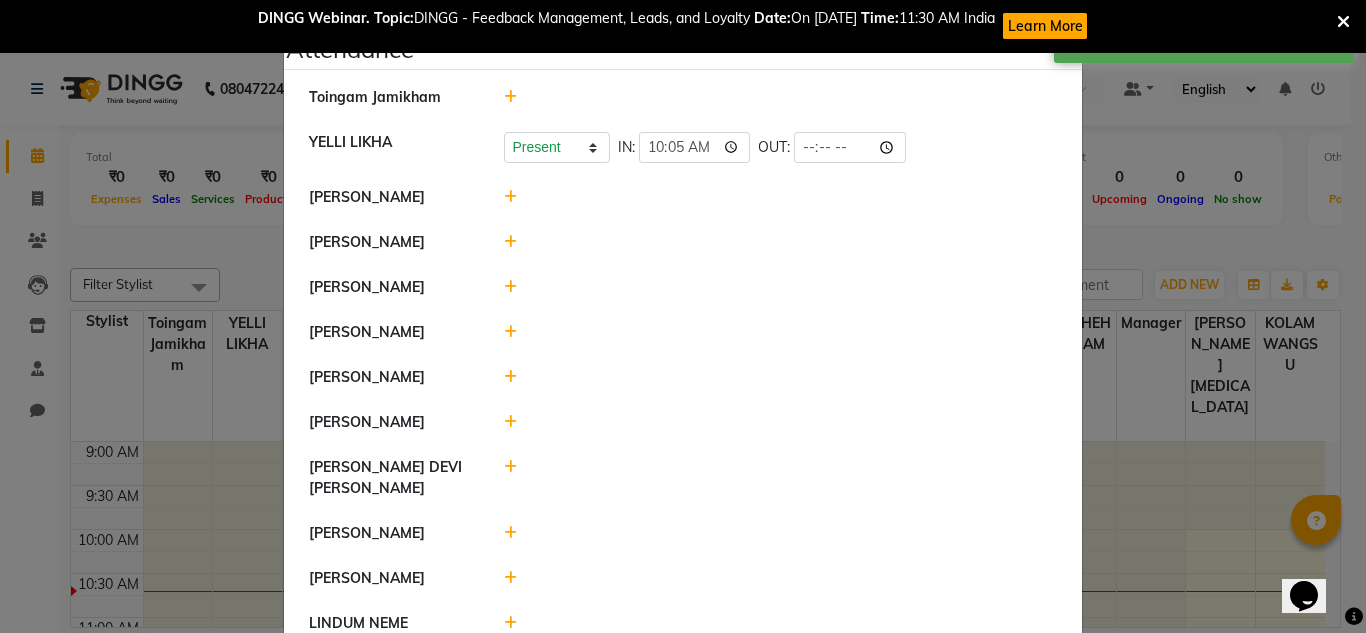 click 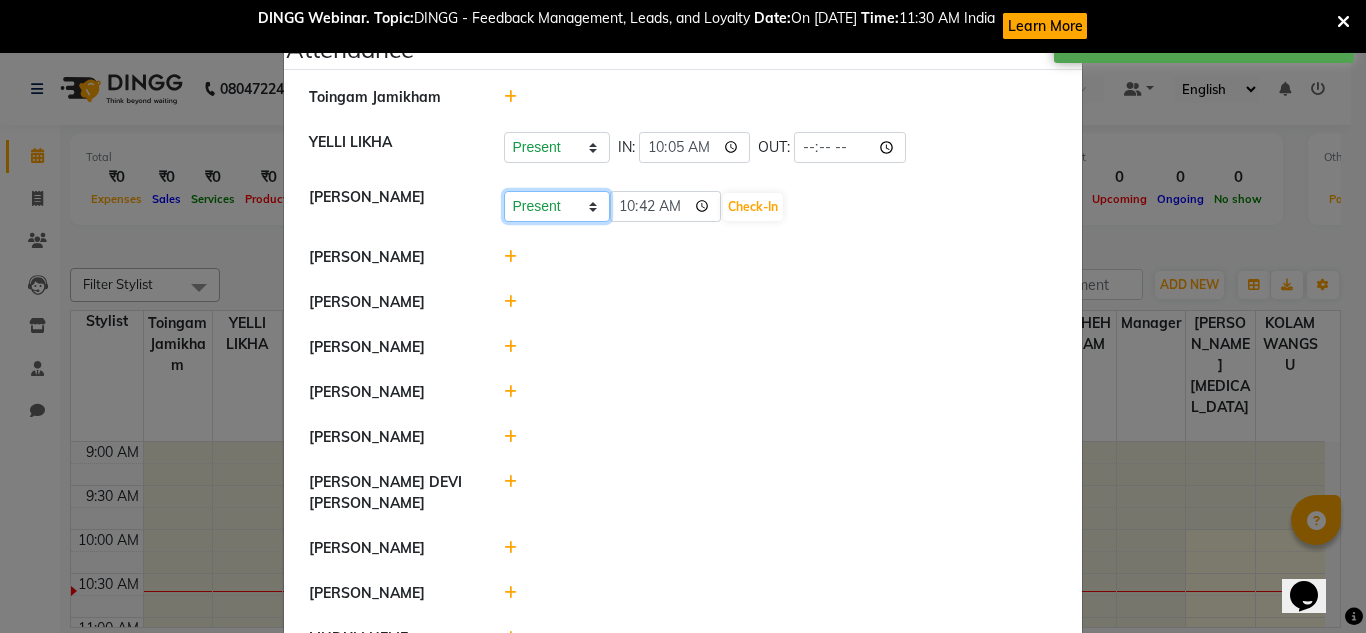 click on "Present Absent Late Half Day Weekly Off" 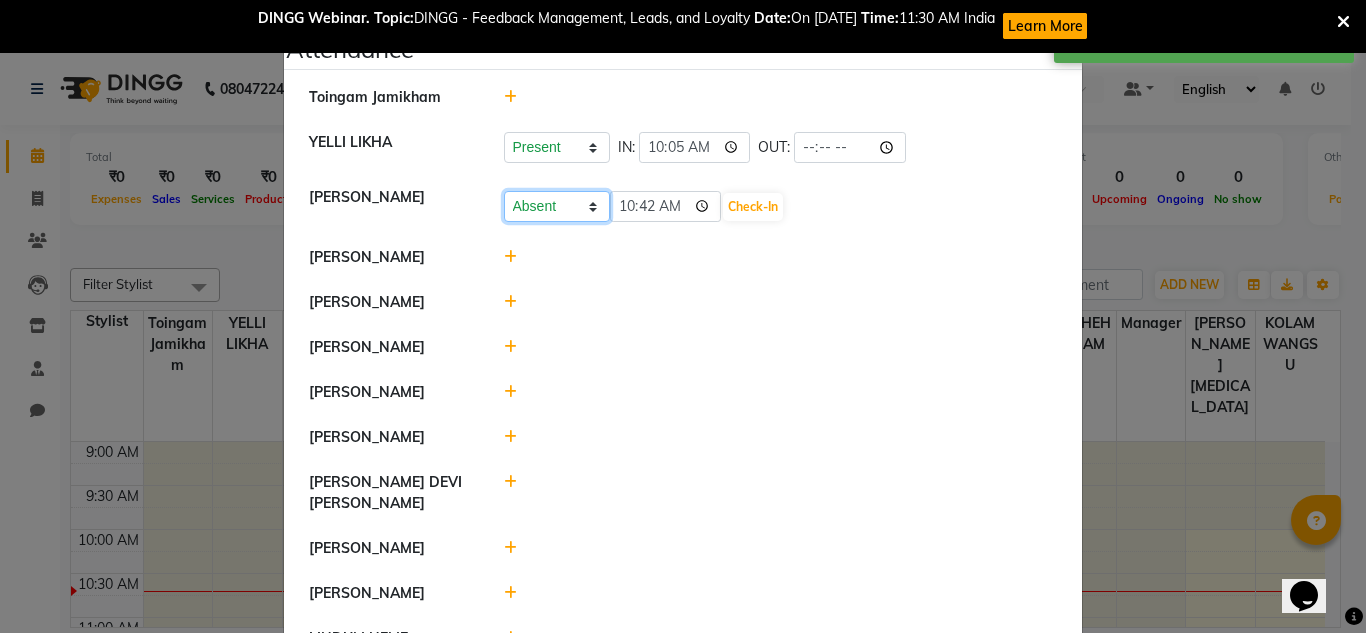 click on "Present Absent Late Half Day Weekly Off" 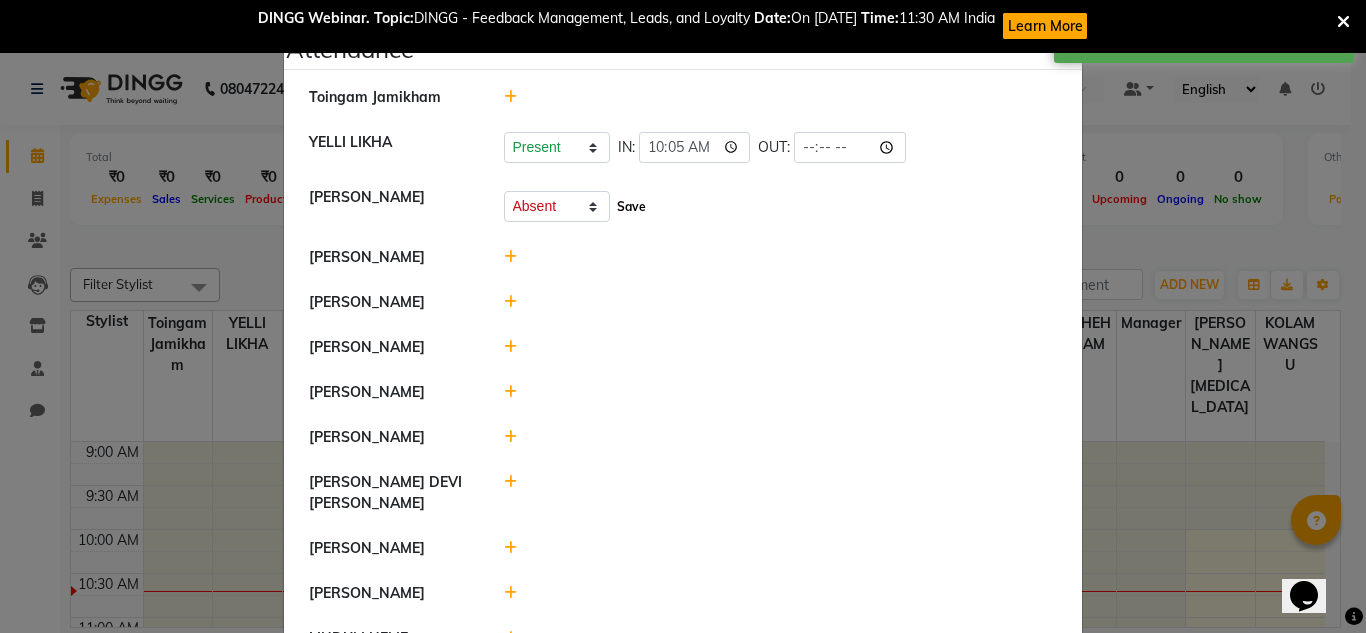 click on "Save" 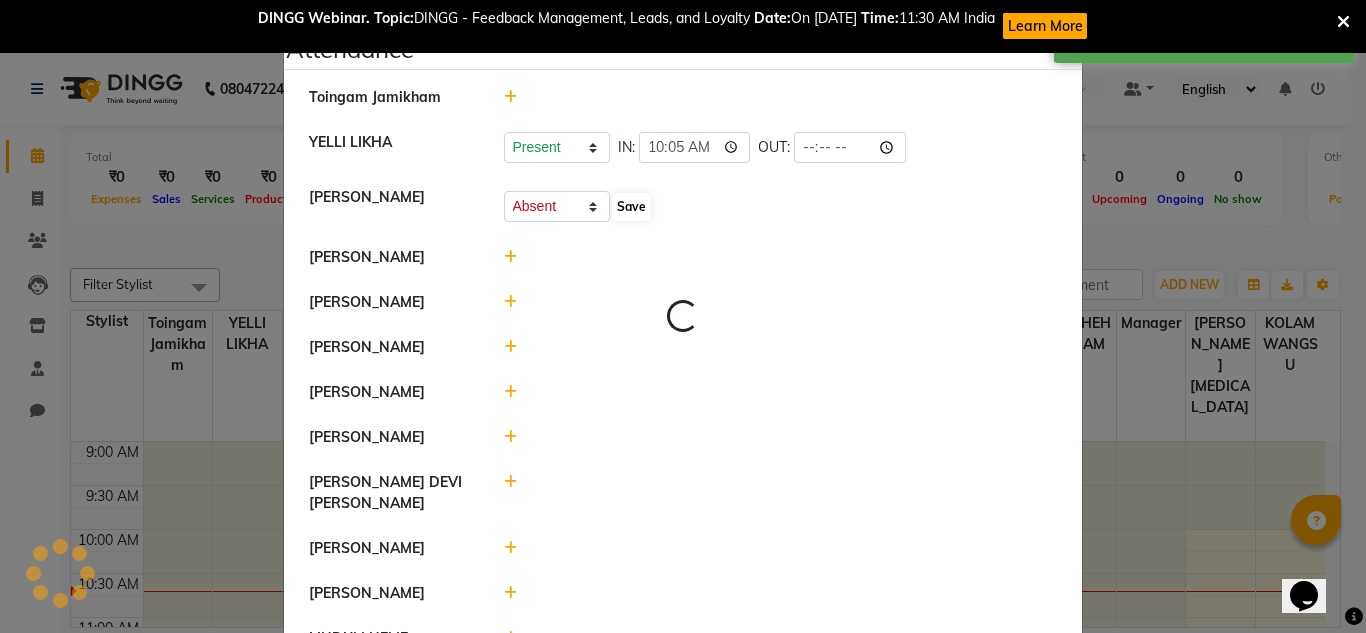 select on "A" 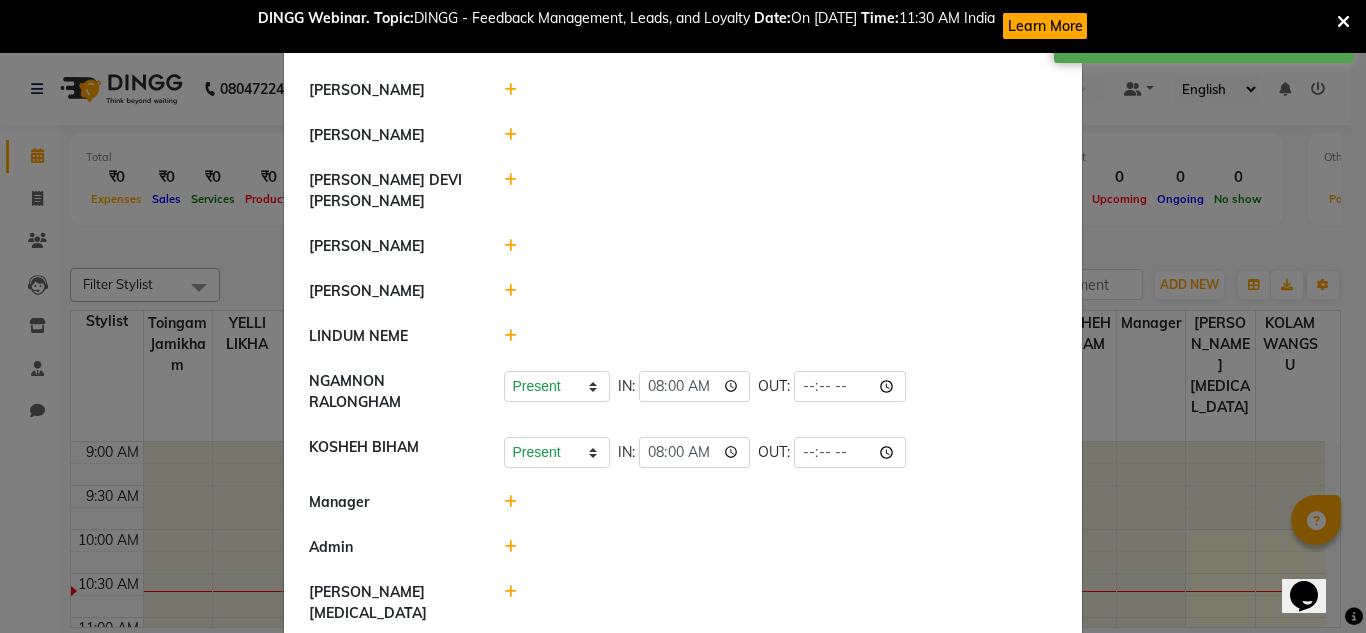 scroll, scrollTop: 358, scrollLeft: 0, axis: vertical 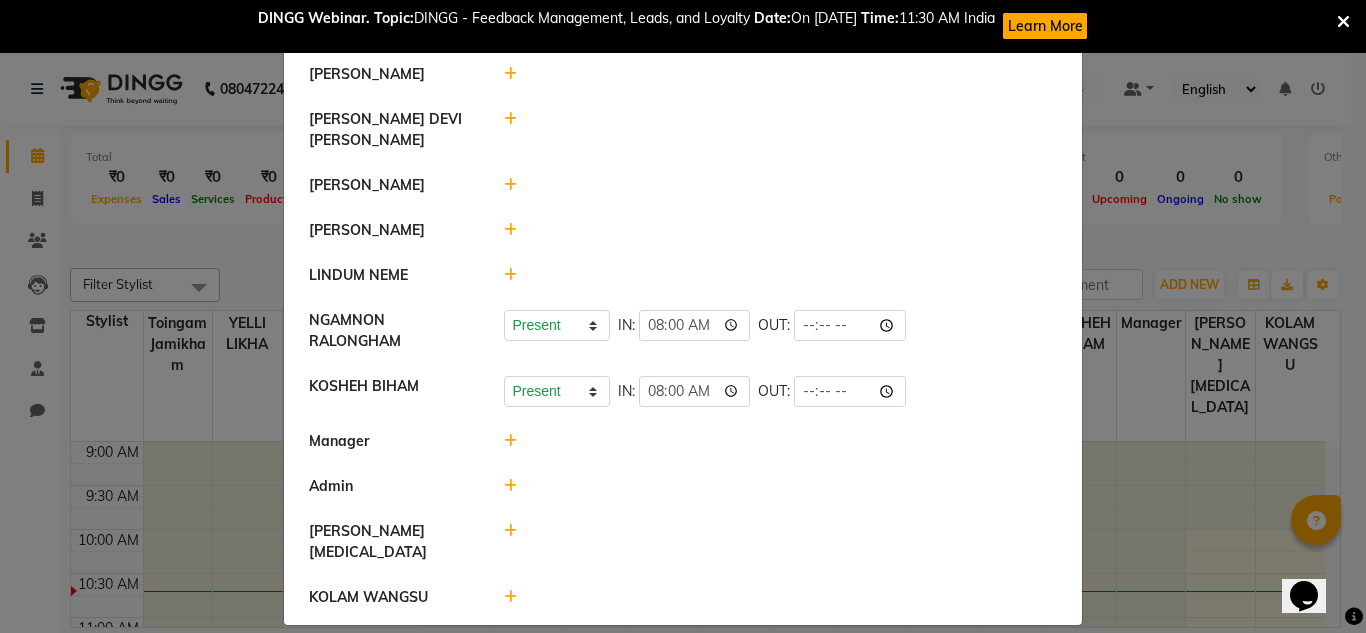 click 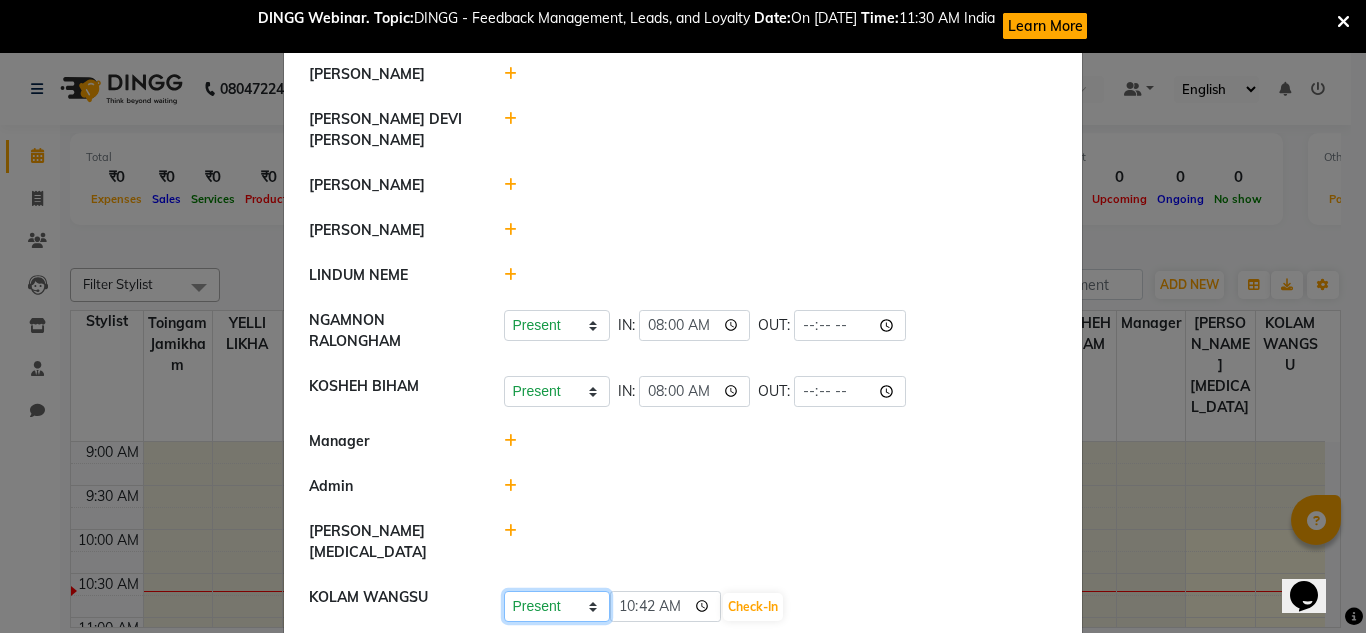 click on "Present Absent Late Half Day Weekly Off" 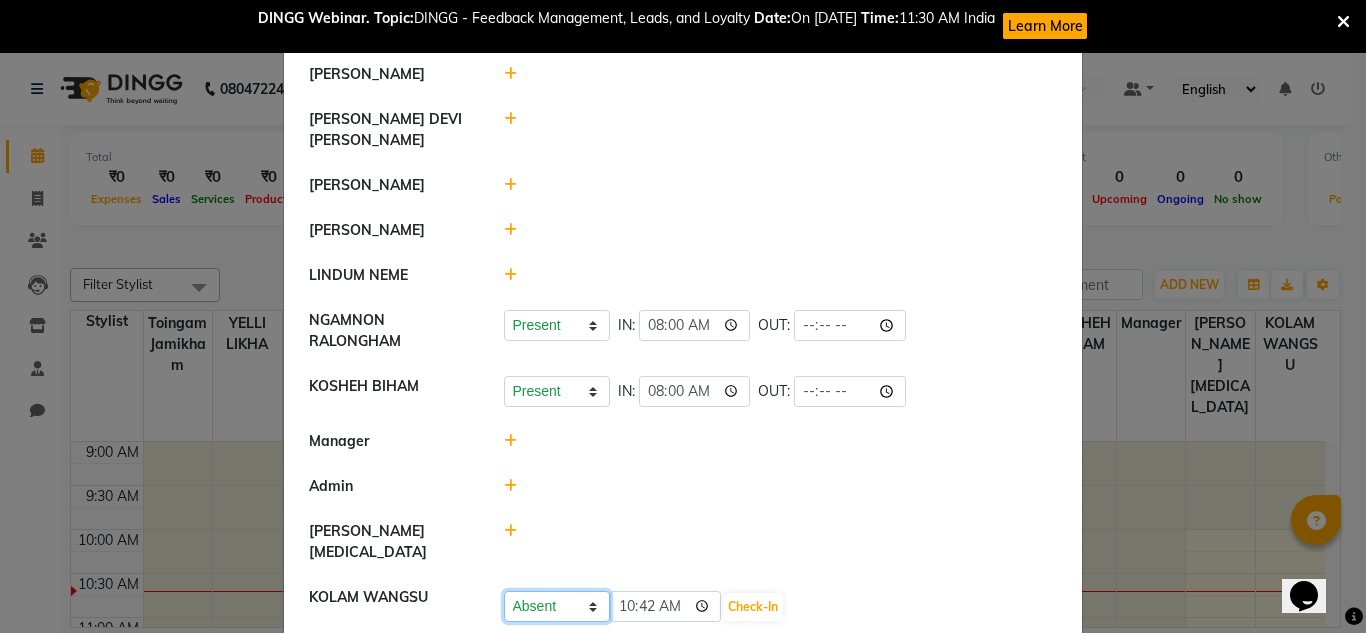 click on "Present Absent Late Half Day Weekly Off" 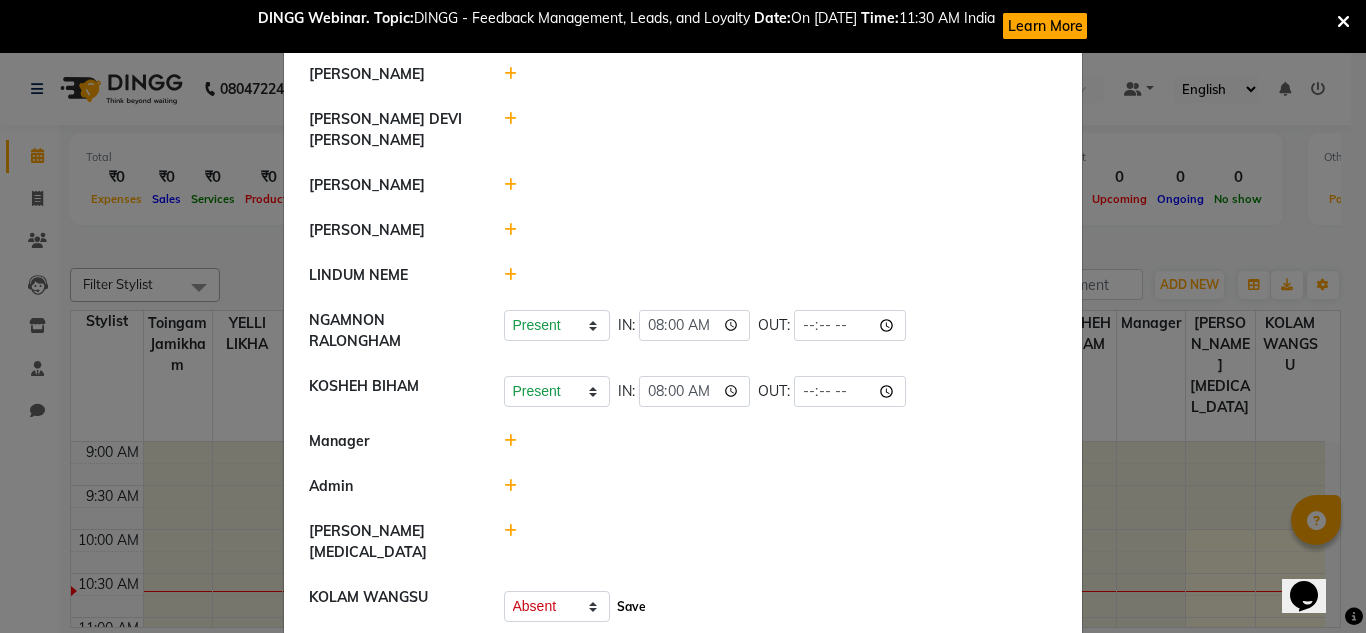 click on "Save" 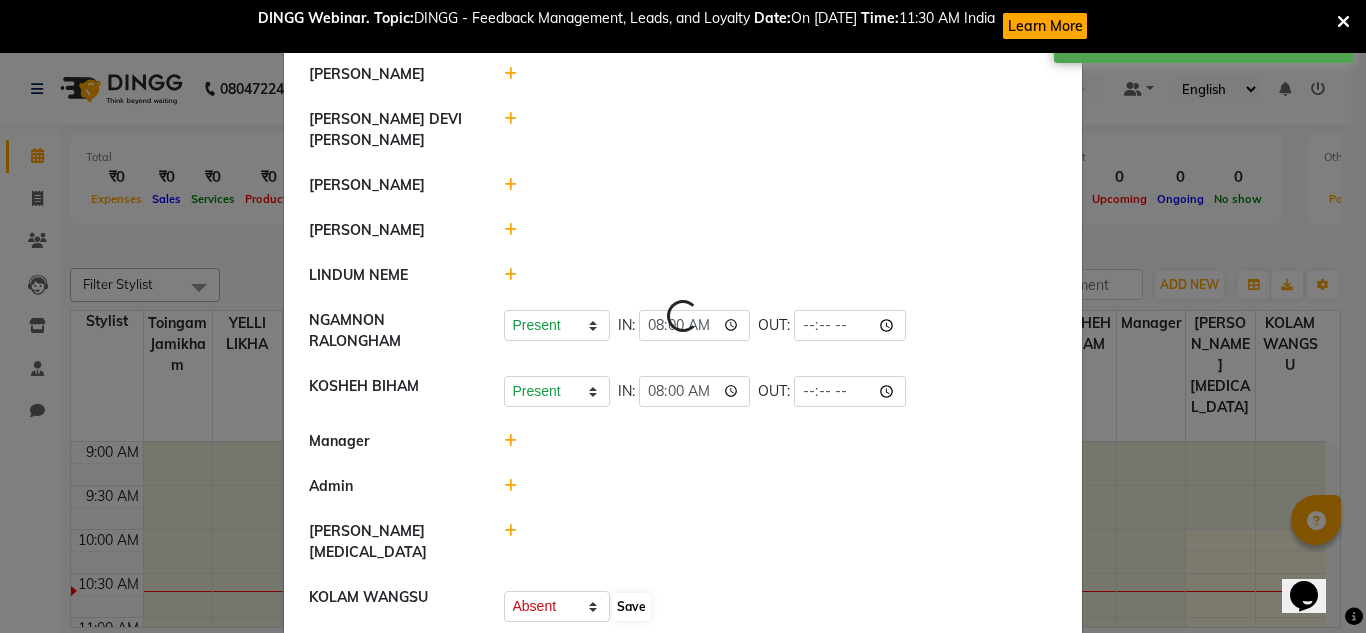 select on "A" 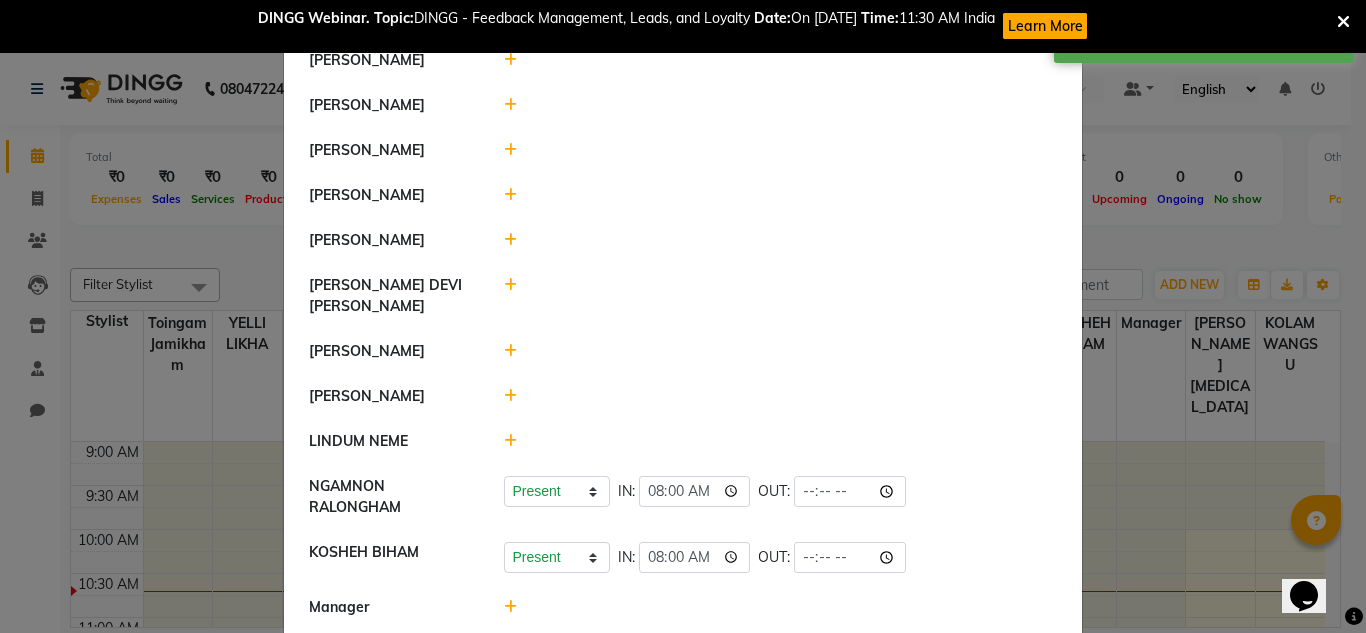 scroll, scrollTop: 196, scrollLeft: 0, axis: vertical 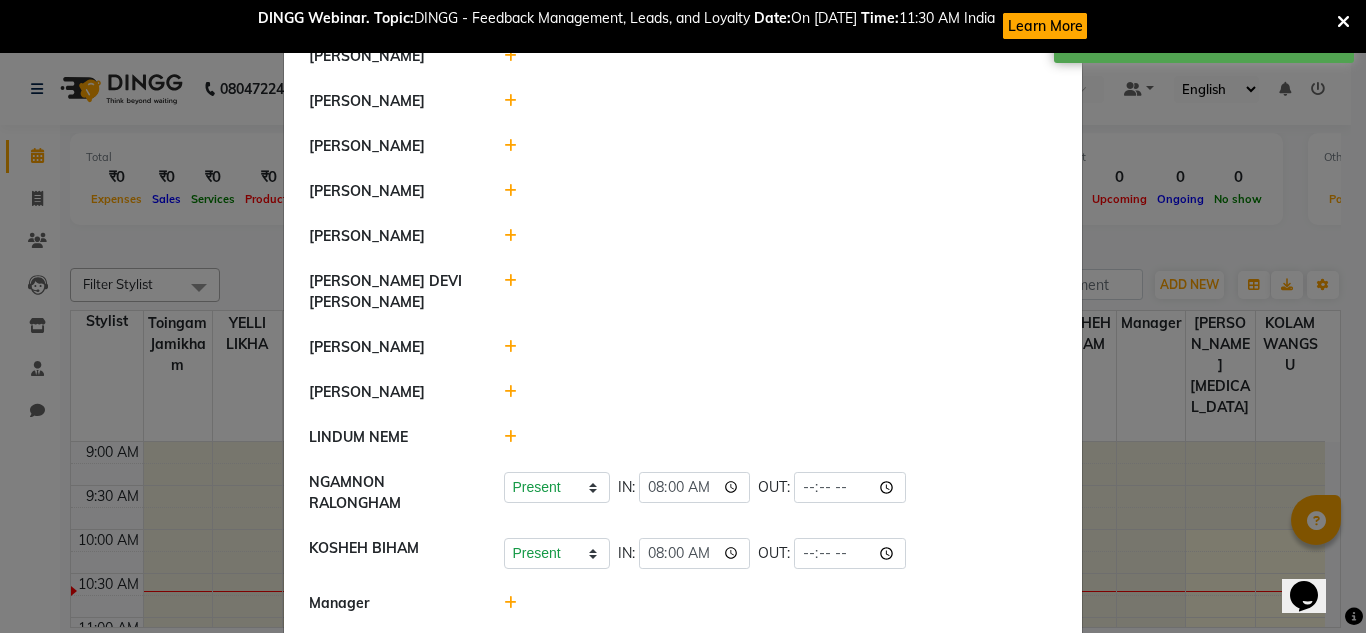 click 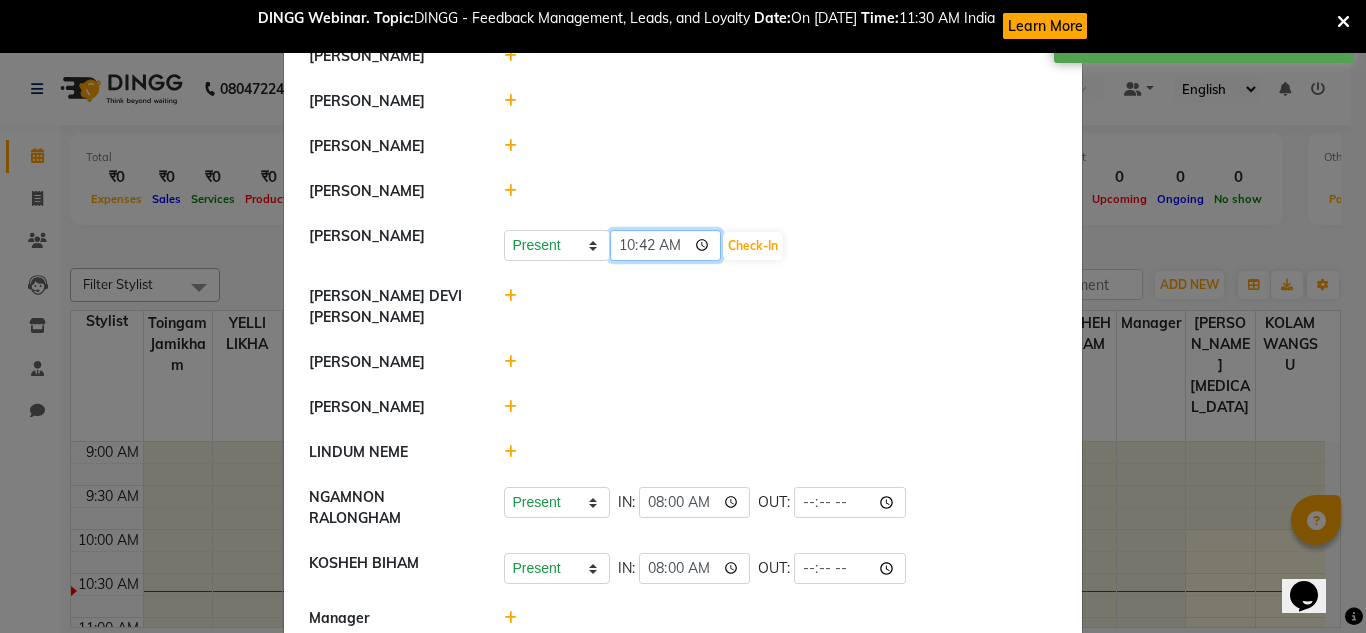 click on "10:42" 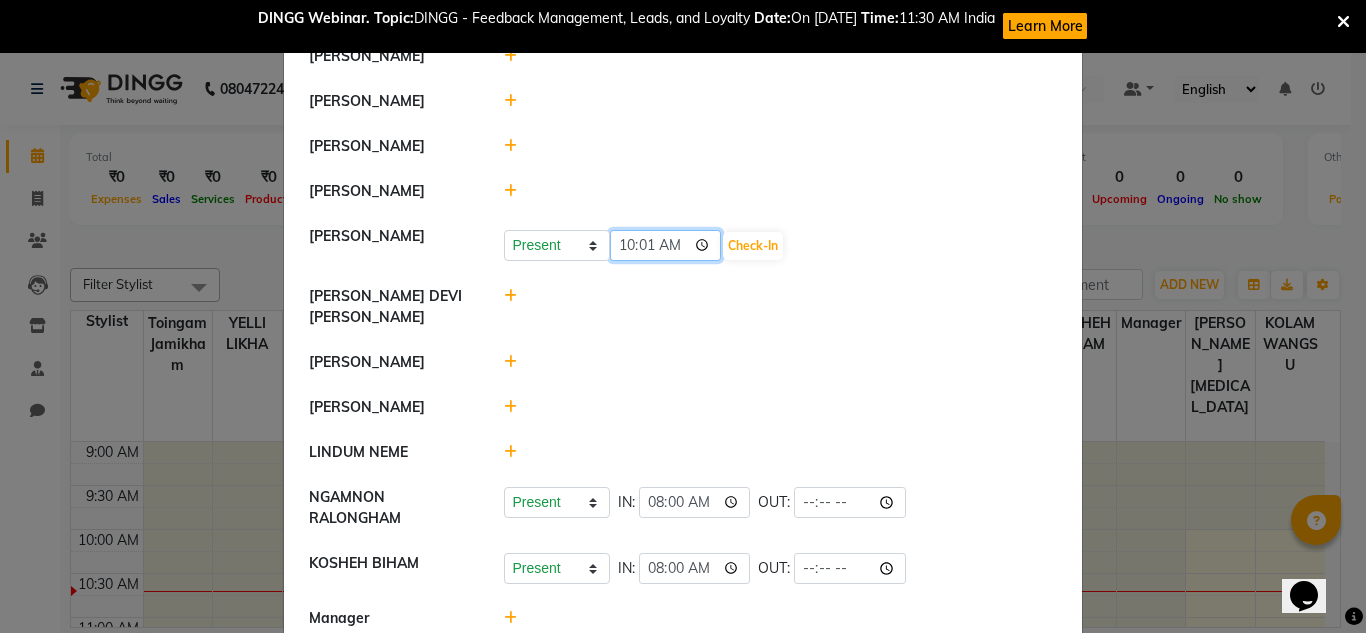 type on "10:15" 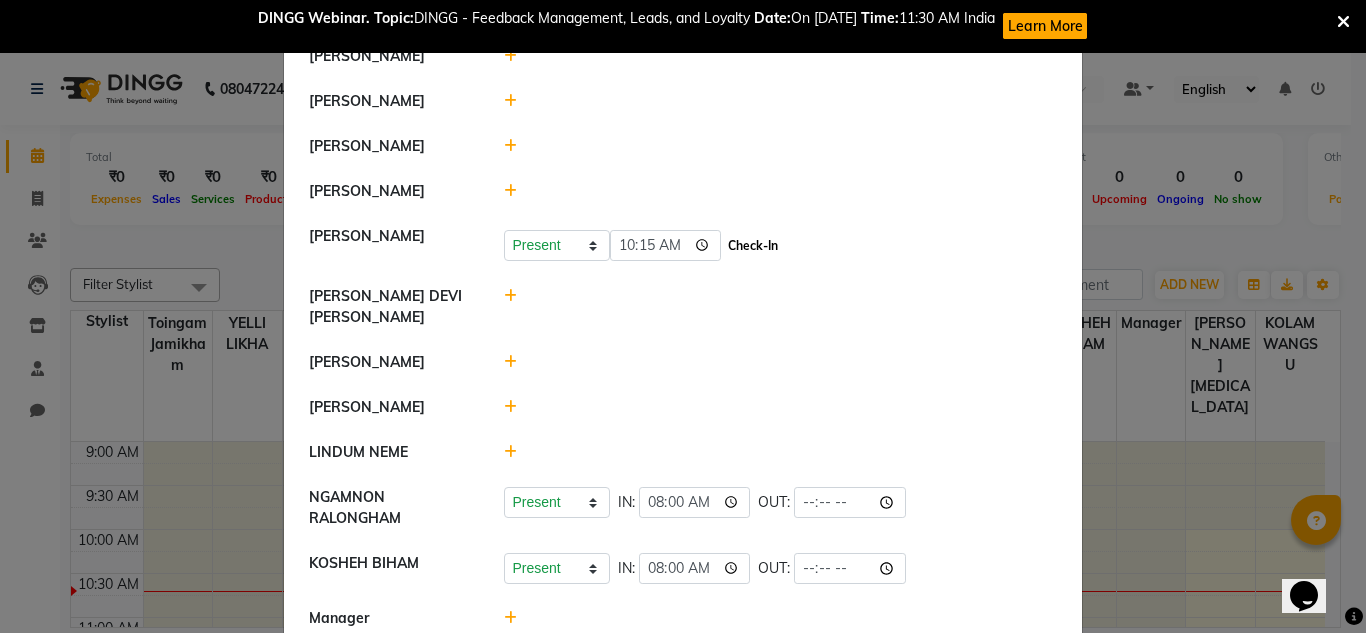 click on "Check-In" 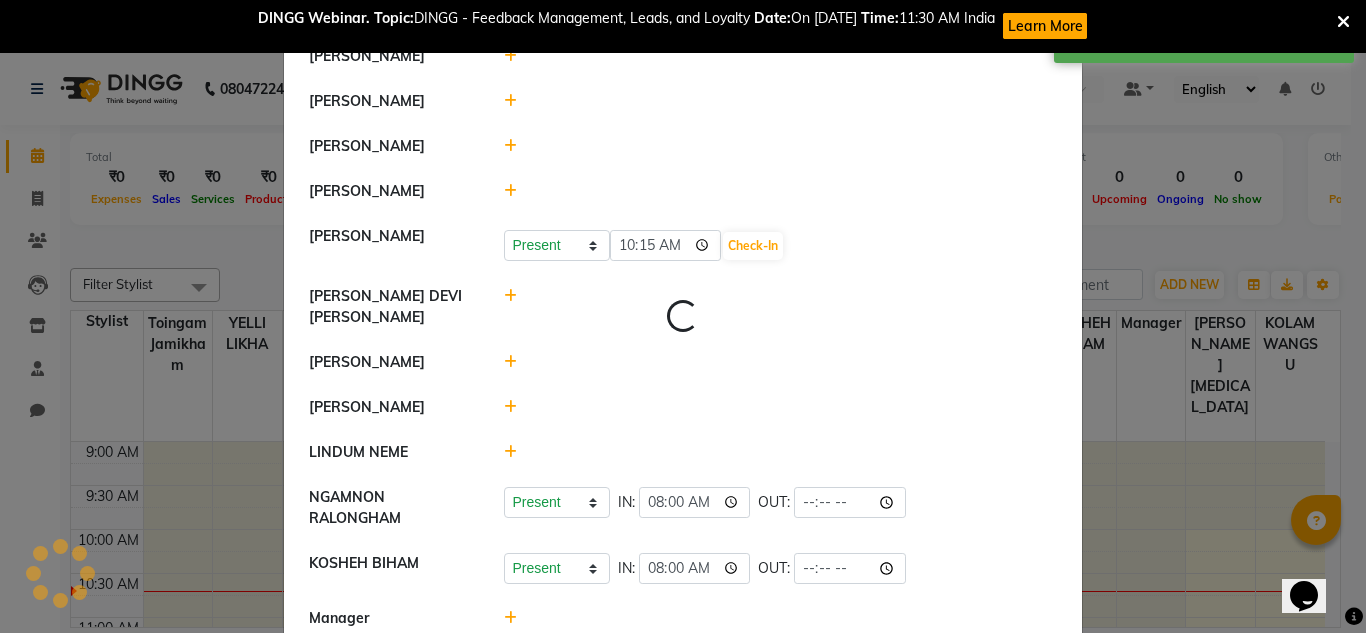 select on "A" 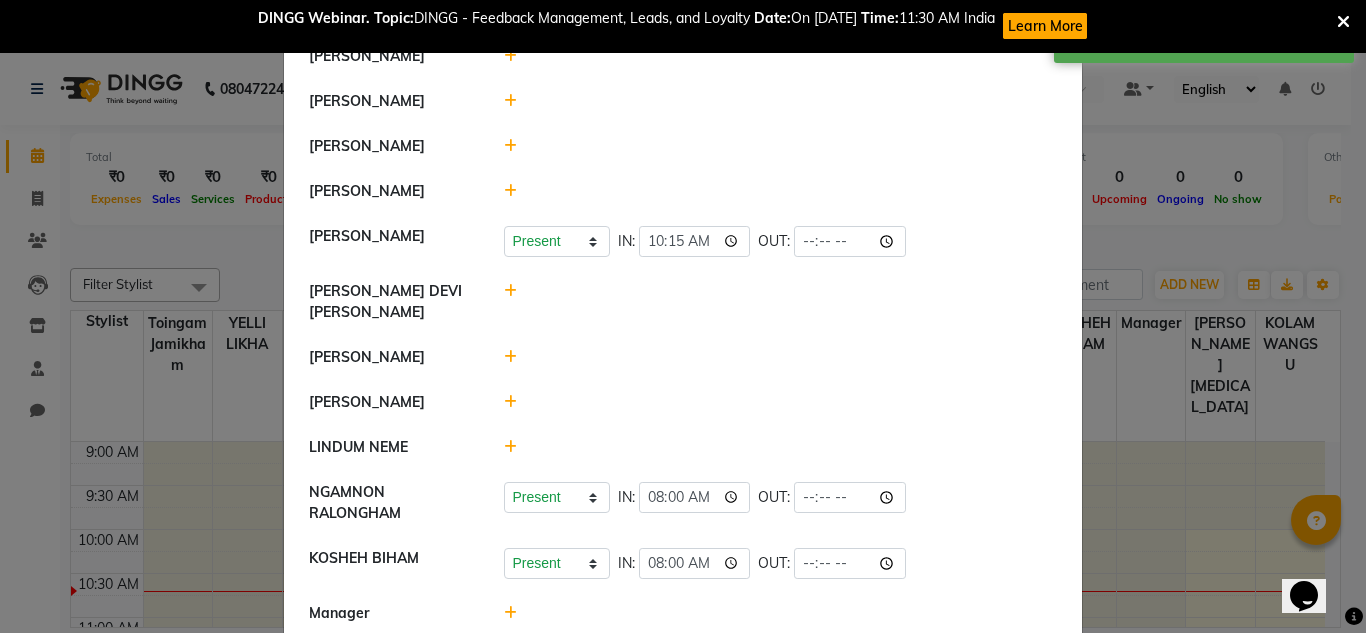 click 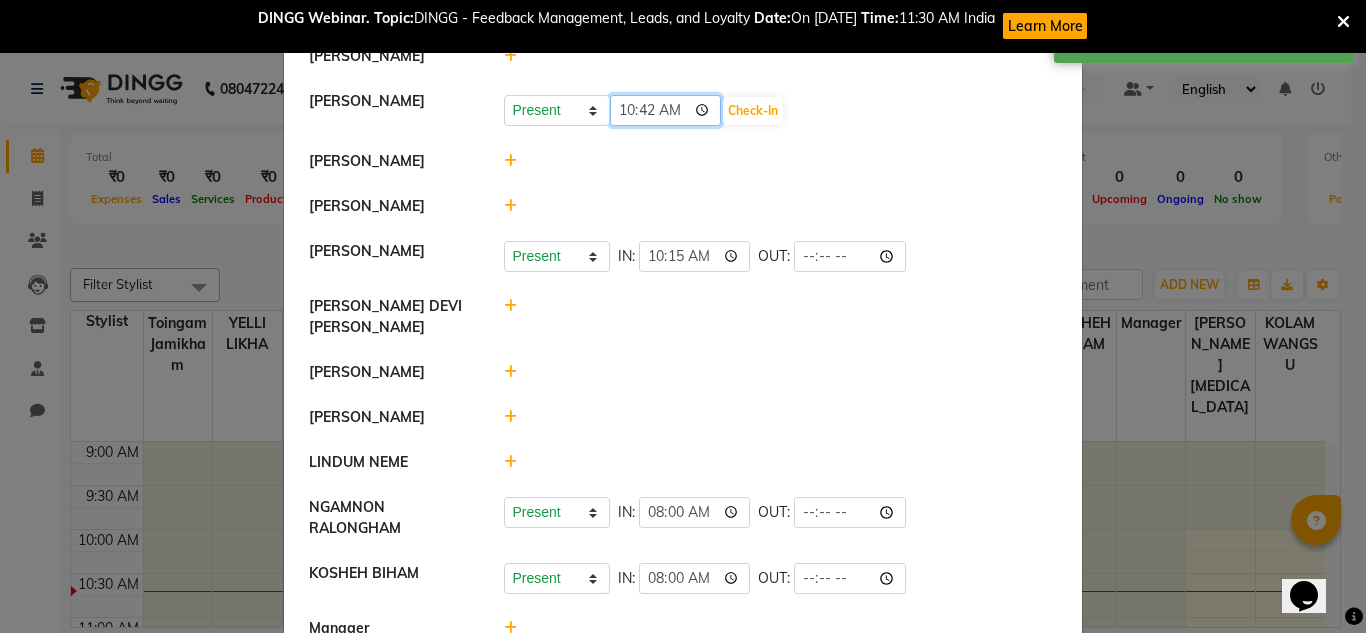 click on "10:42" 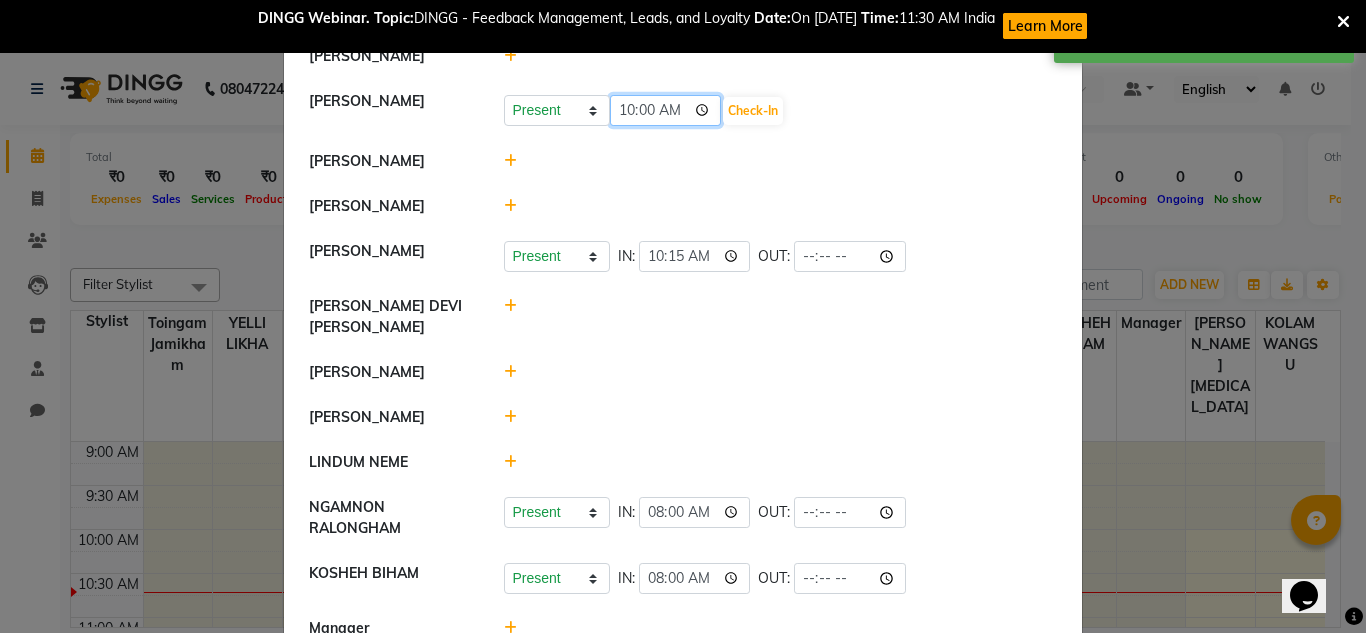type on "10:05" 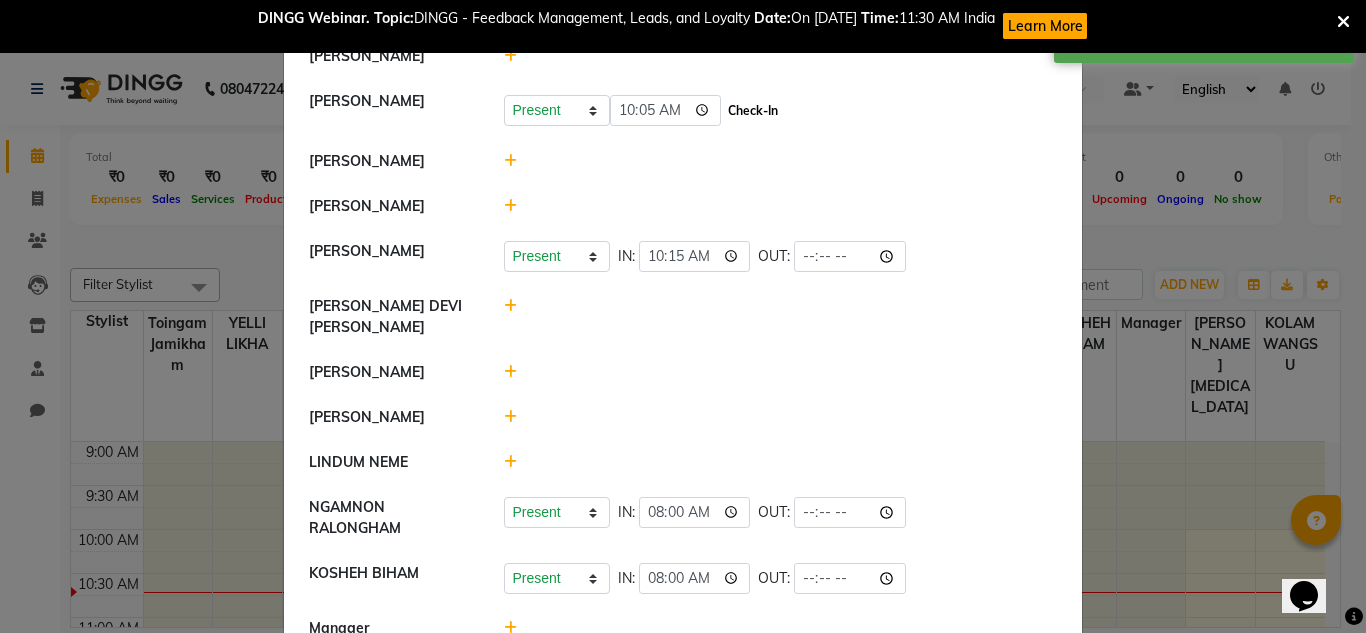 click on "Check-In" 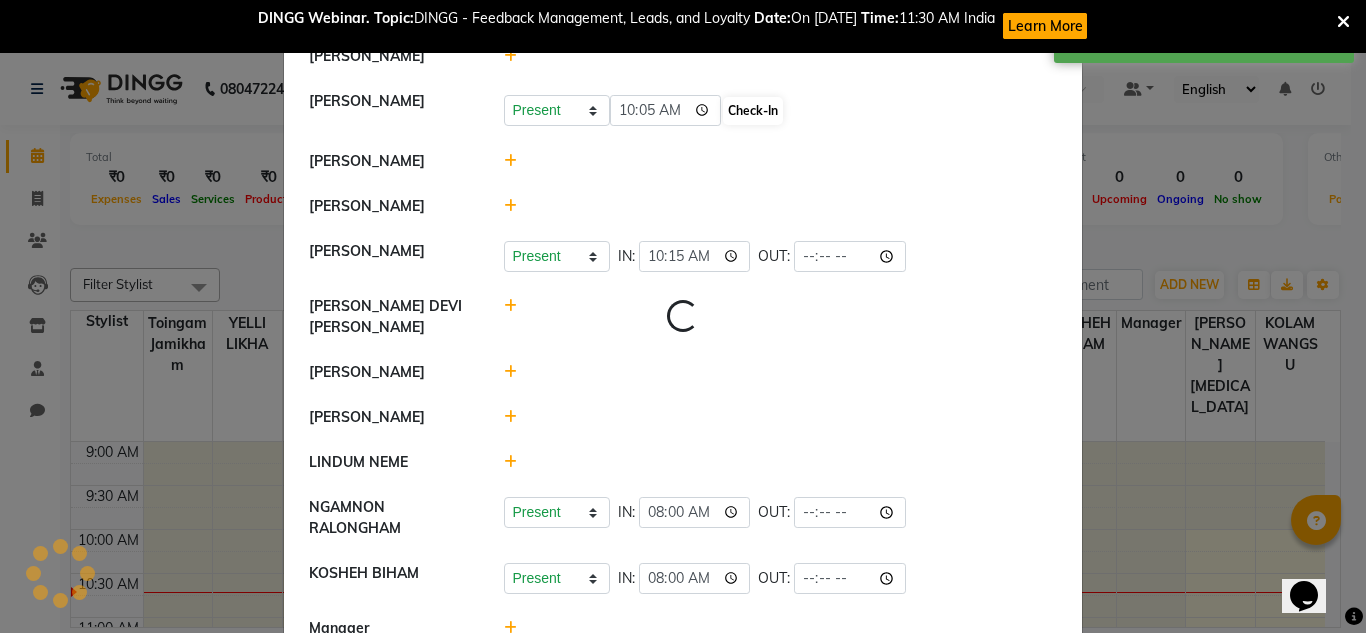 select on "A" 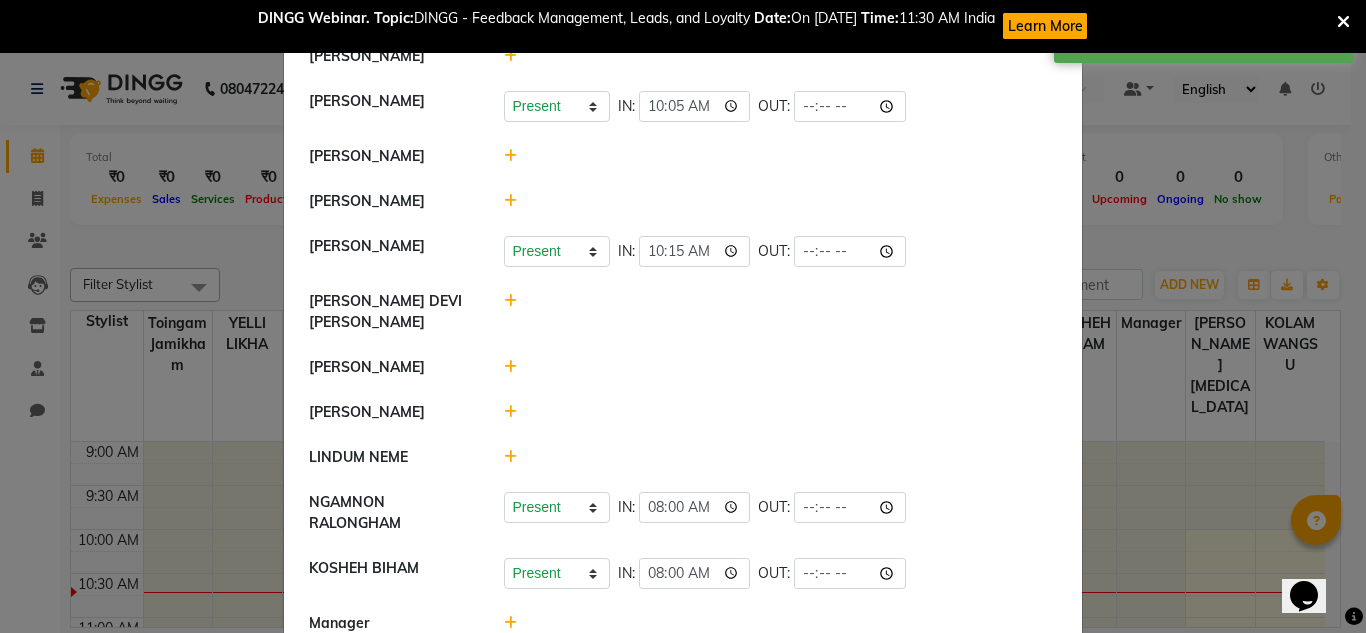 click 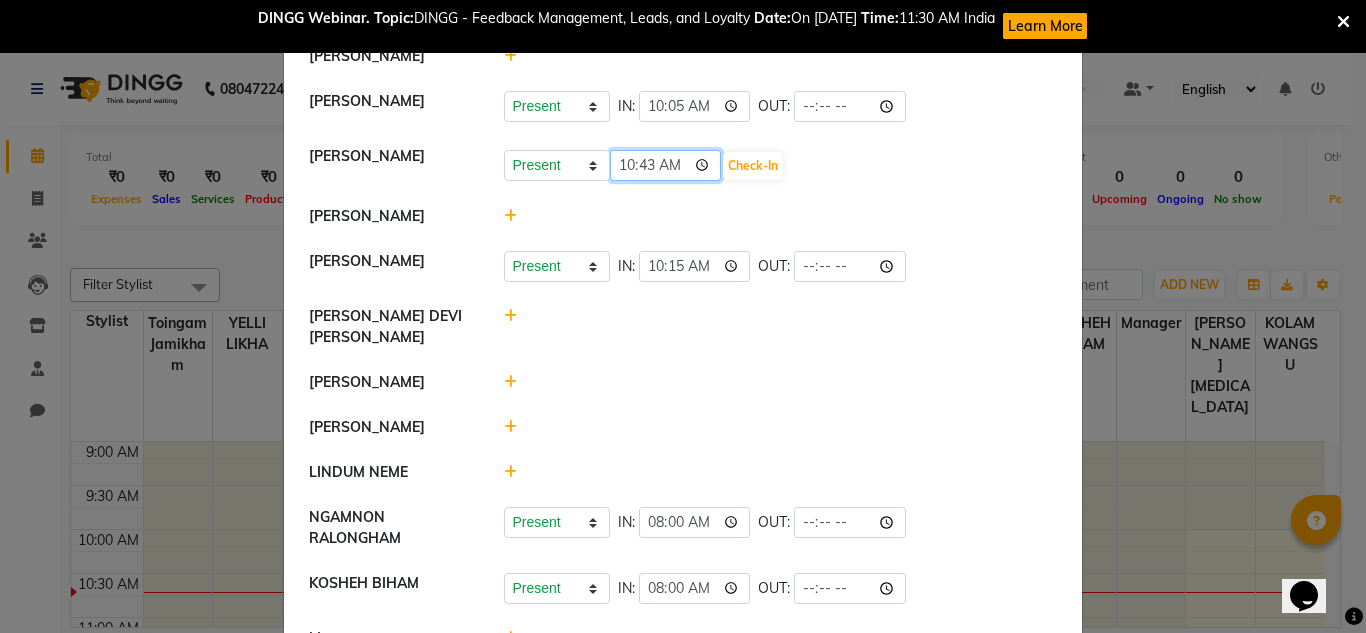 click on "10:43" 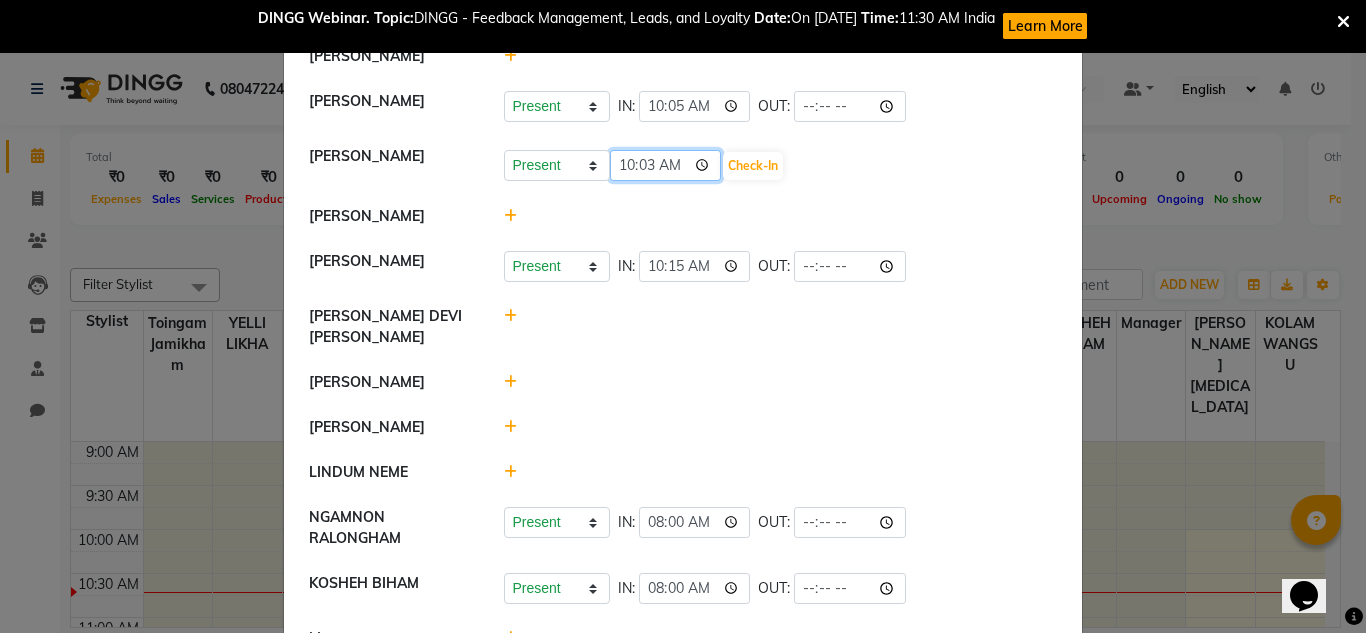 type on "10:36" 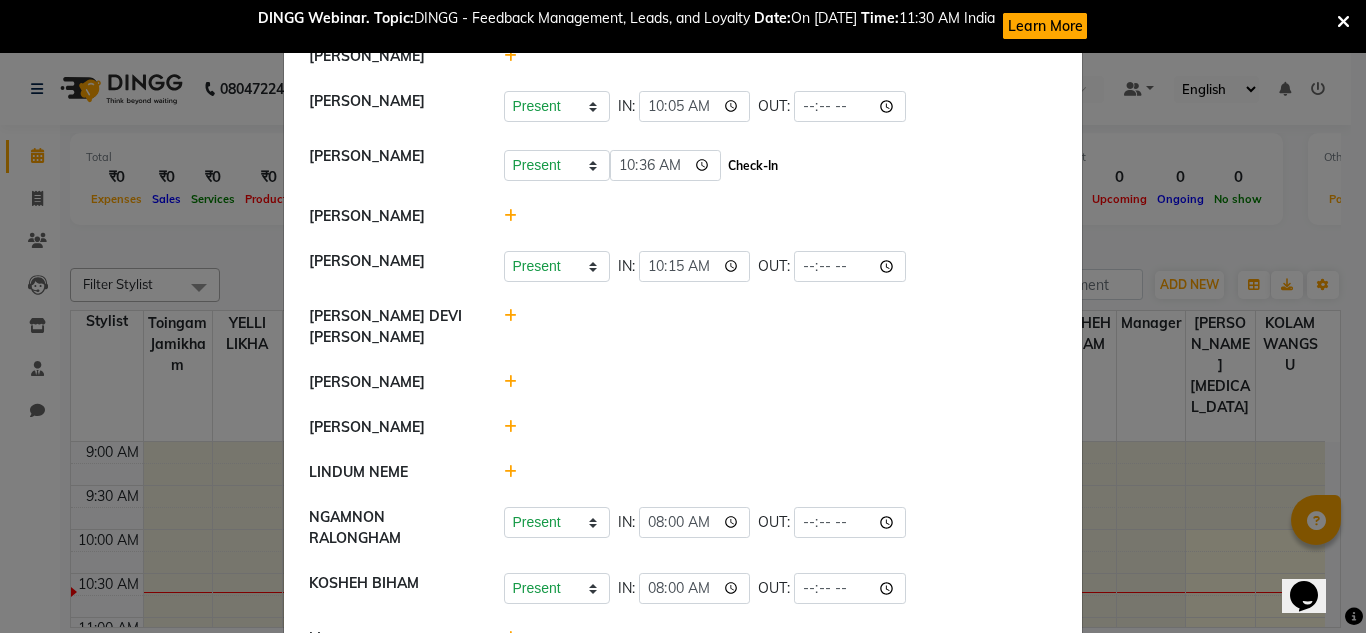 click on "Check-In" 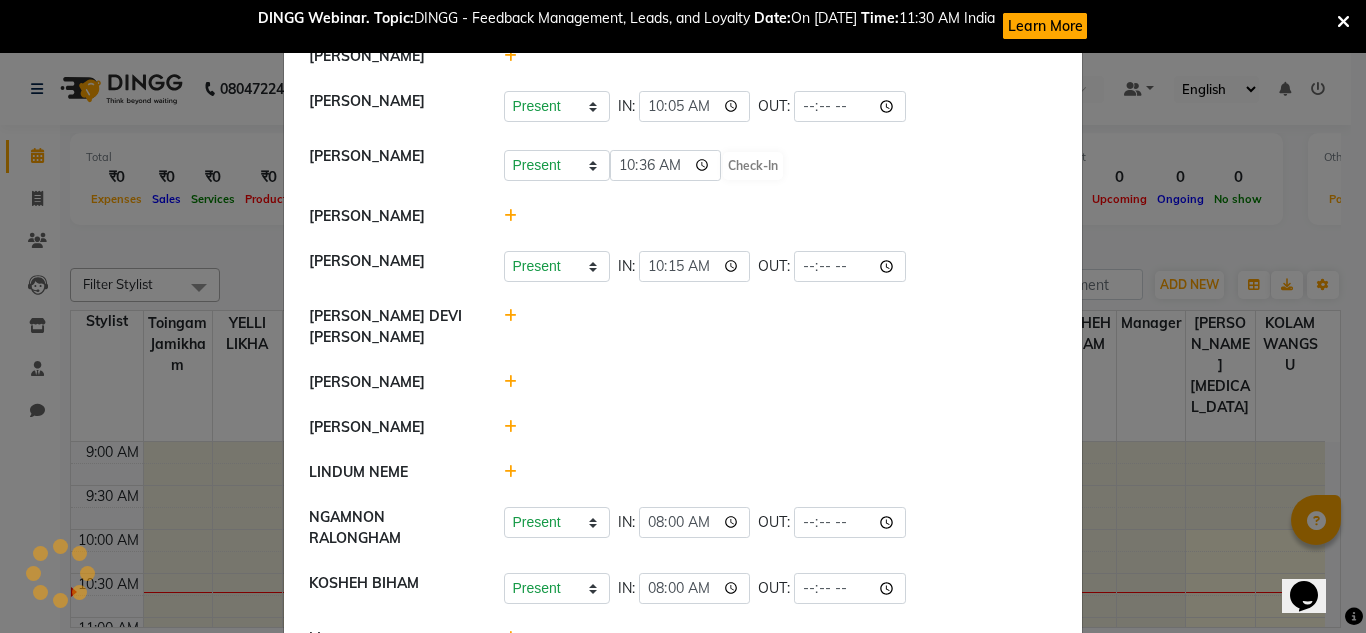 select on "A" 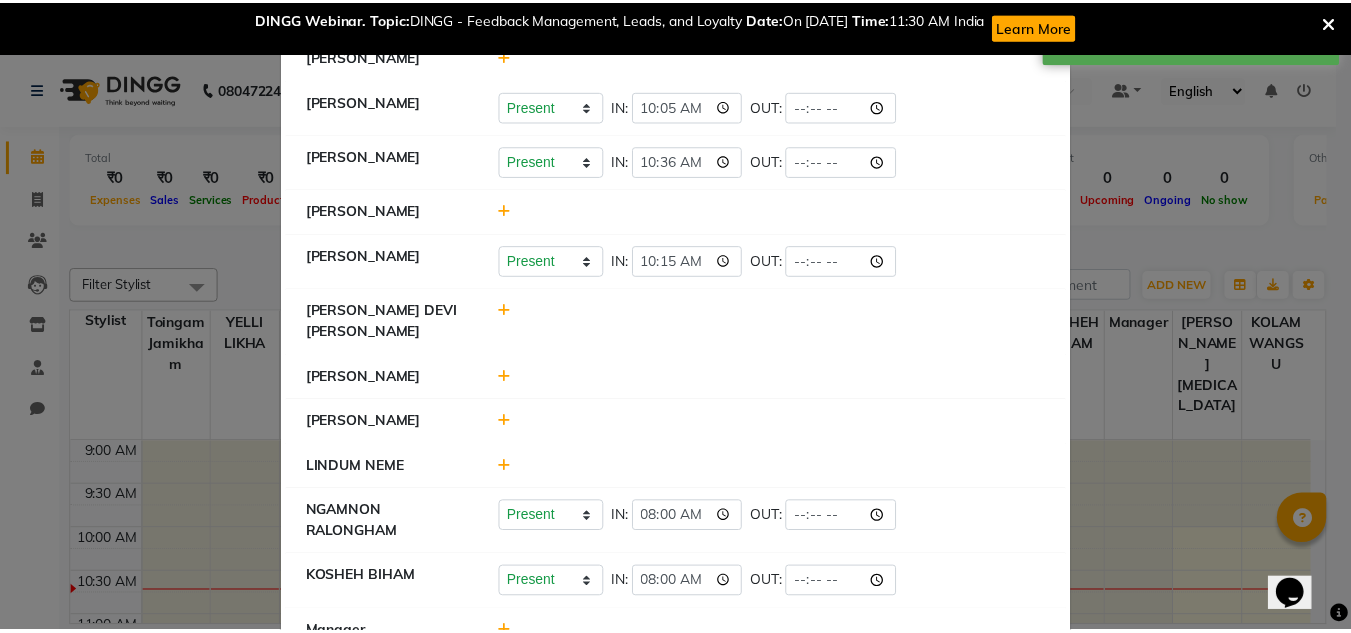 scroll, scrollTop: 0, scrollLeft: 0, axis: both 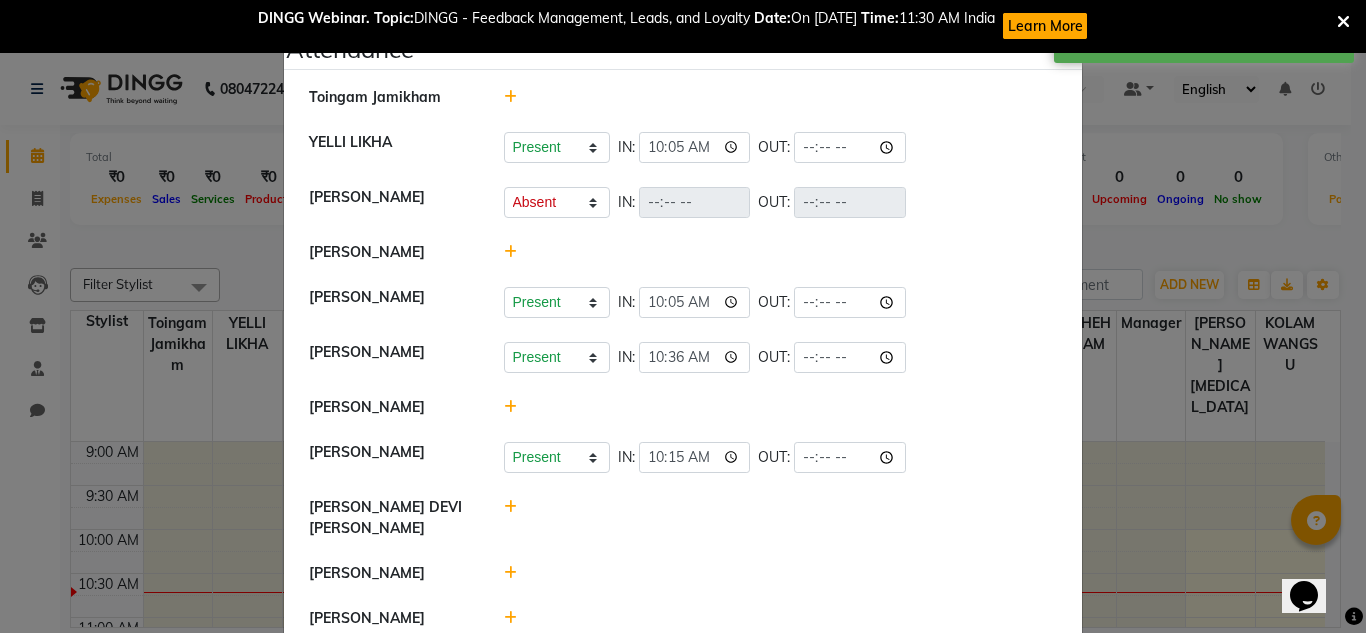 click on "Attendance ×  Toingam Jamikham   YELLI LIKHA   Present   Absent   Late   Half Day   Weekly Off  IN:  10:05 OUT:   [PERSON_NAME]   Present   Absent   Late   Half Day   Weekly Off  IN:  OUT:   [PERSON_NAME]   [PERSON_NAME]   Present   Absent   Late   Half Day   Weekly Off  IN:  10:05 OUT:   [PERSON_NAME]   Present   Absent   Late   Half Day   Weekly Off  IN:  10:36 OUT:   MAHINDRA [PERSON_NAME] BISWAS    Present   Absent   Late   Half Day   Weekly Off  IN:  10:15 OUT:   [PERSON_NAME] DEVI [PERSON_NAME] NEME   NGAMNON RALONGHAM   Present   Absent   Late   Half Day   Weekly Off  IN:  08:00 OUT:   KOSHEH BIHAM   Present   Absent   Late   Half Day   Weekly Off  IN:  08:00 OUT:   Manager   Admin   [PERSON_NAME][MEDICAL_DATA]   KOLAM WANGSU   Present   Absent   Late   Half Day   Weekly Off  IN:  OUT:" 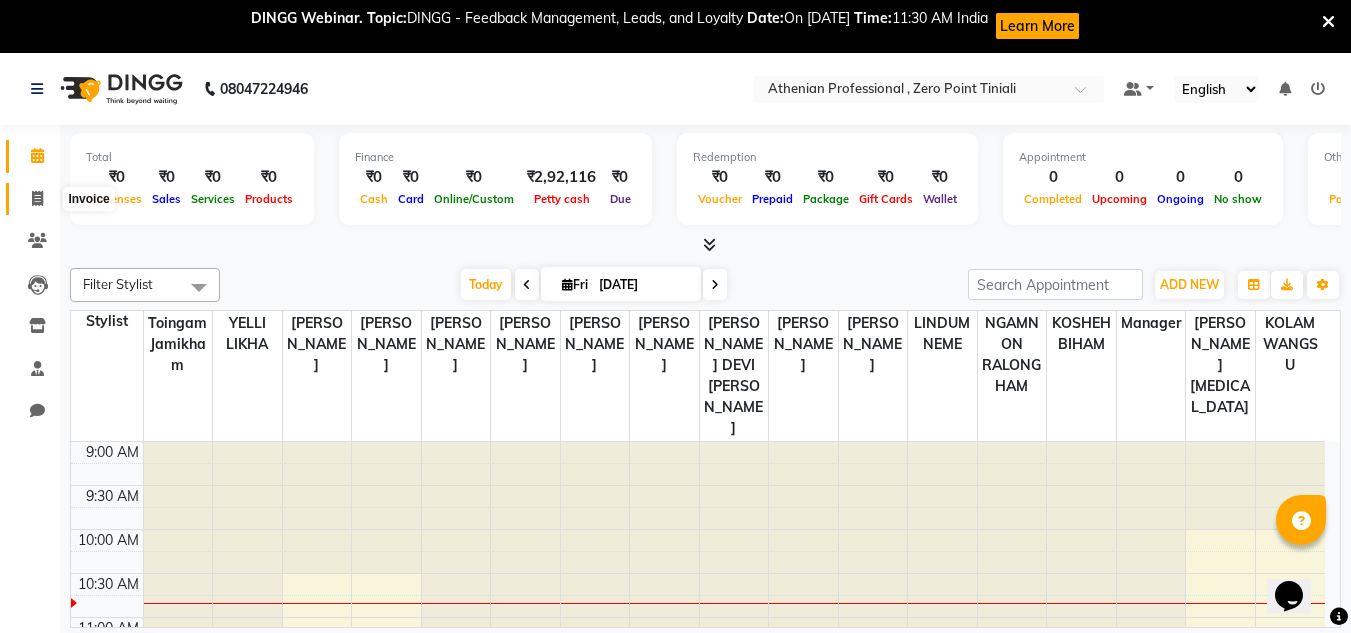 click 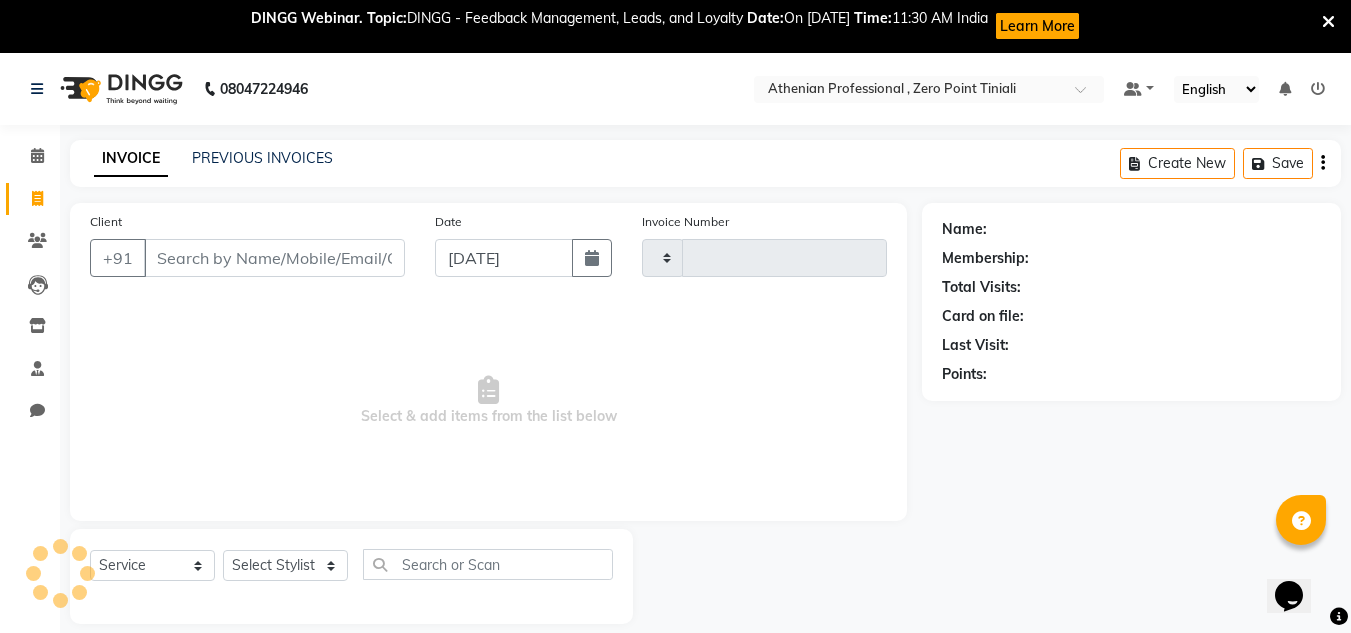 type on "1499" 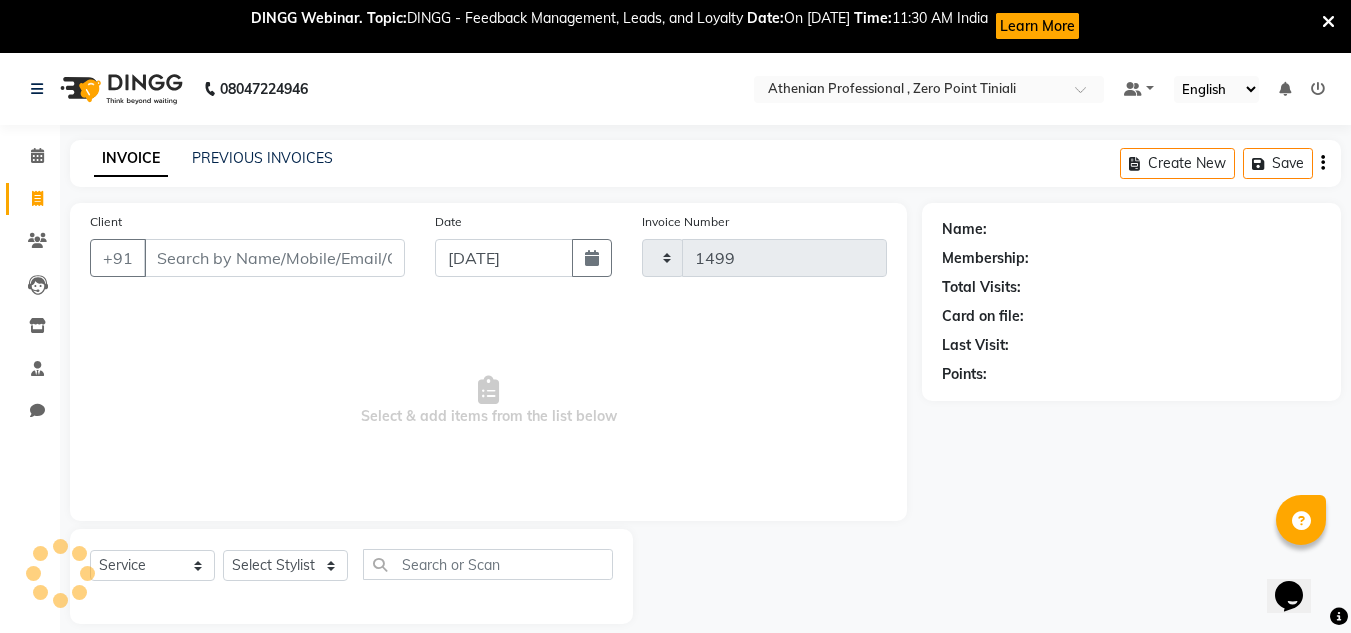 select on "8300" 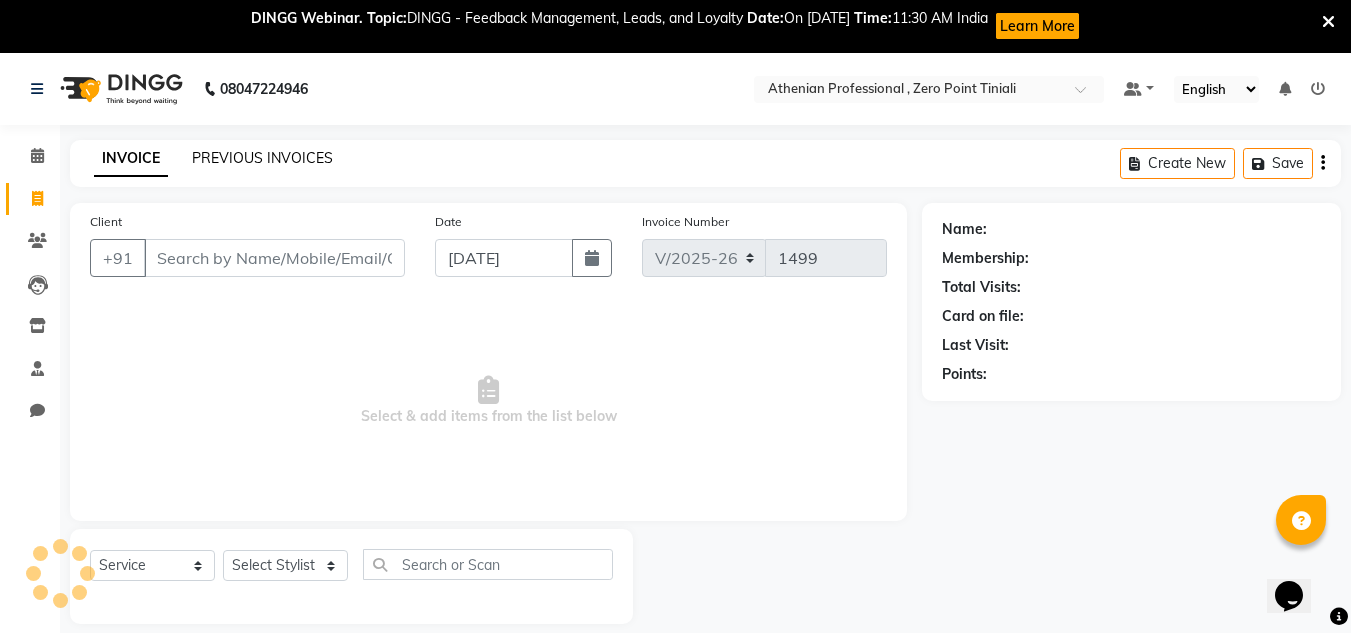 click on "PREVIOUS INVOICES" 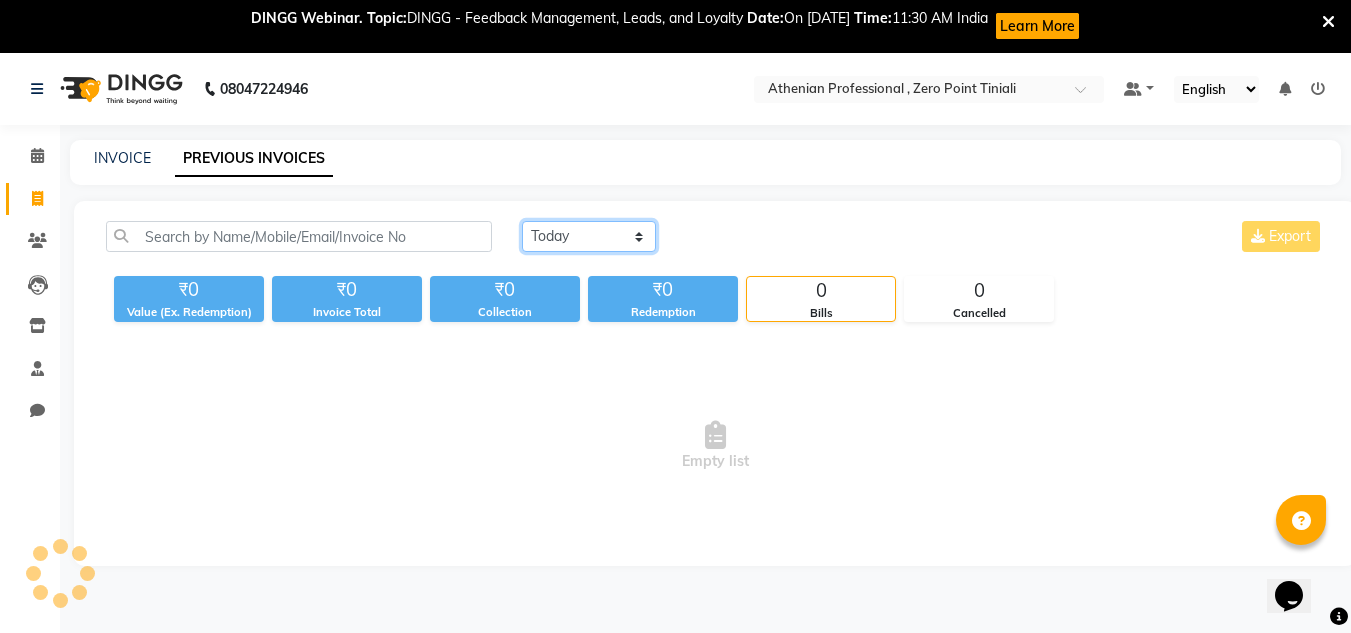 click on "[DATE] [DATE] Custom Range" 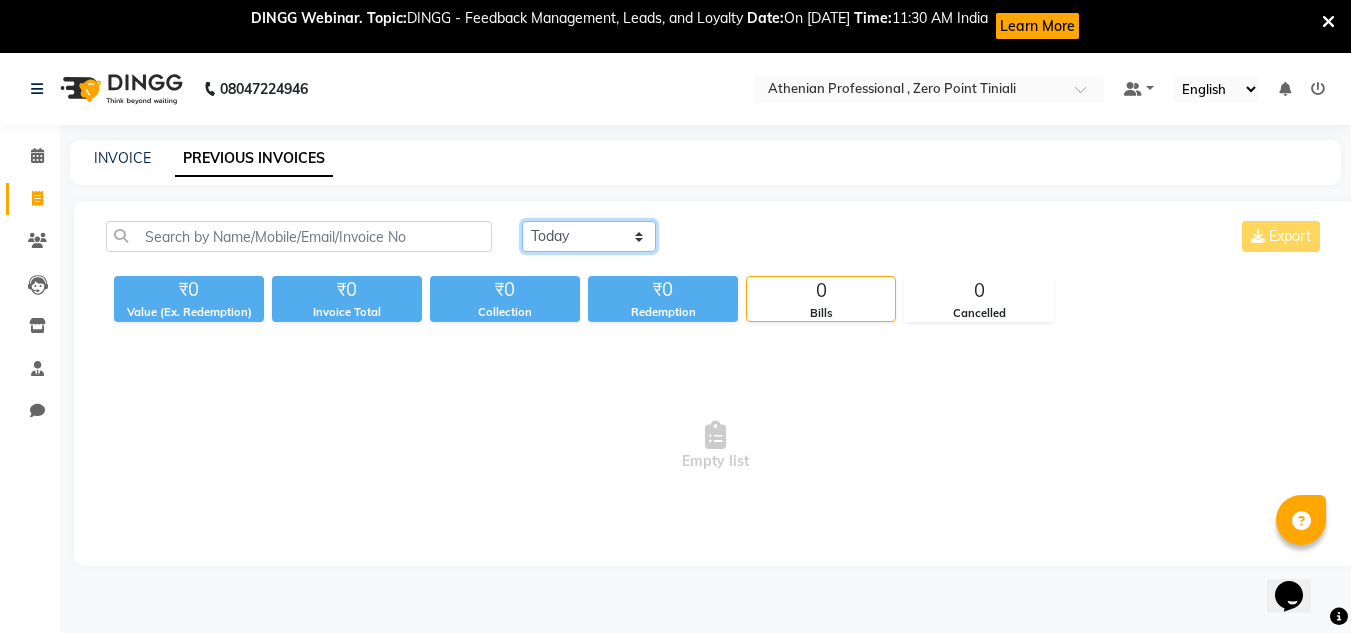 select on "[DATE]" 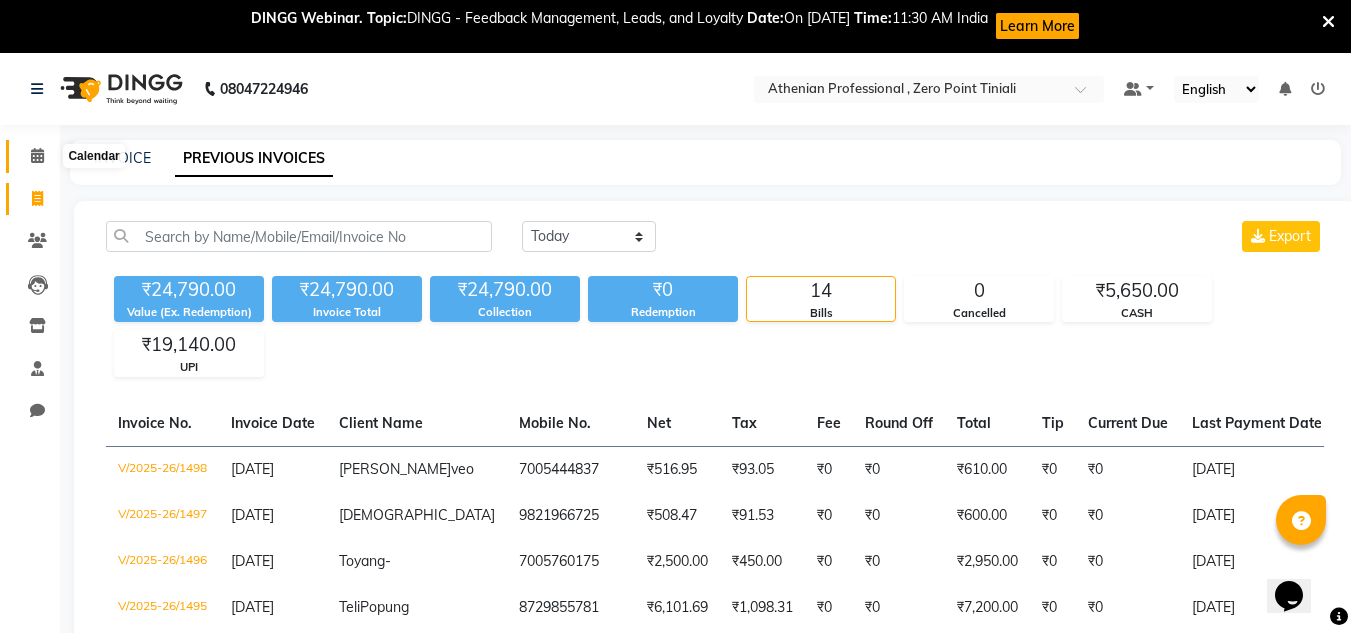 click 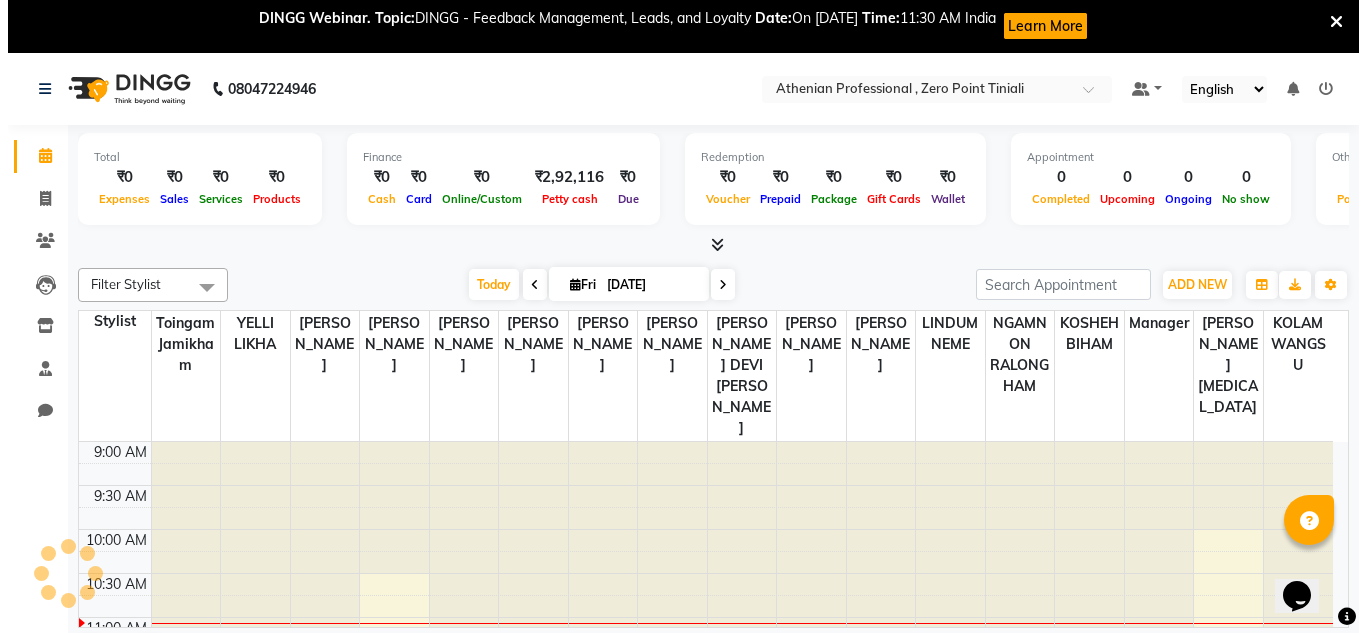 scroll, scrollTop: 0, scrollLeft: 0, axis: both 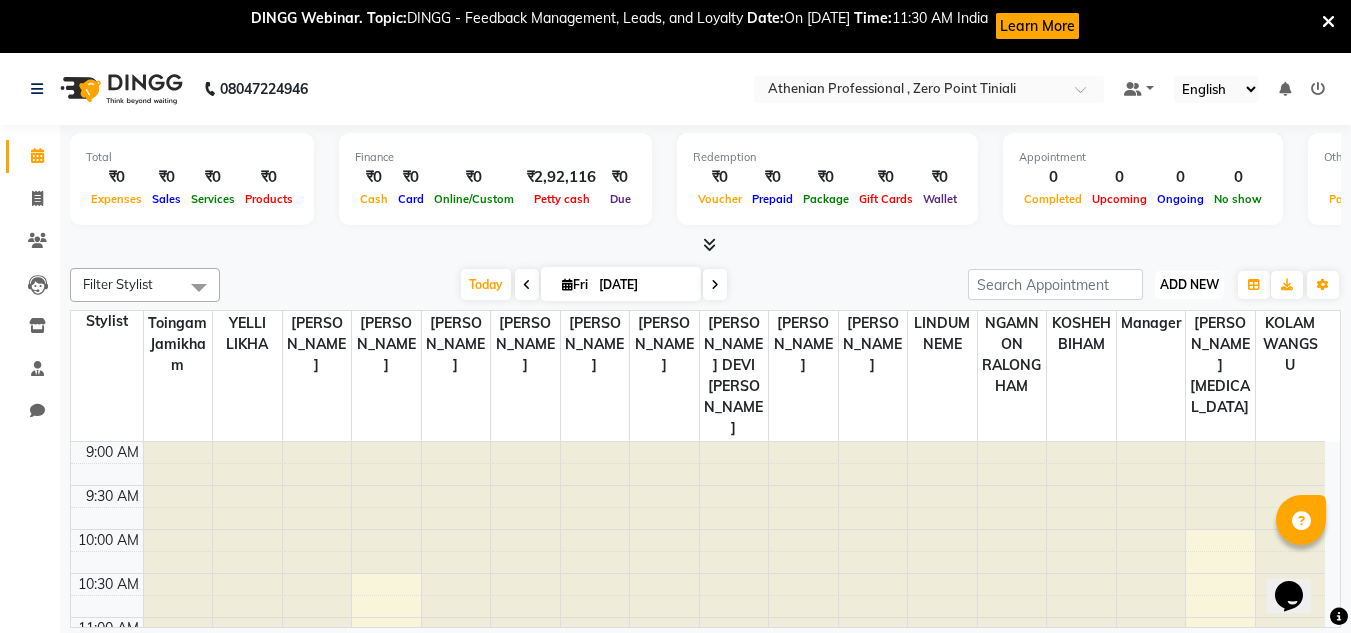 click on "ADD NEW" at bounding box center (1189, 284) 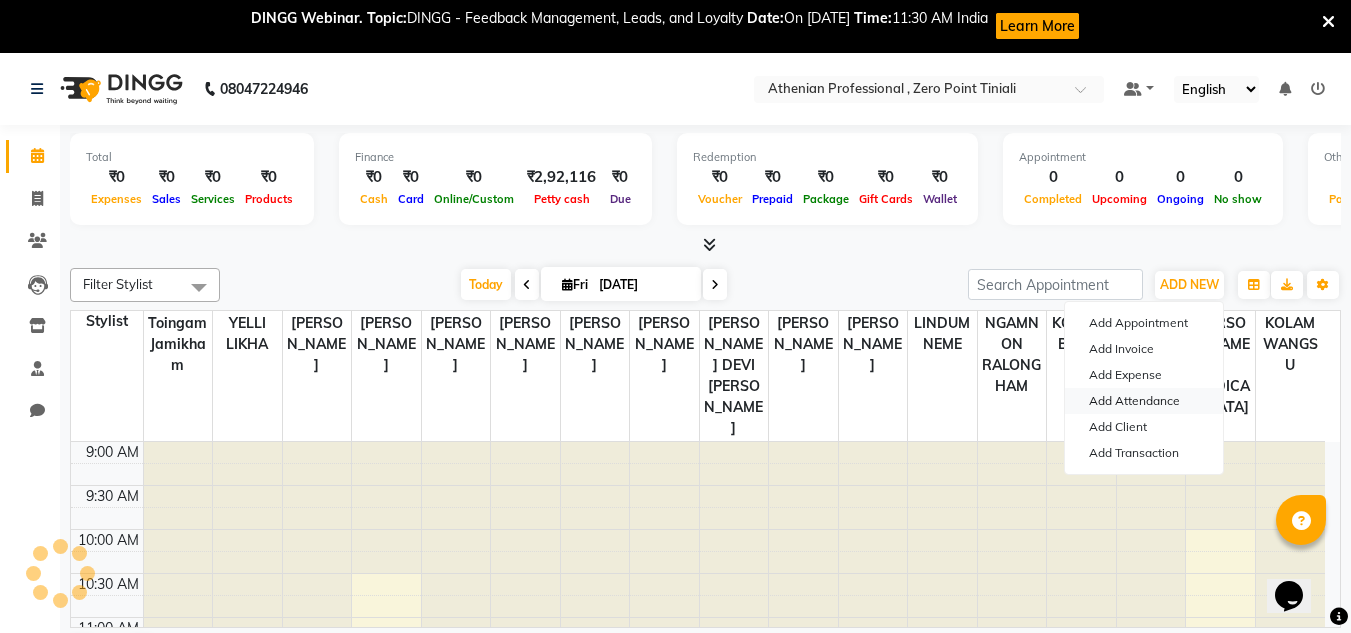 click on "Add Attendance" at bounding box center (1144, 401) 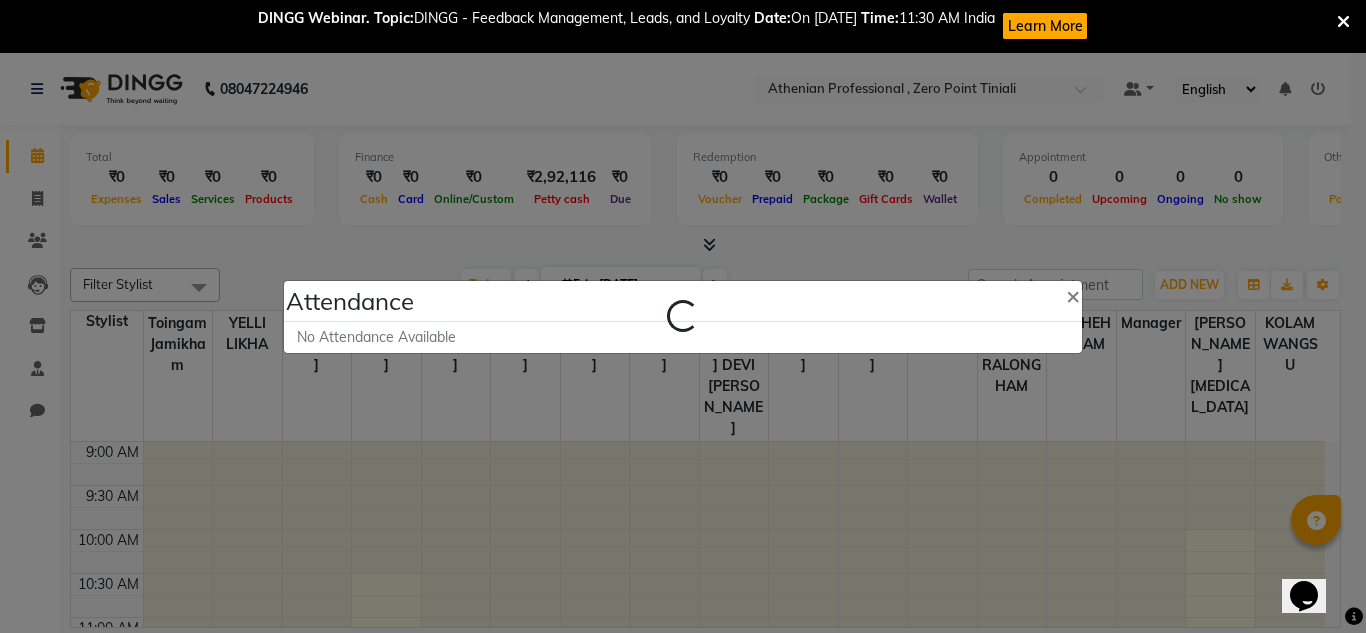select on "A" 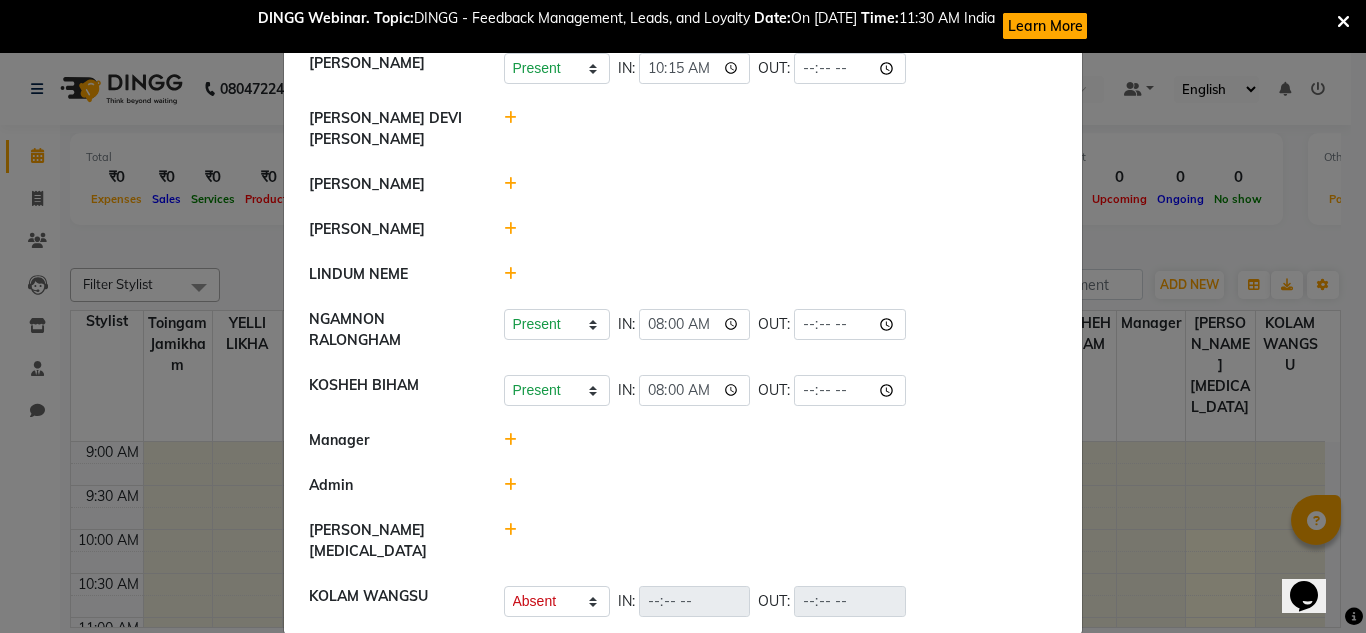 scroll, scrollTop: 398, scrollLeft: 0, axis: vertical 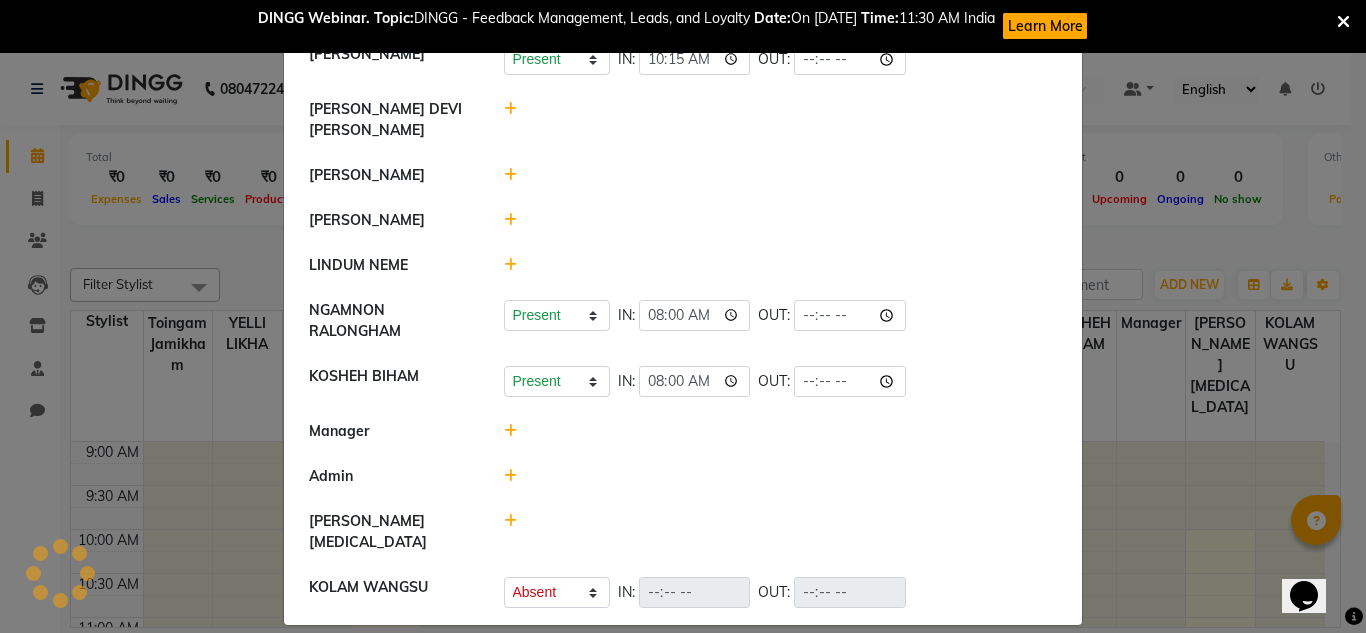 click 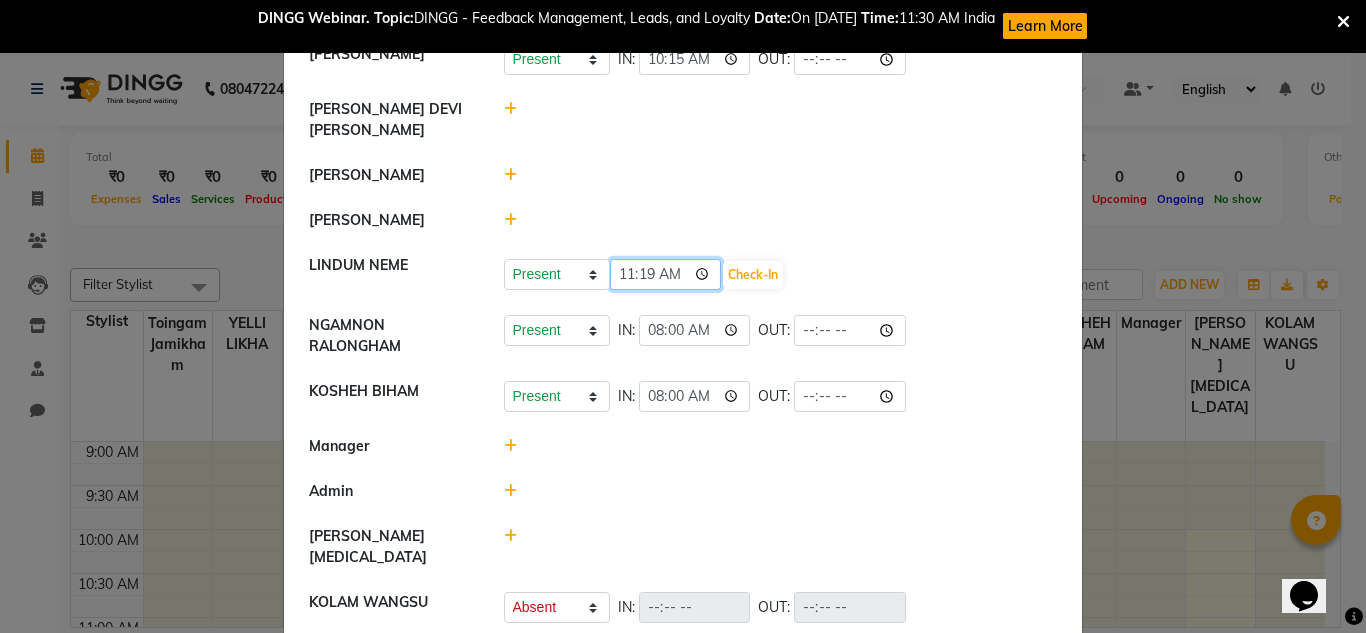 click on "11:19" 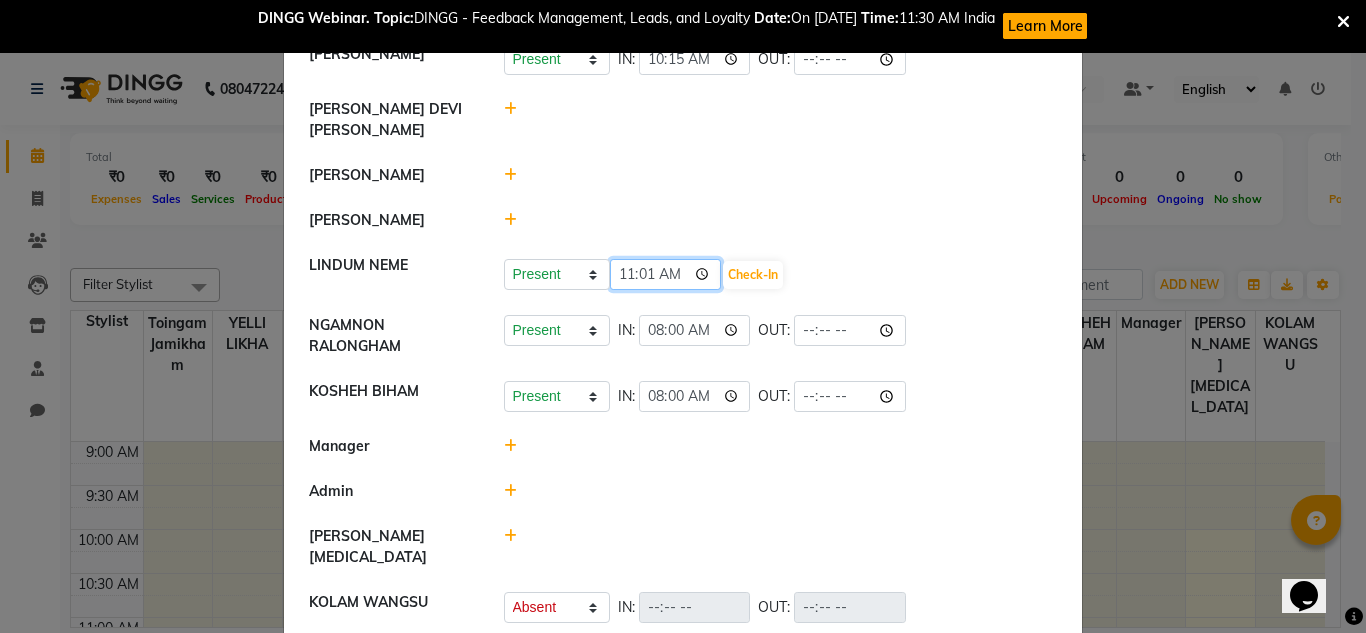 type on "11:17" 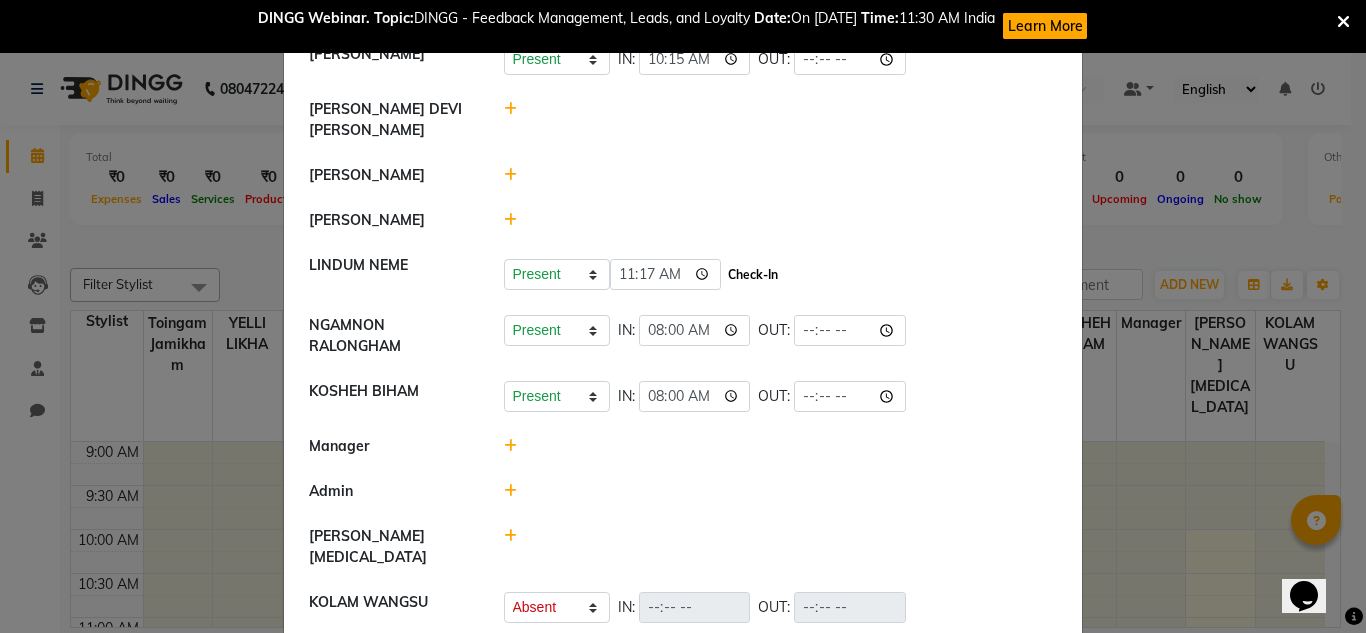 click on "Check-In" 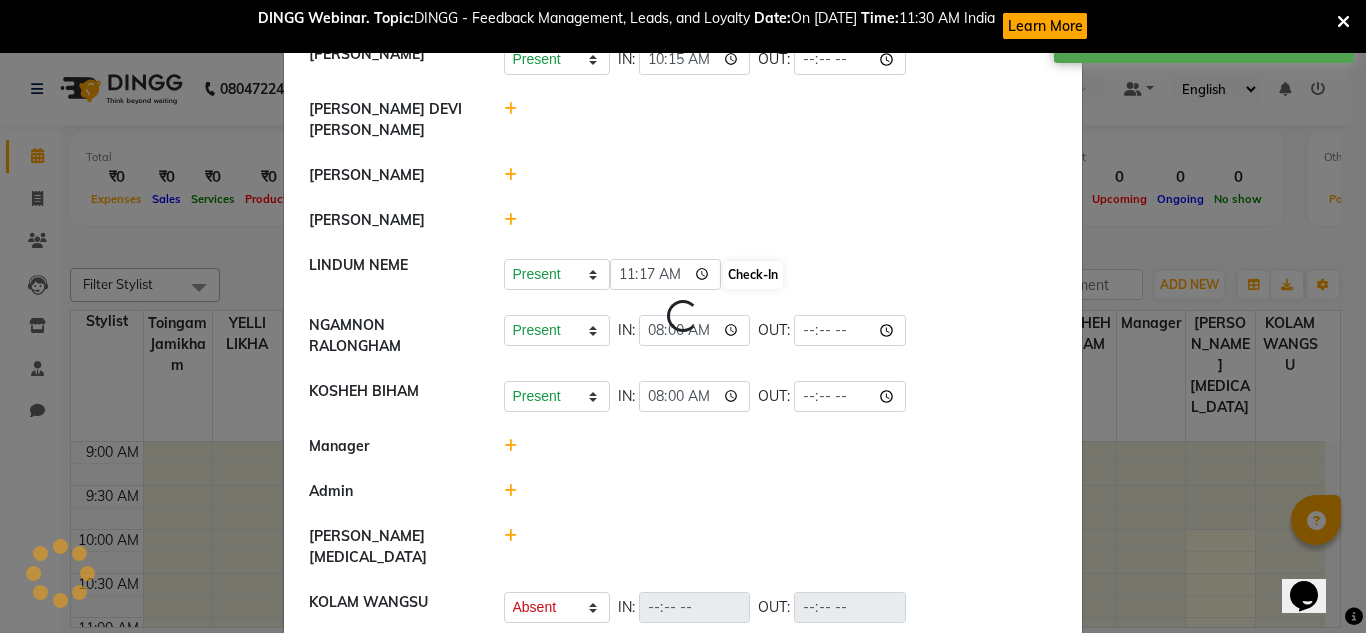select on "A" 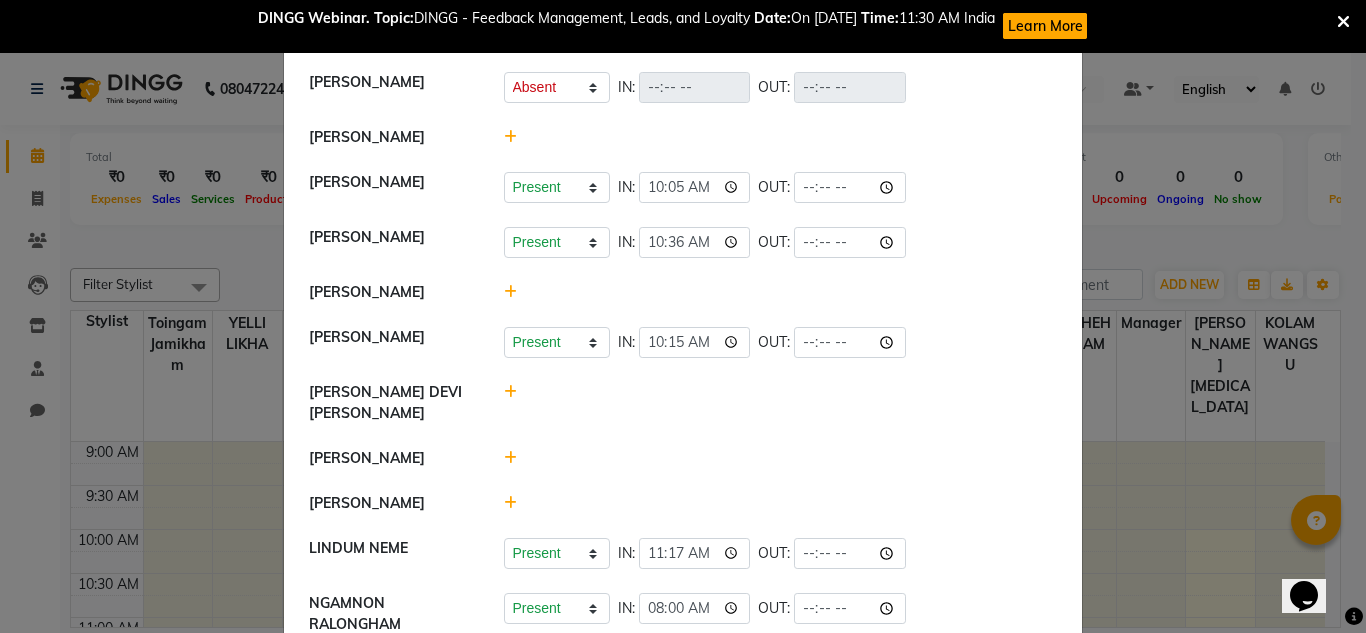 scroll, scrollTop: 38, scrollLeft: 0, axis: vertical 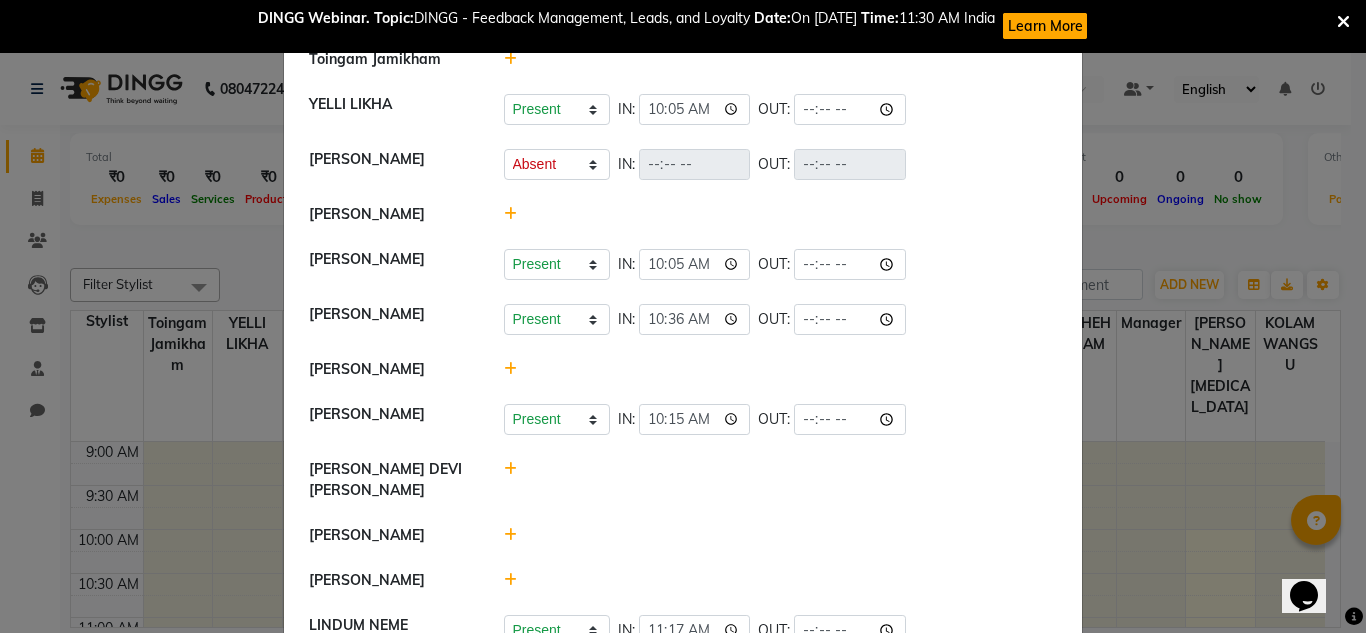 click 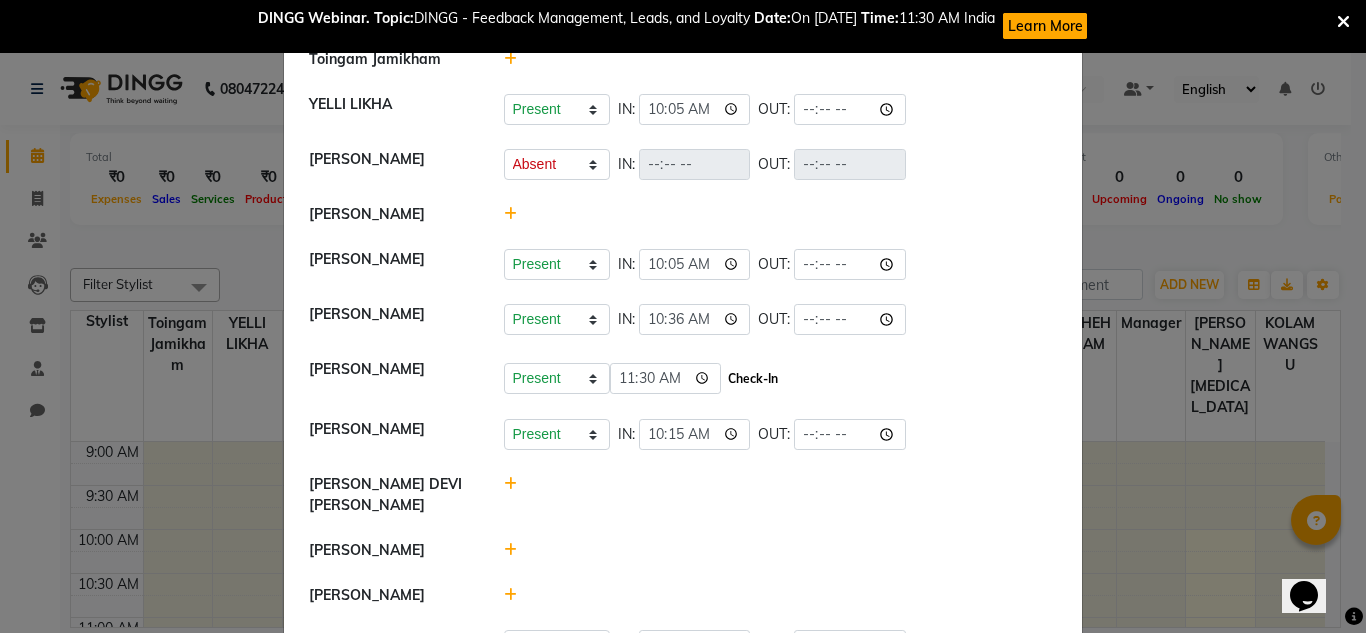 click on "Check-In" 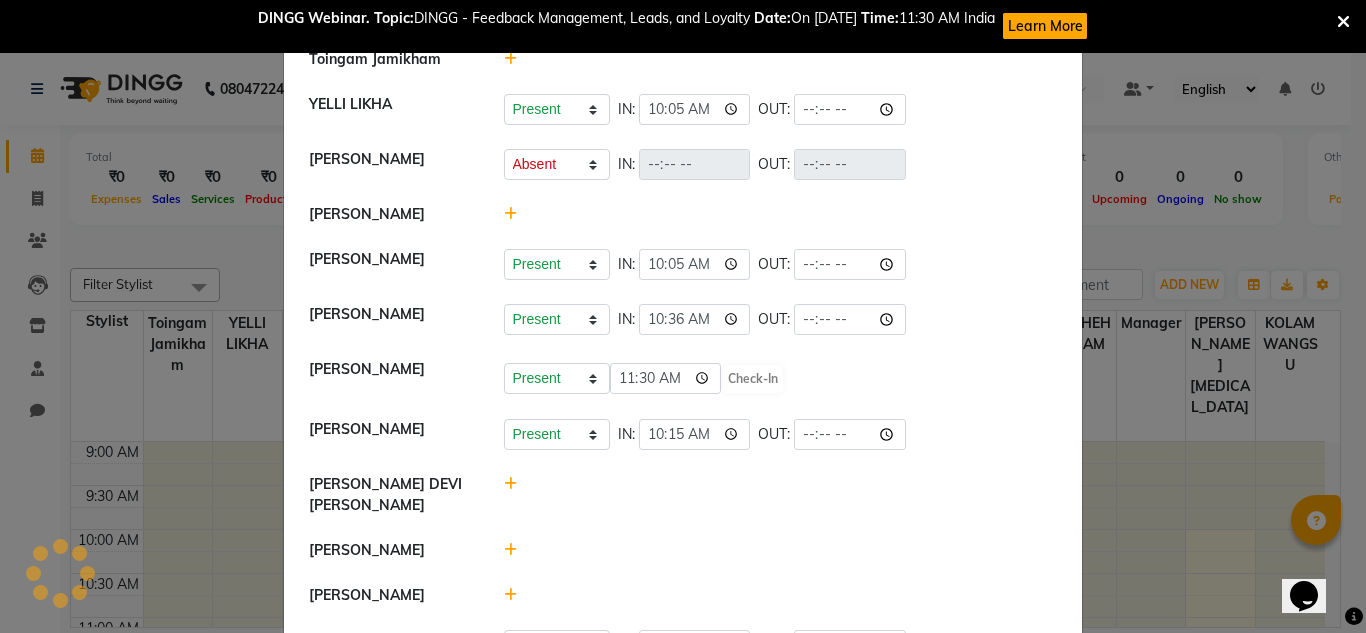 select on "A" 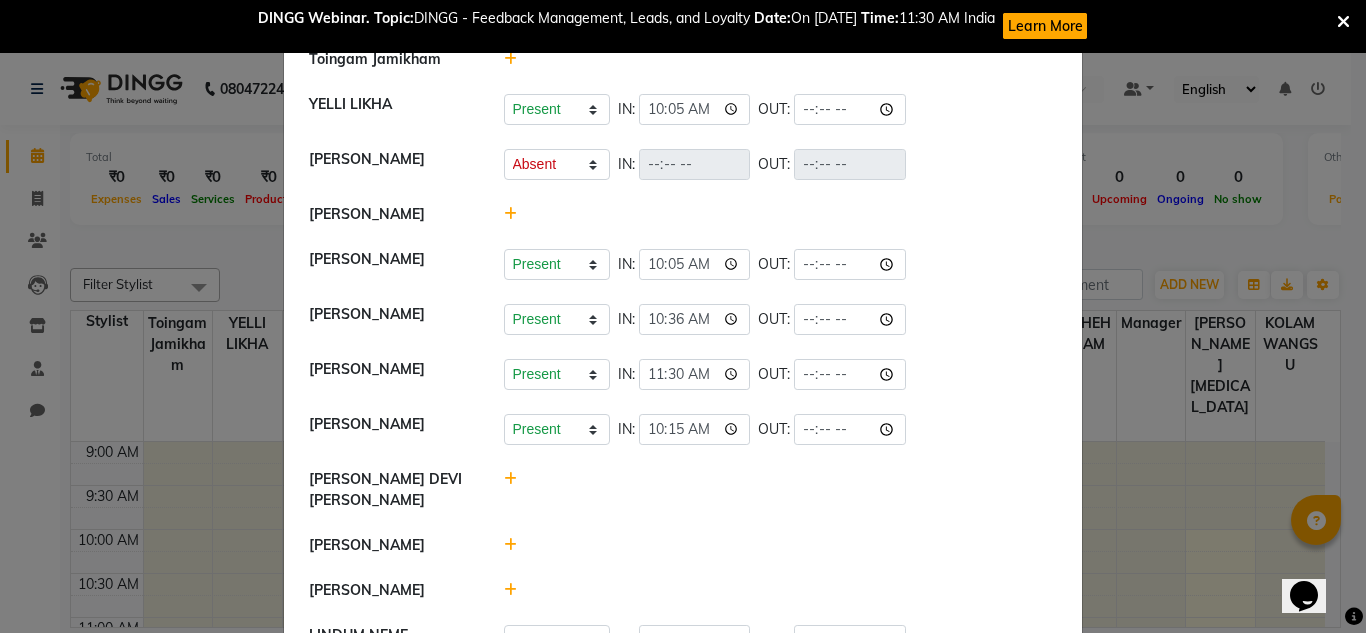 click 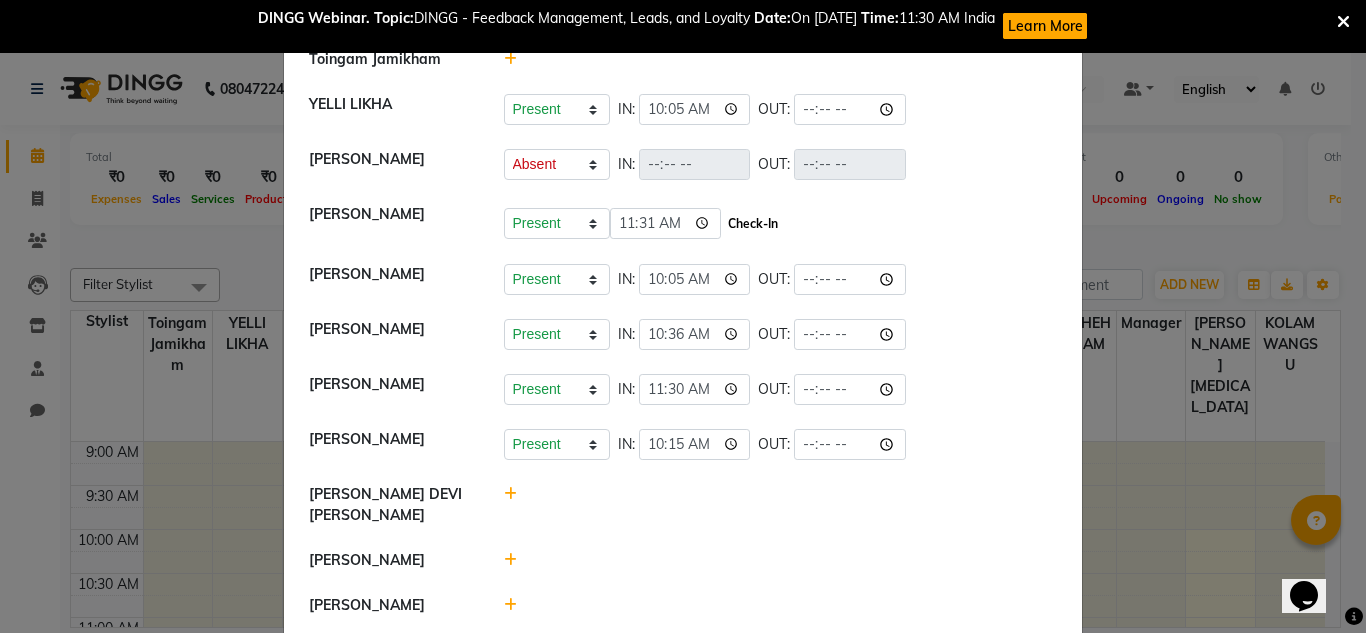 click on "Check-In" 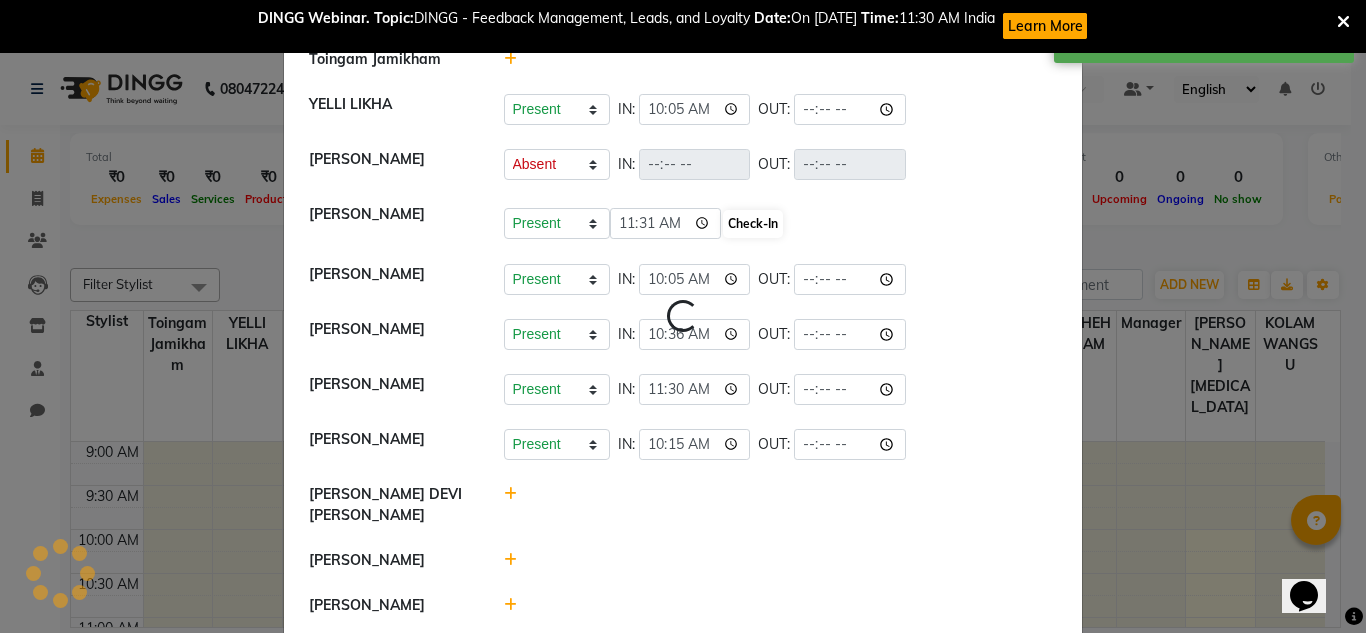 select on "A" 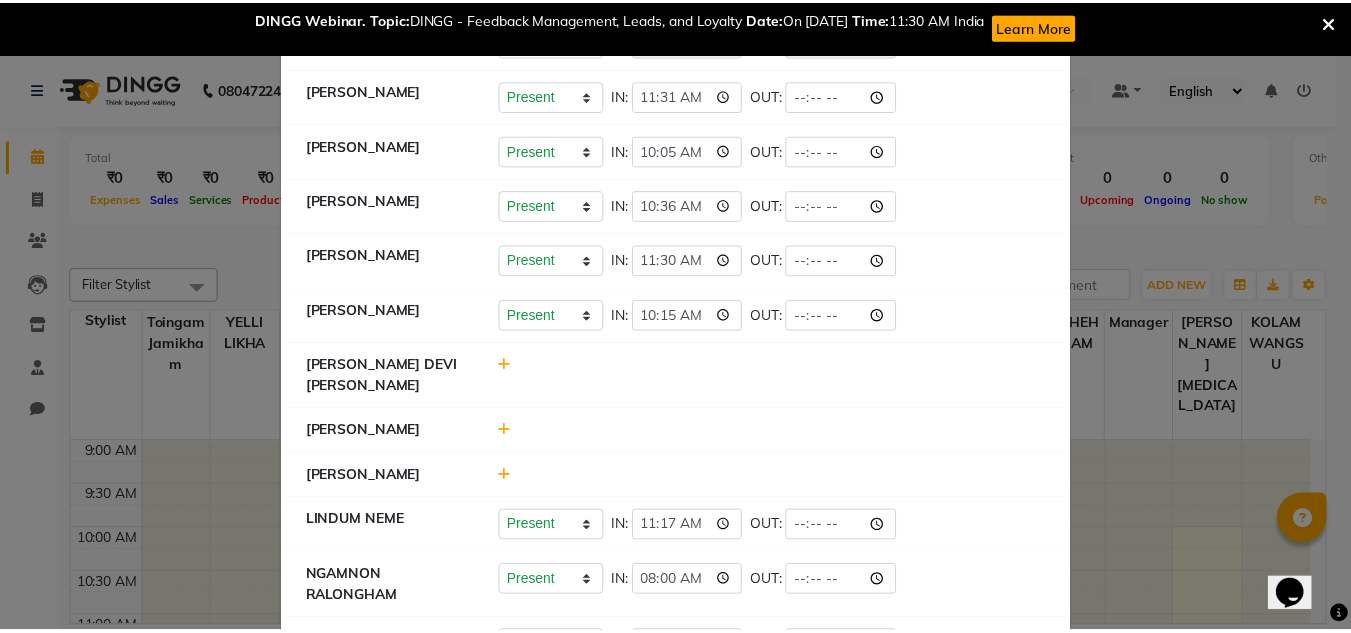 scroll, scrollTop: 0, scrollLeft: 0, axis: both 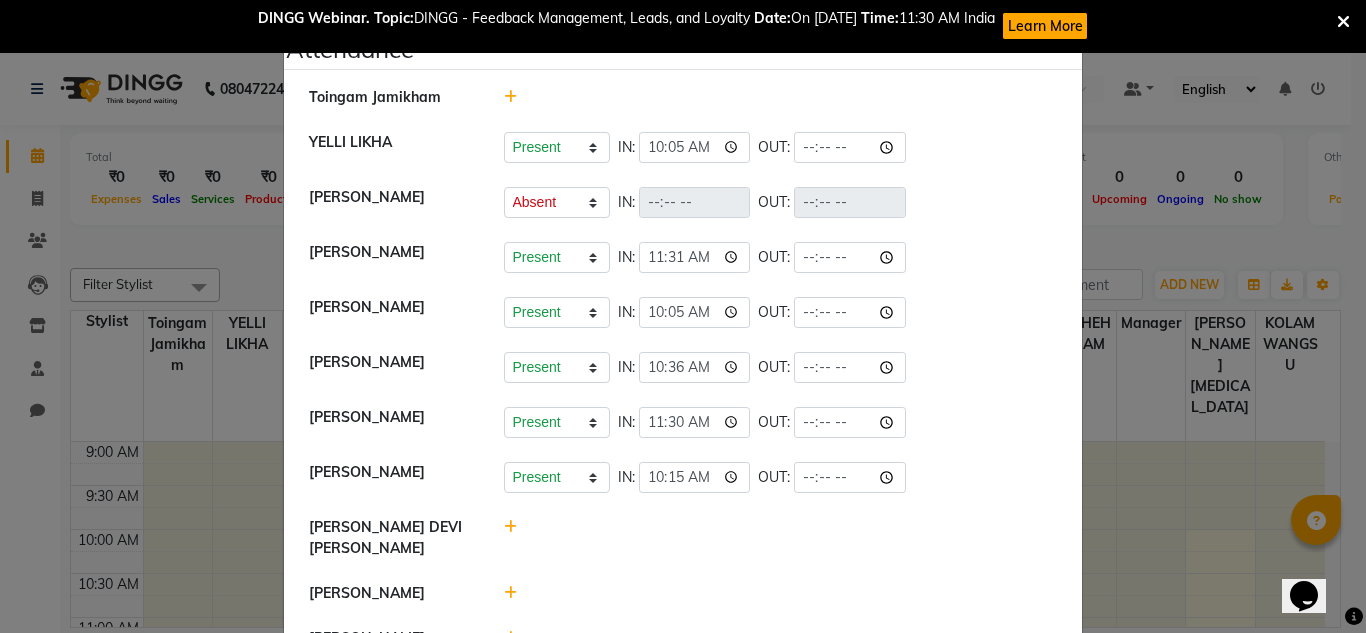 click at bounding box center [1343, 22] 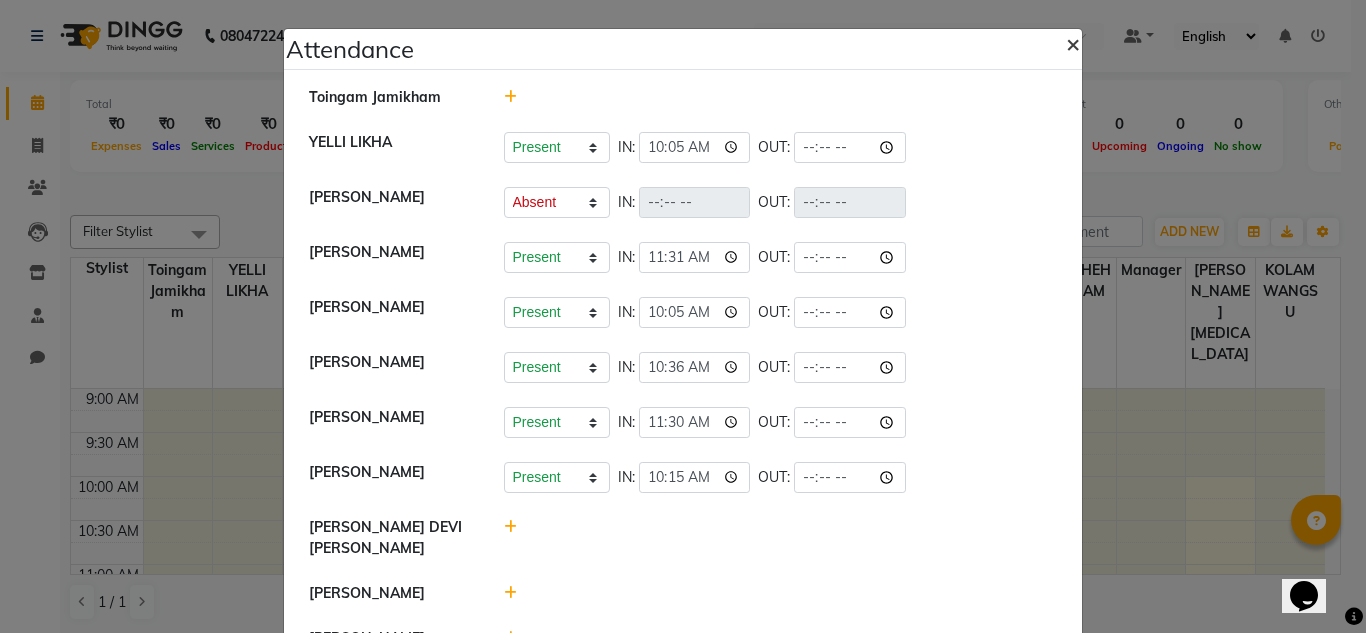 click on "×" 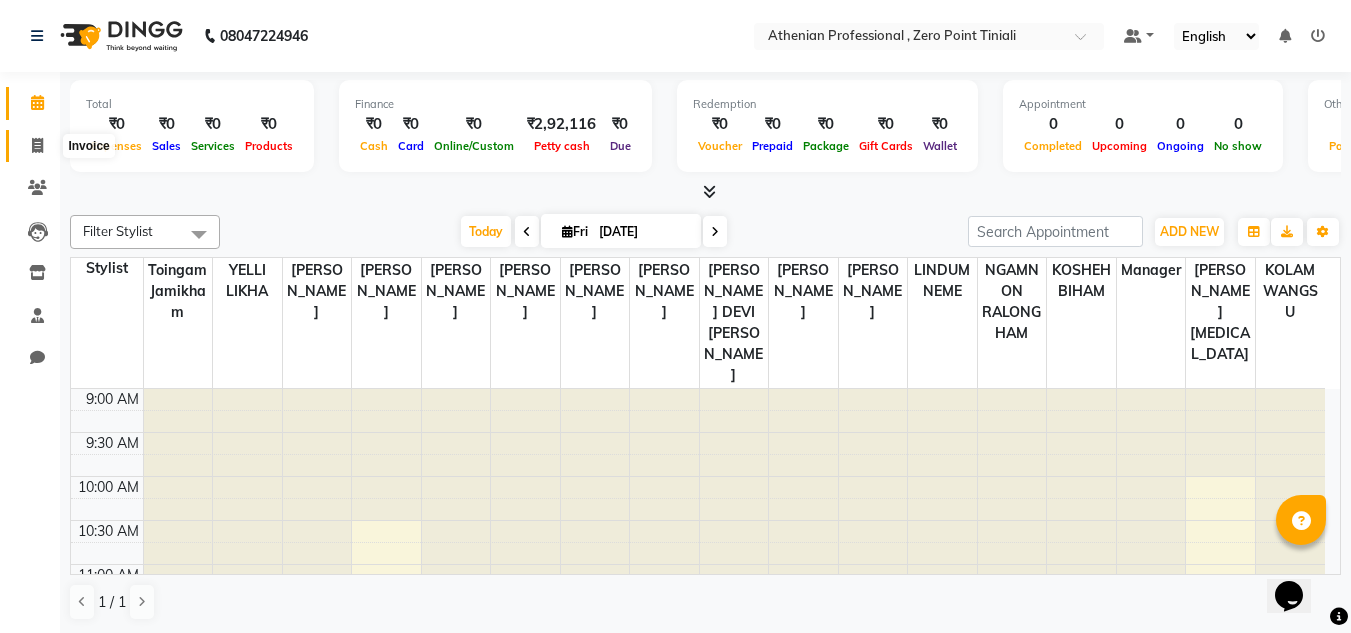 click 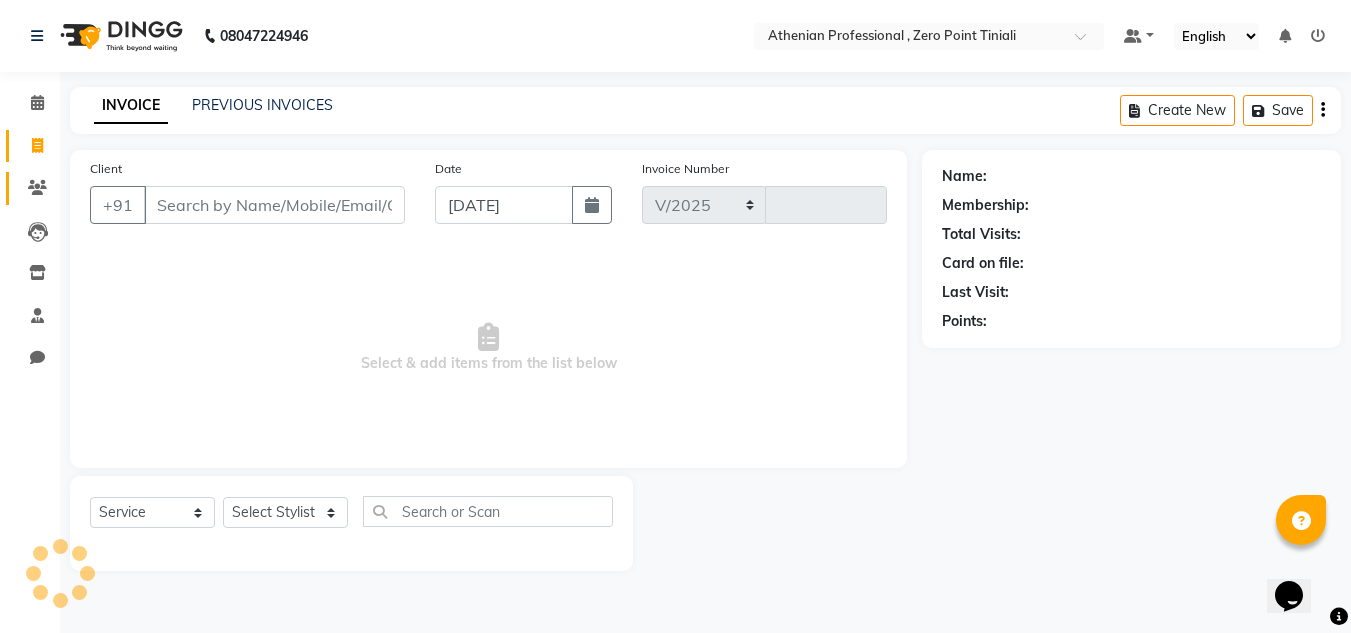 select on "8300" 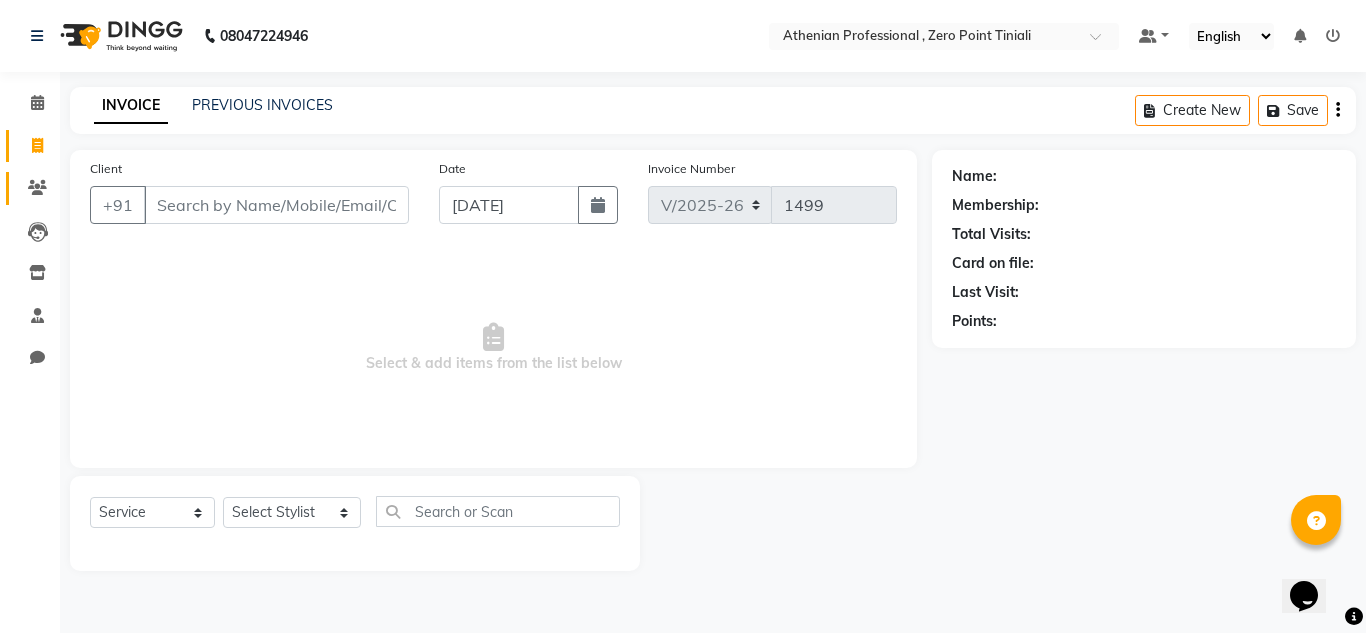 click 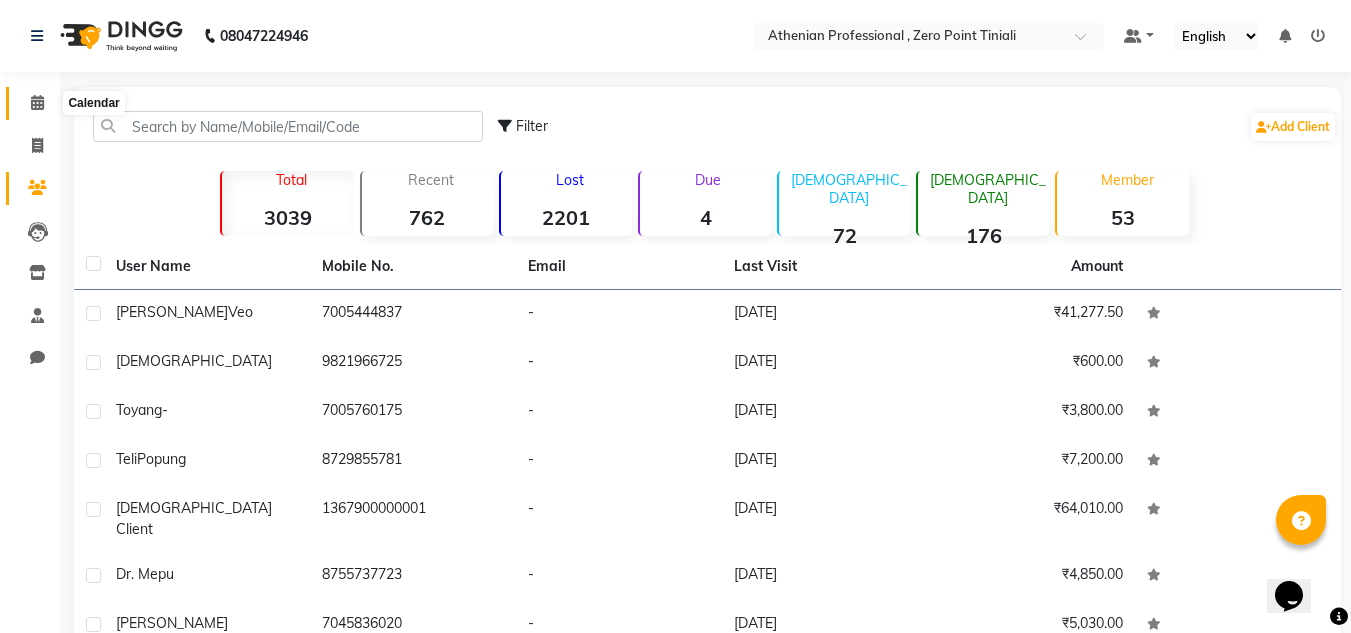 click 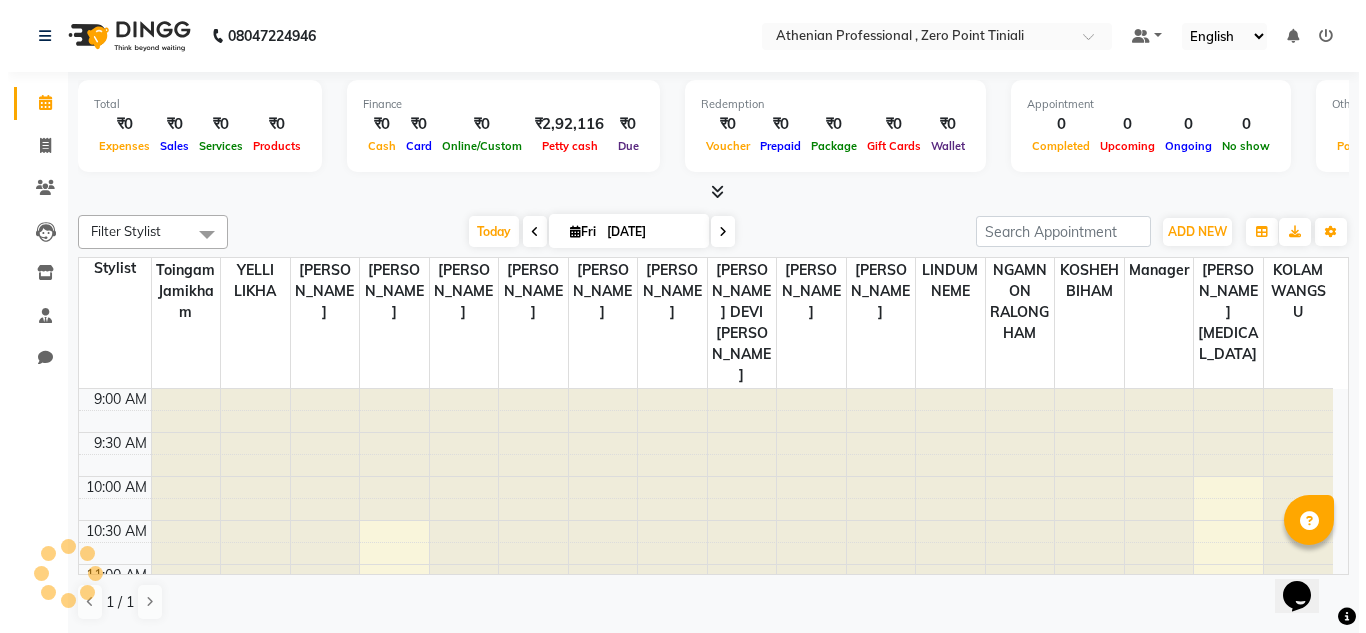 scroll, scrollTop: 0, scrollLeft: 0, axis: both 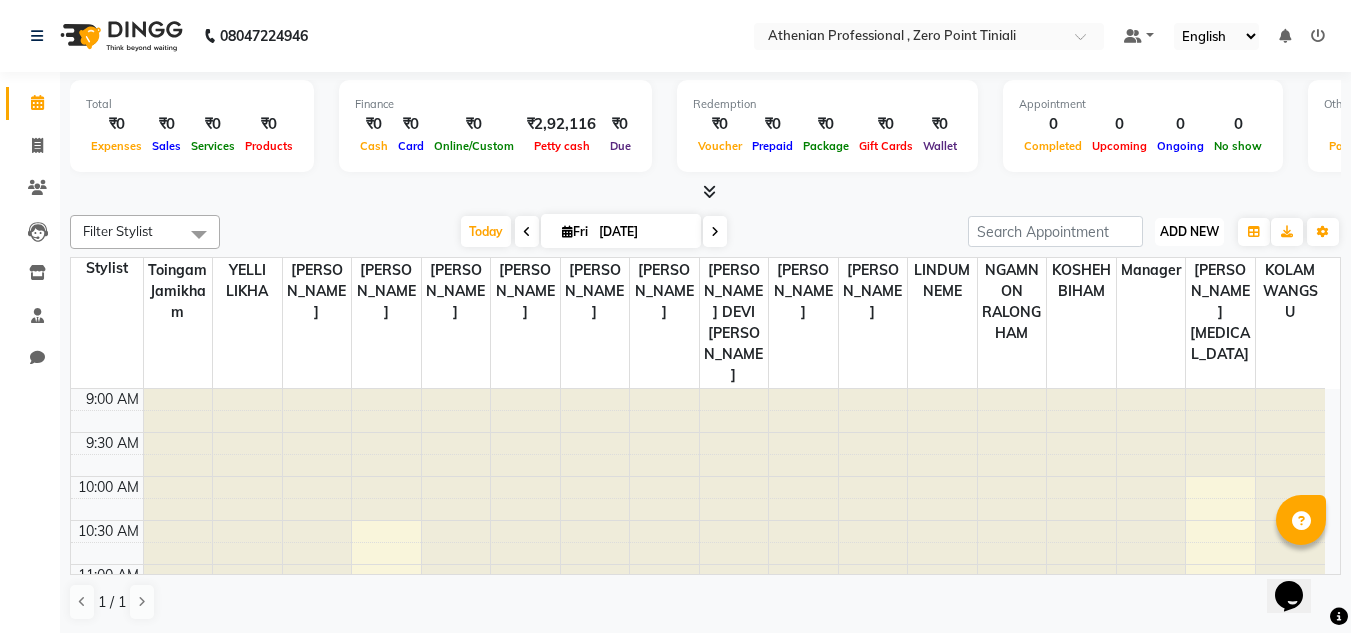 click on "ADD NEW" at bounding box center (1189, 231) 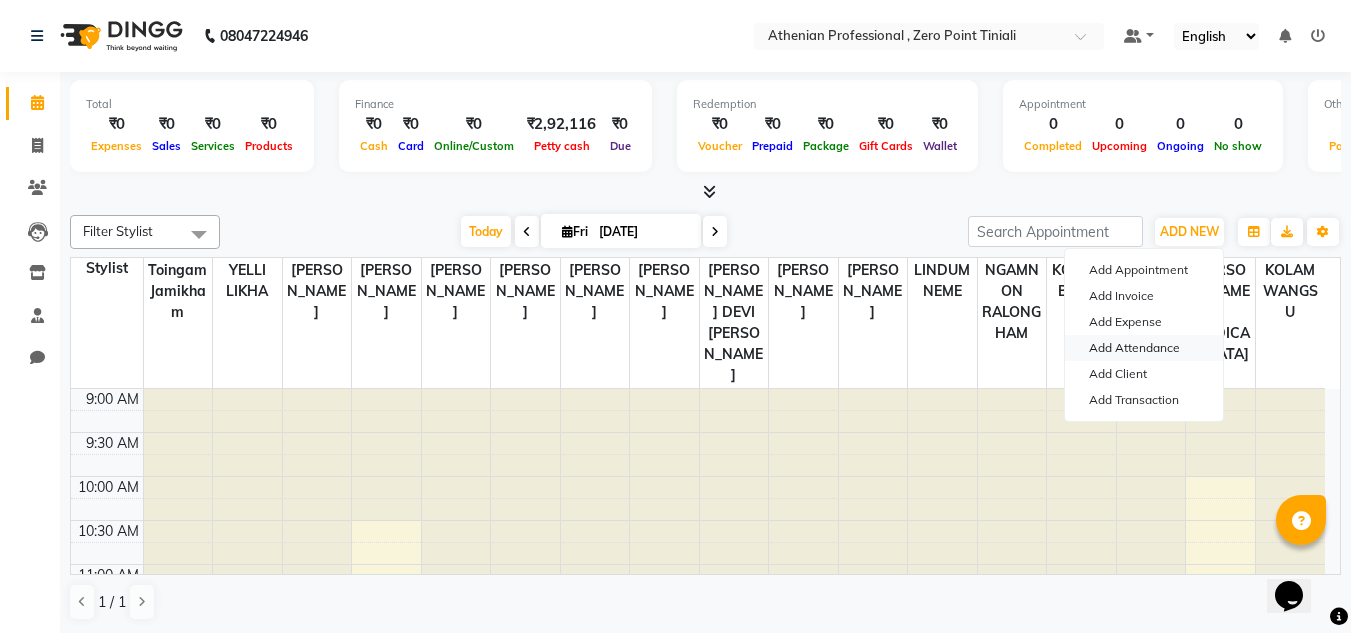 click on "Add Attendance" at bounding box center (1144, 348) 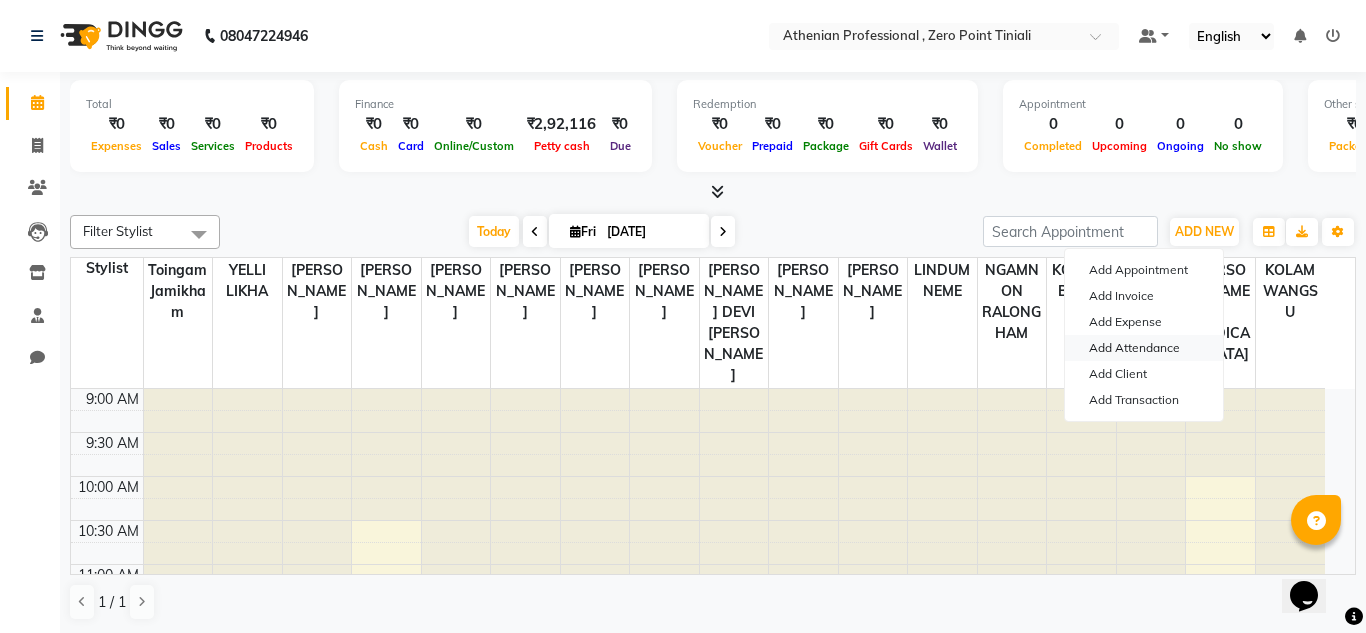 select on "A" 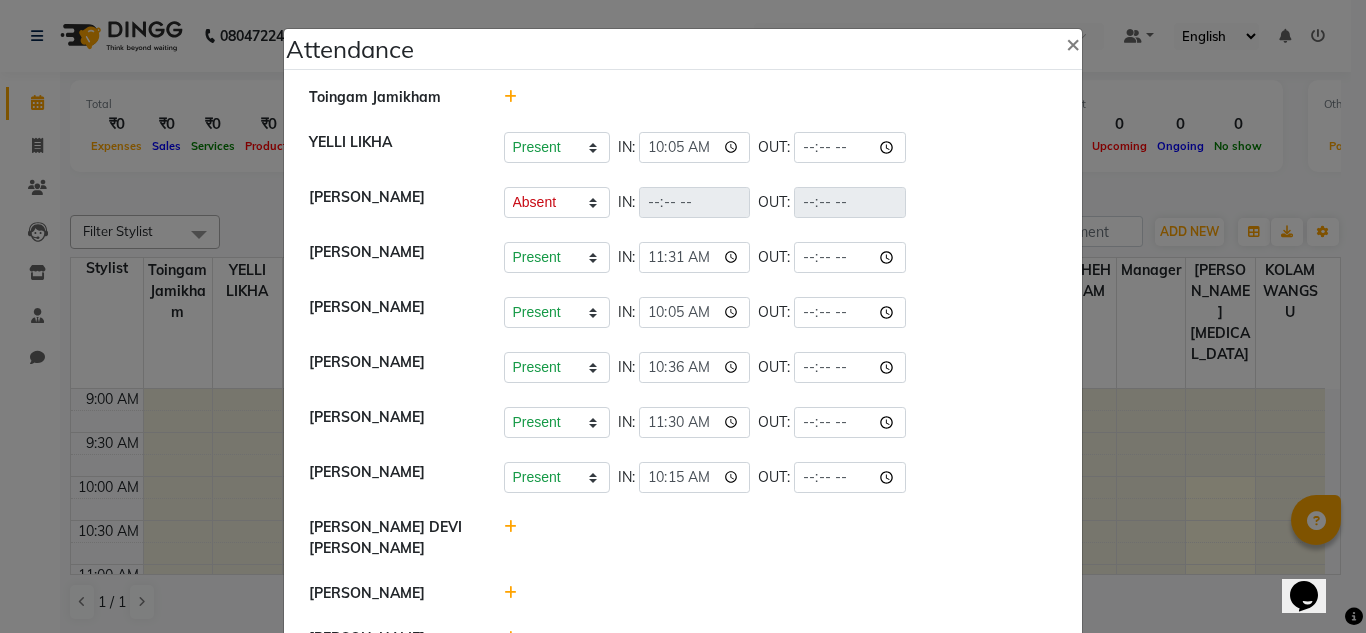 click 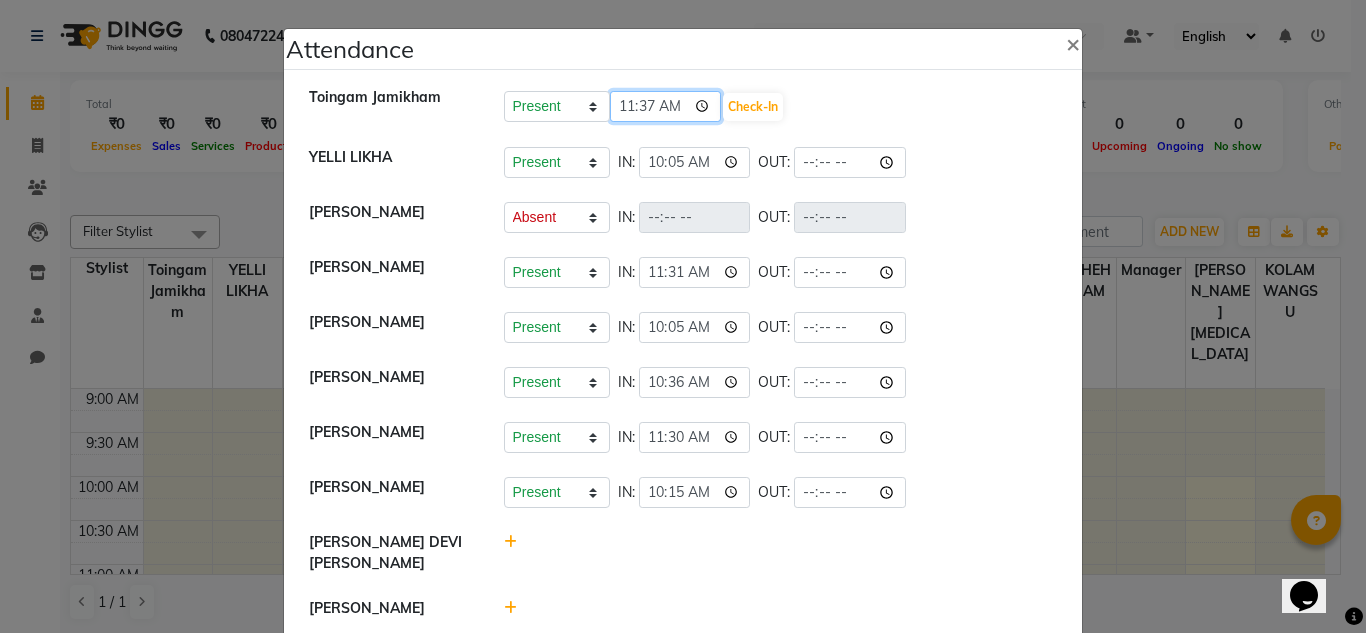 click on "11:37" 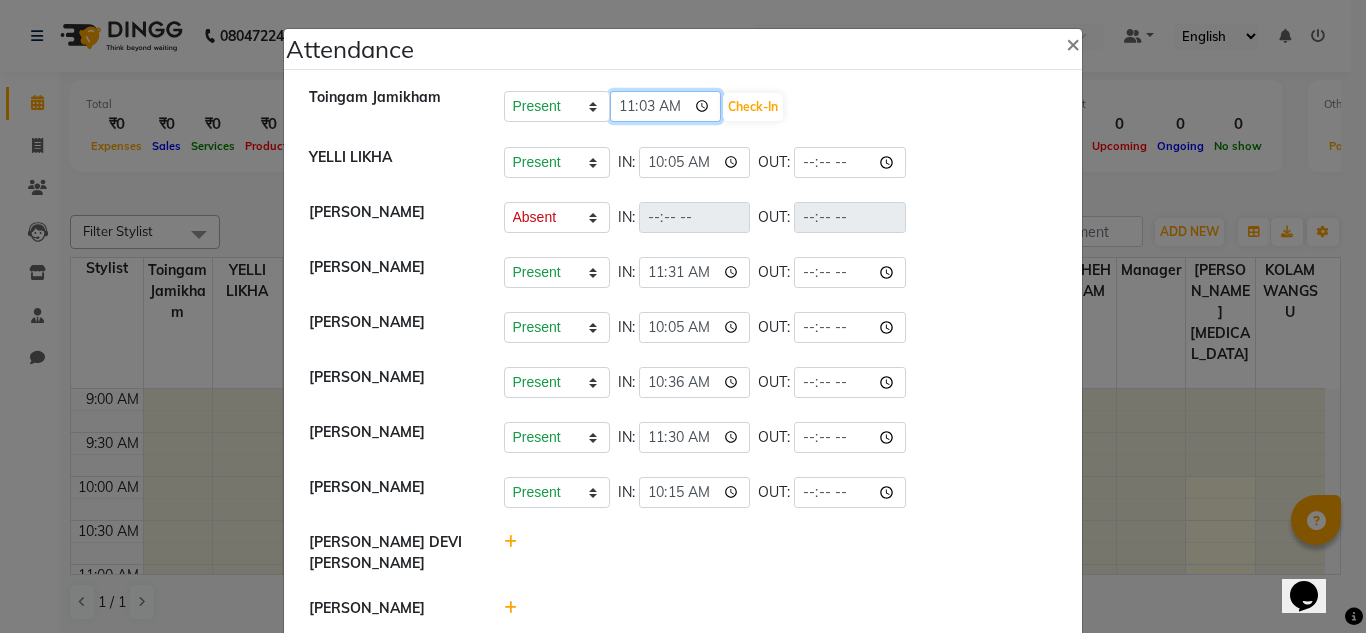 type on "11:36" 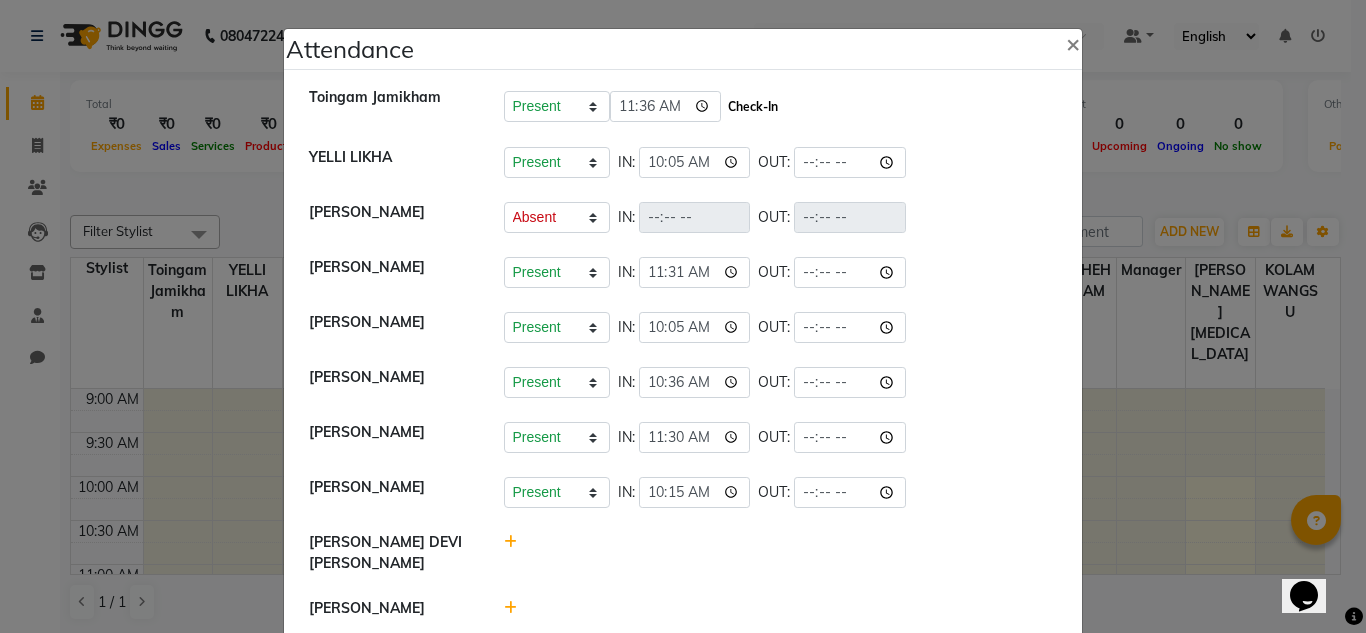 click on "Check-In" 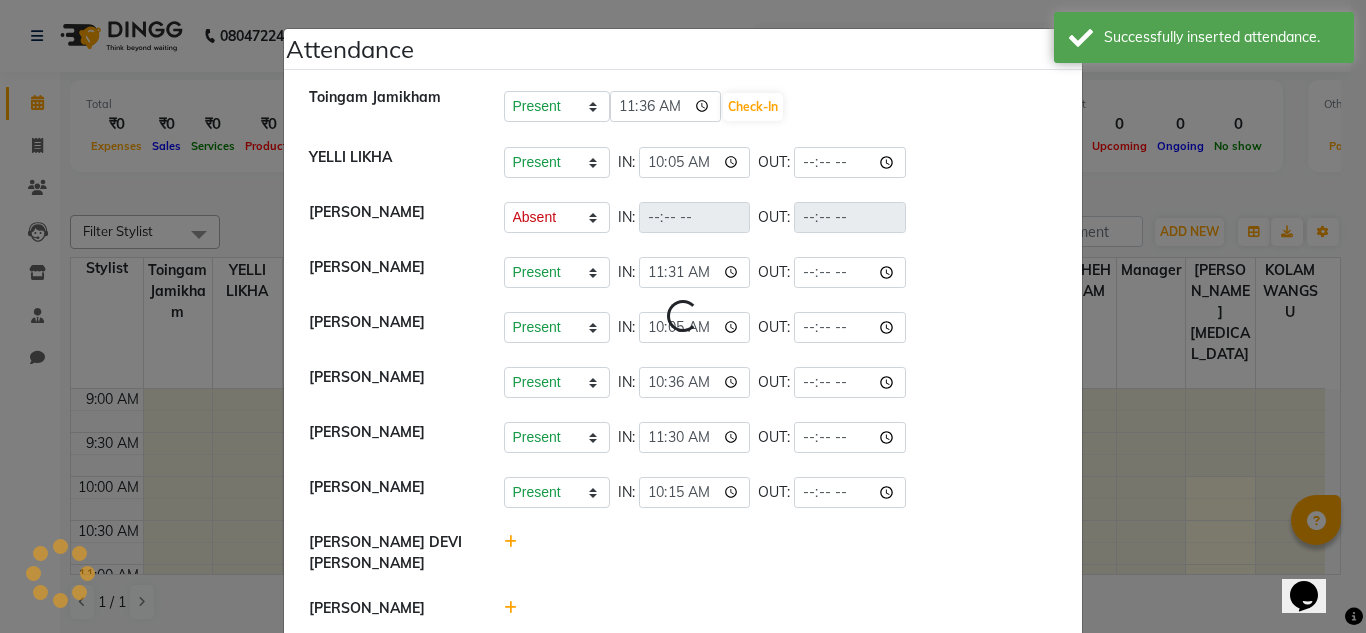 select on "A" 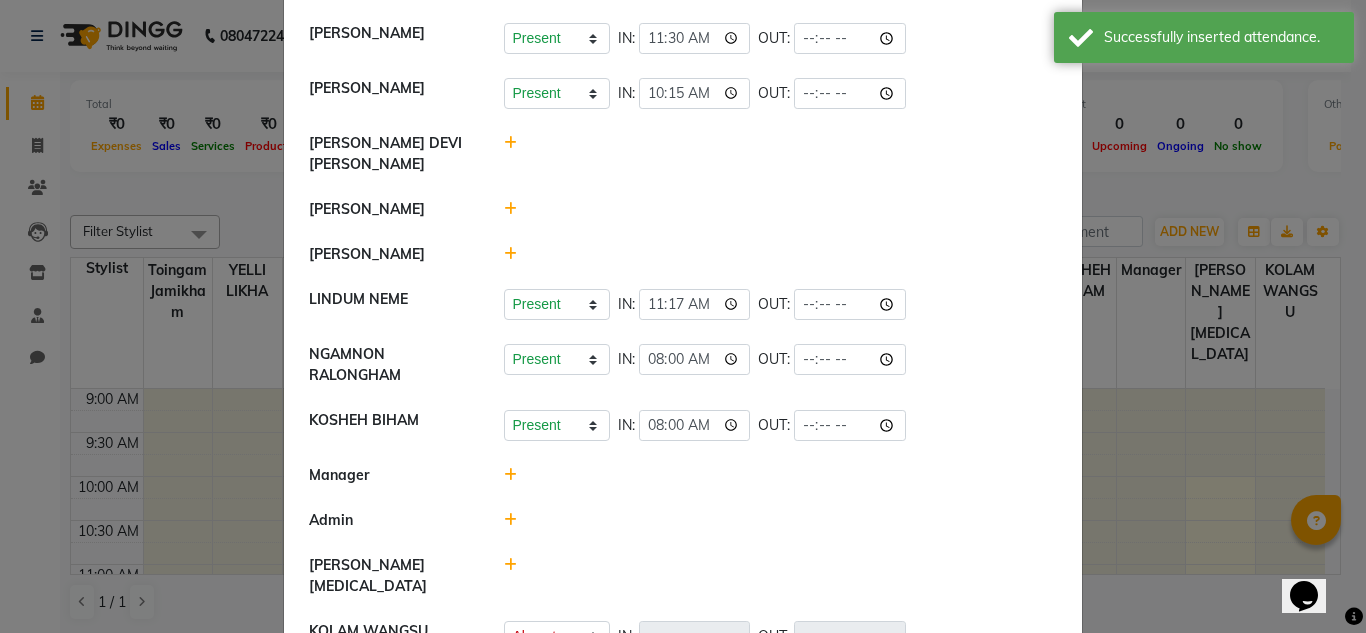 scroll, scrollTop: 428, scrollLeft: 0, axis: vertical 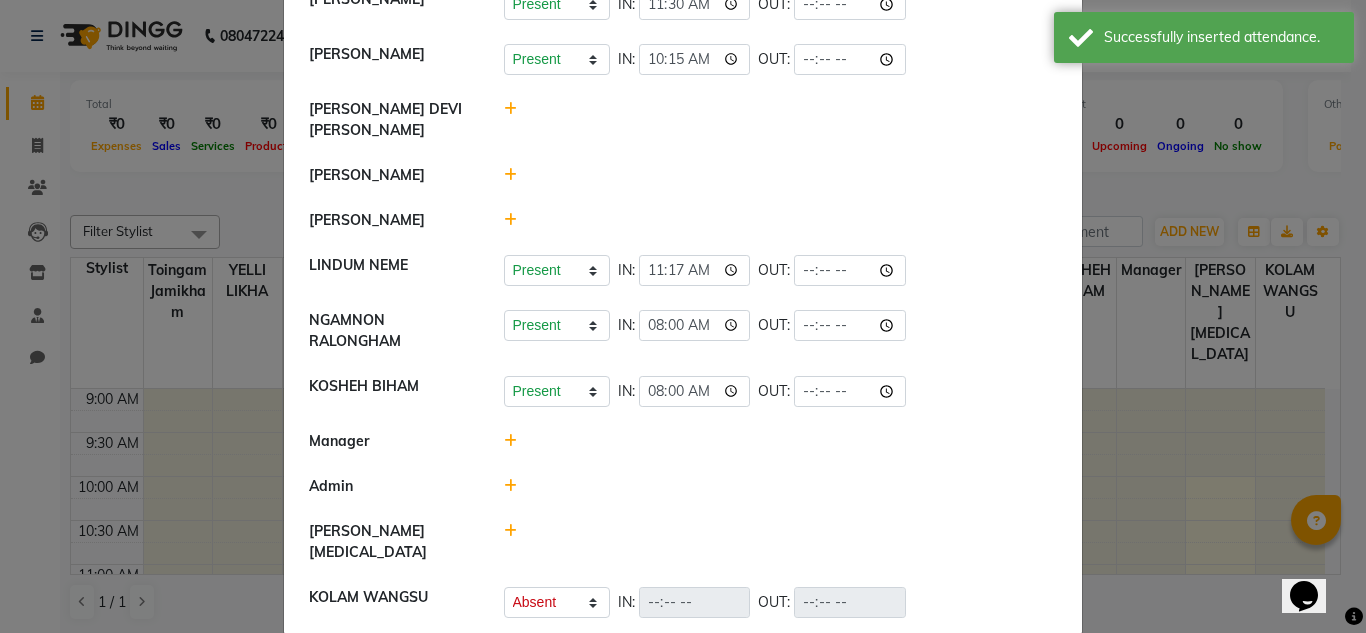 click 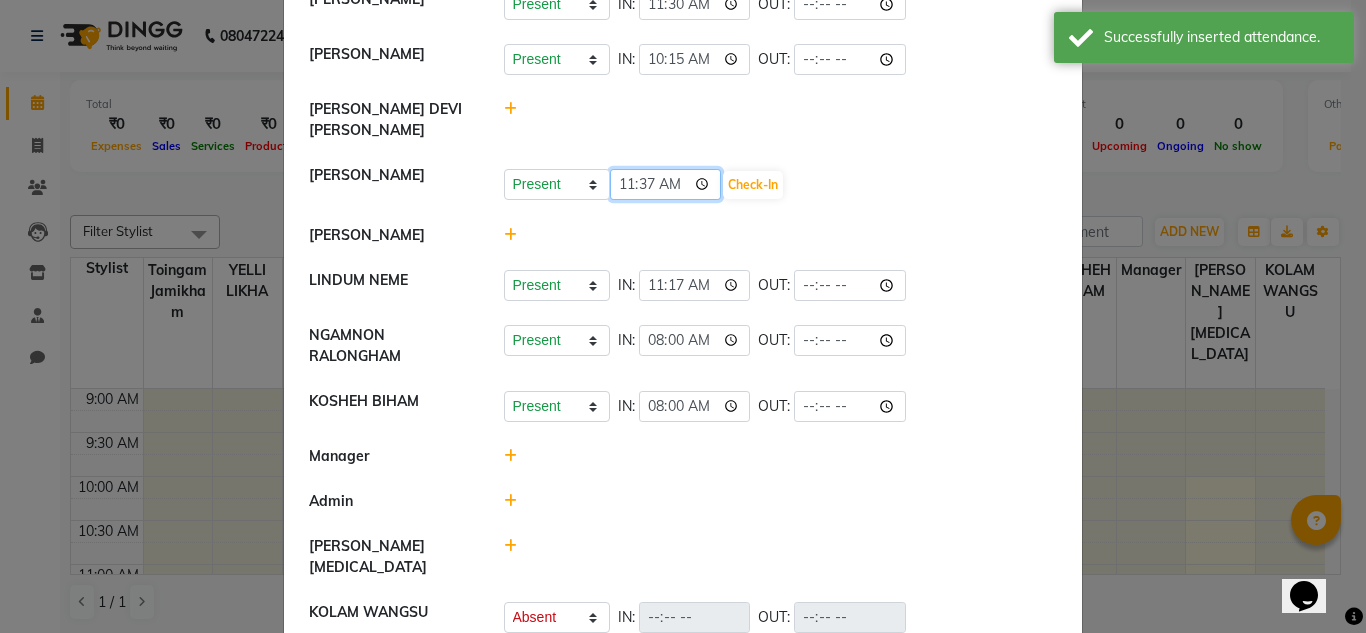click on "11:37" 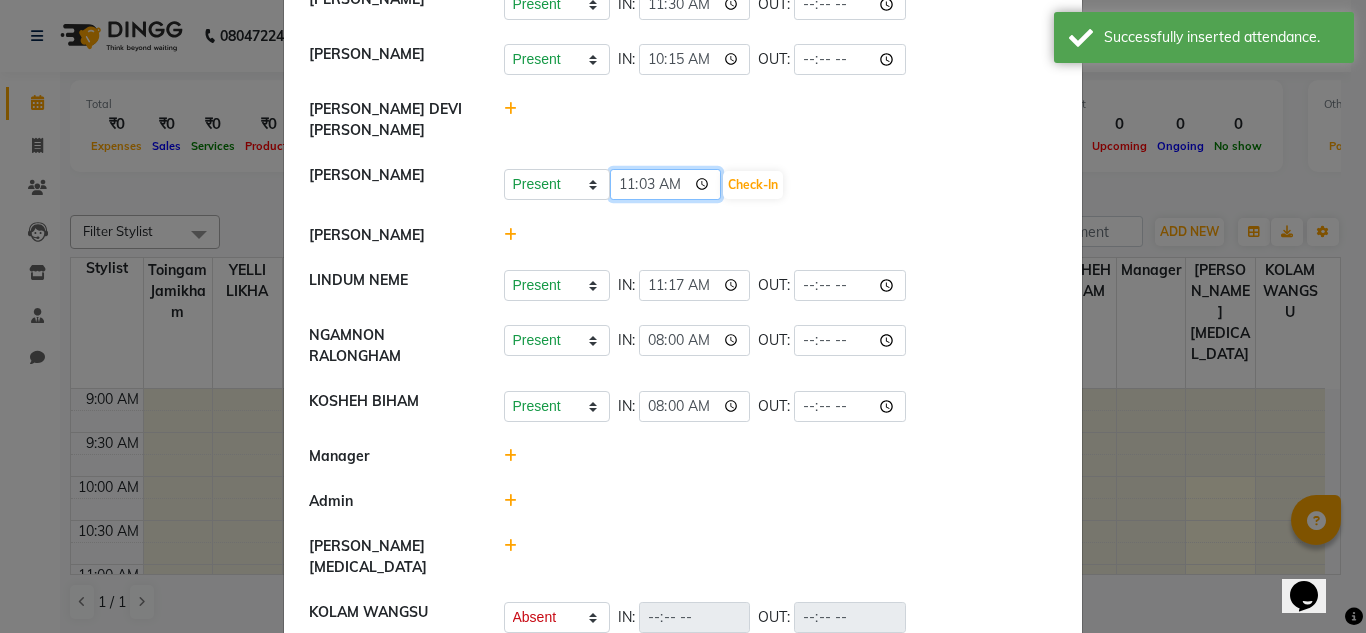 type on "11:36" 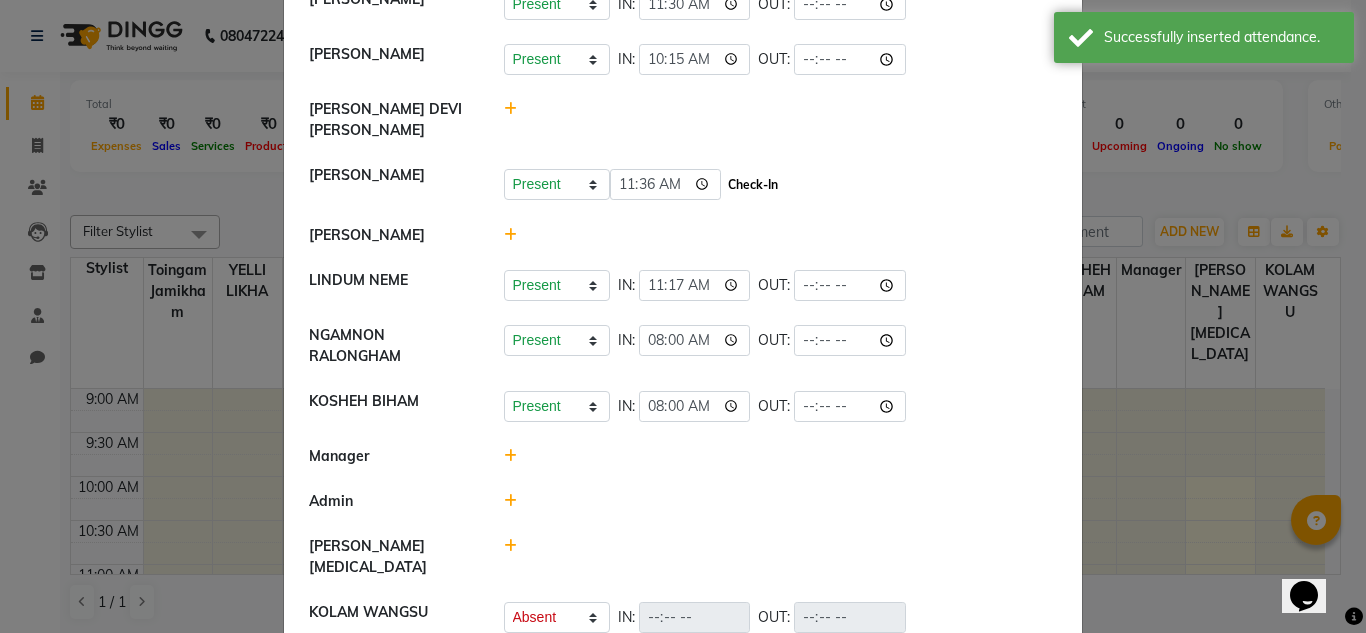click on "Check-In" 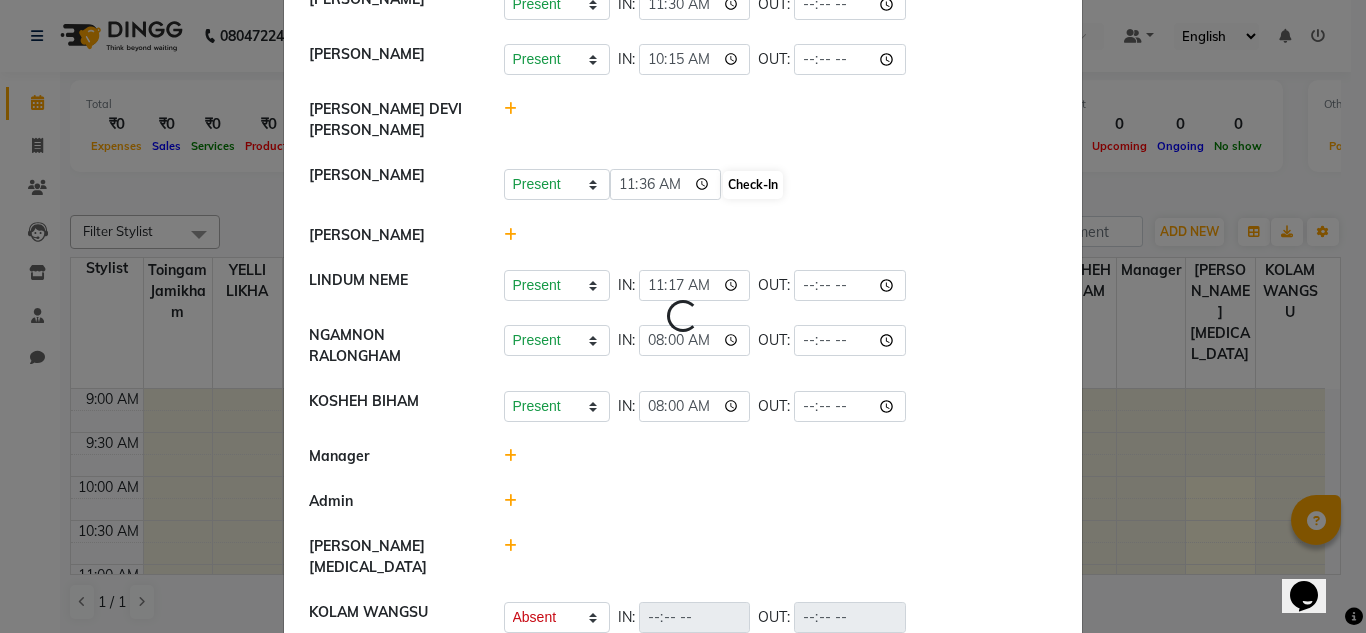 select on "A" 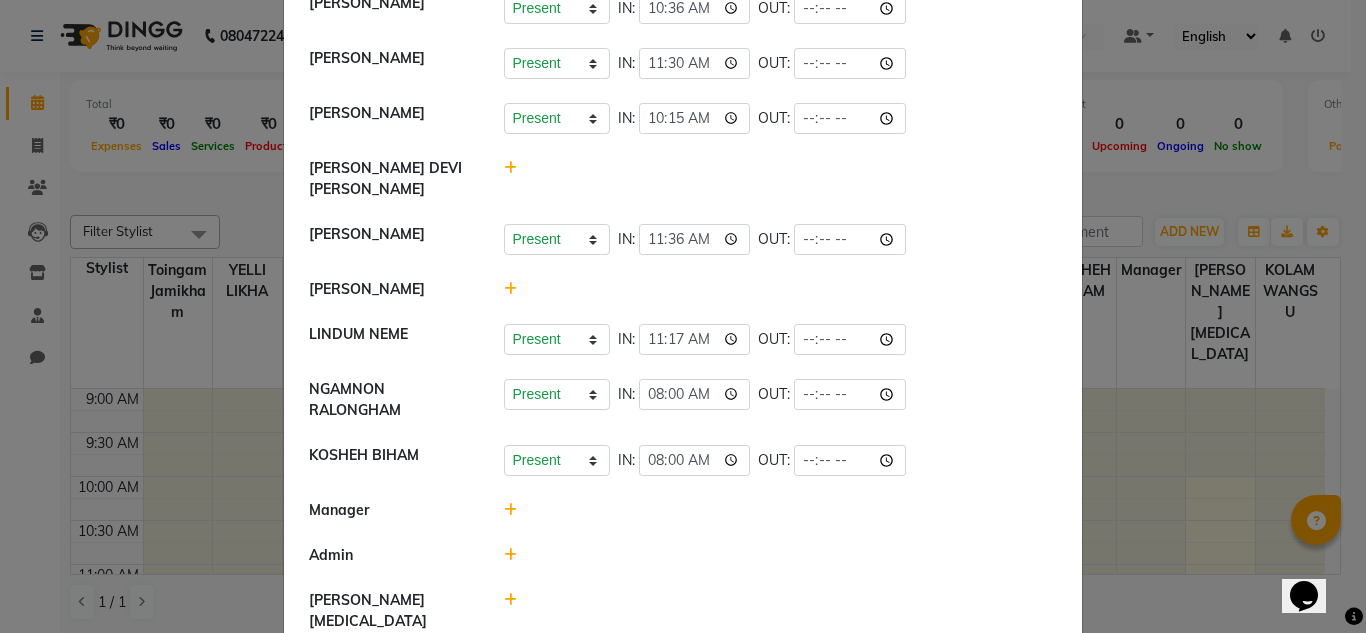 scroll, scrollTop: 438, scrollLeft: 0, axis: vertical 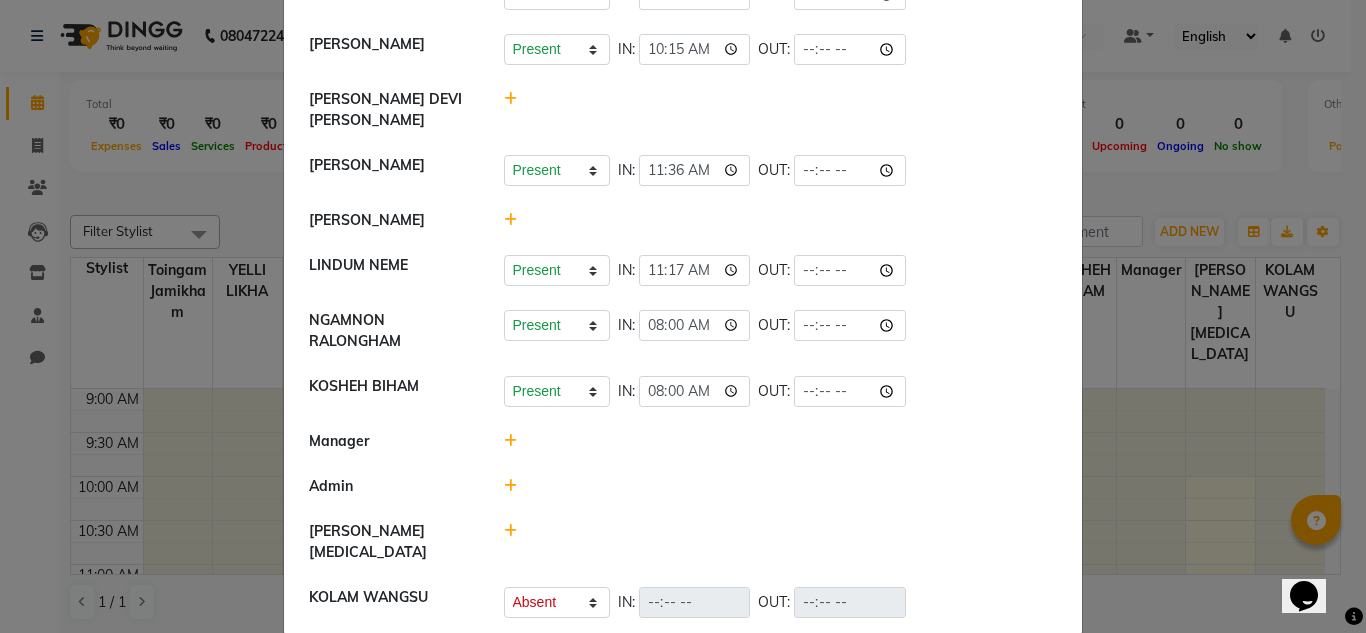 click 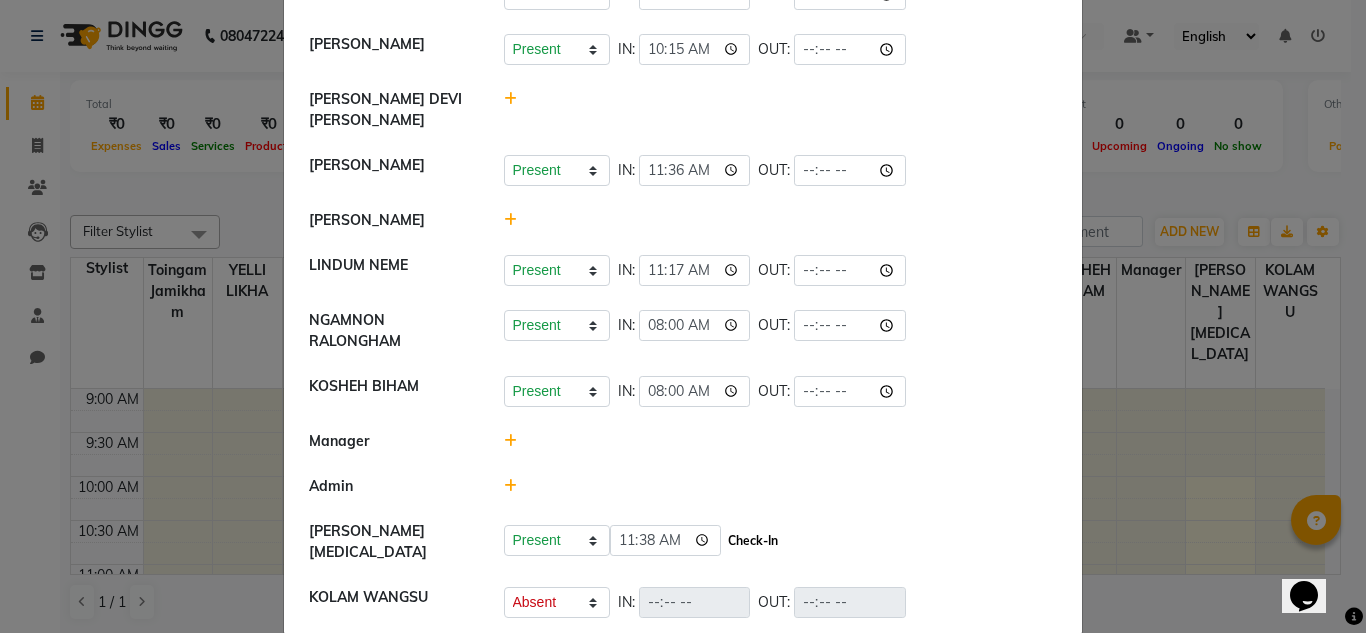 click on "Check-In" 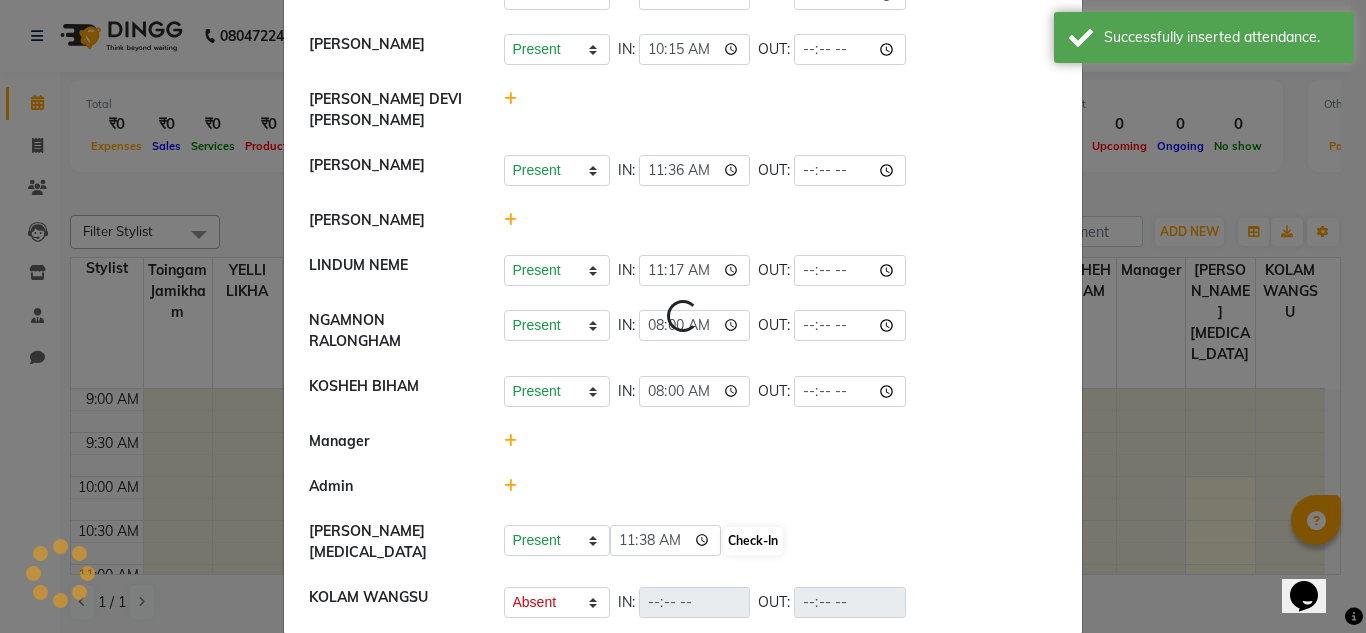 select on "A" 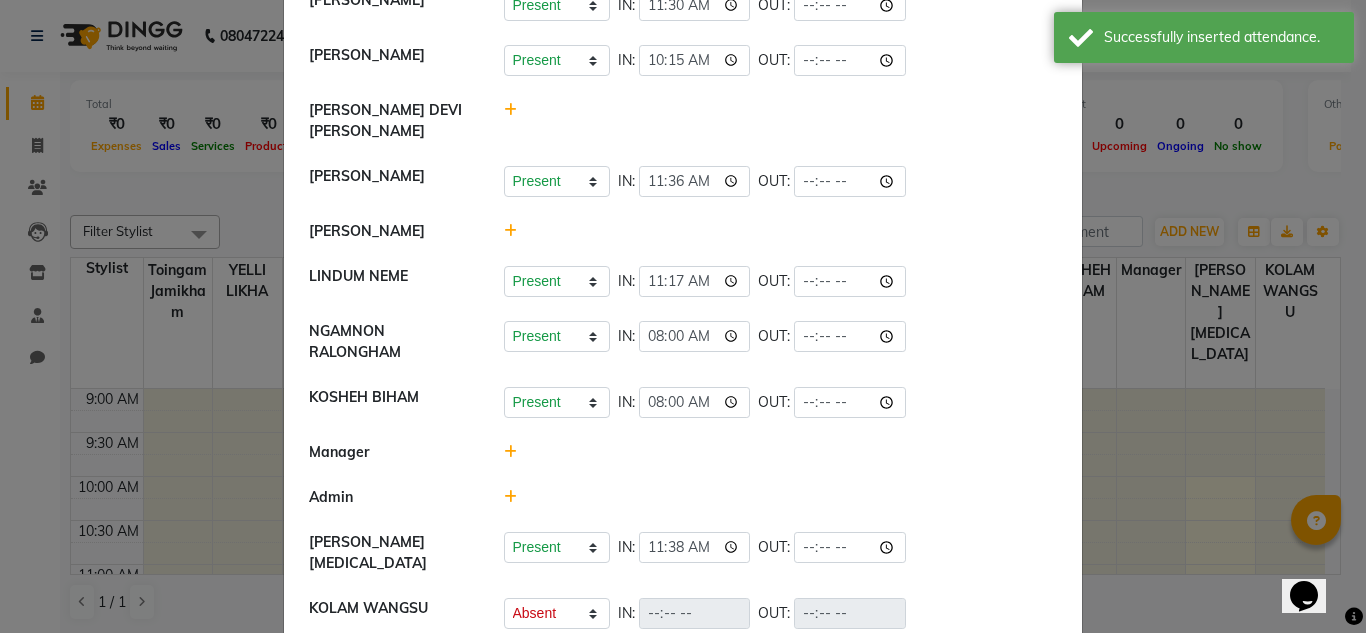 scroll, scrollTop: 448, scrollLeft: 0, axis: vertical 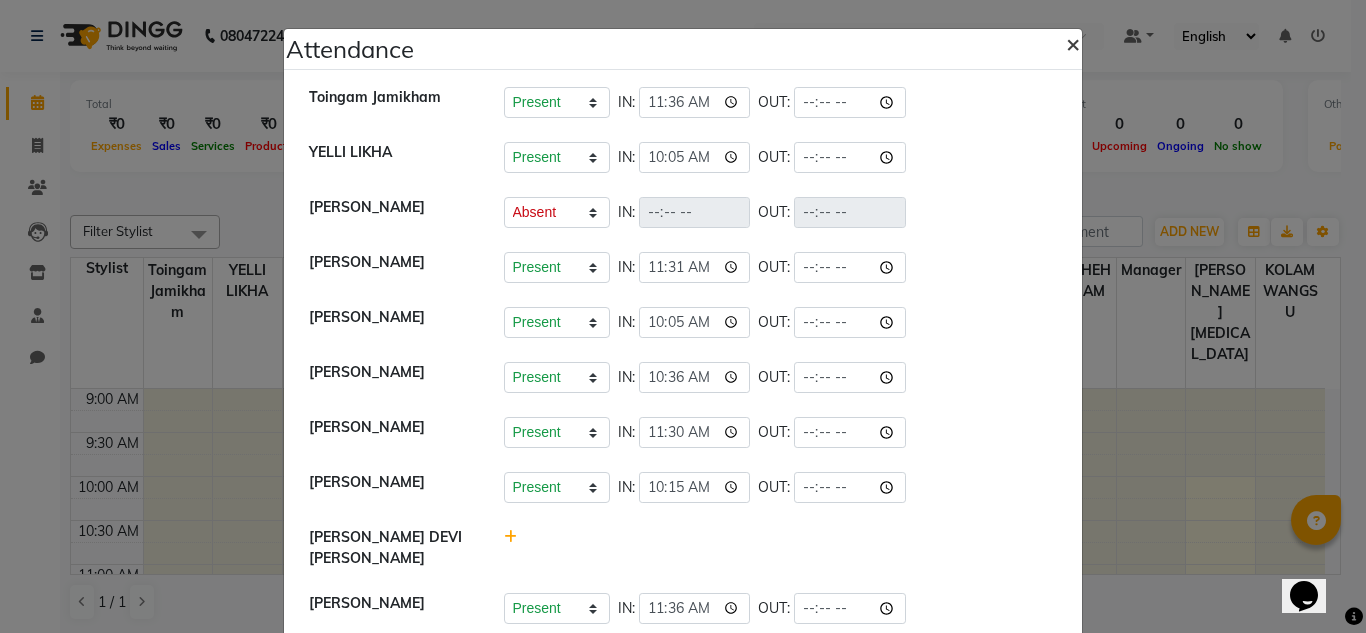 drag, startPoint x: 474, startPoint y: 337, endPoint x: 1064, endPoint y: 45, distance: 658.3039 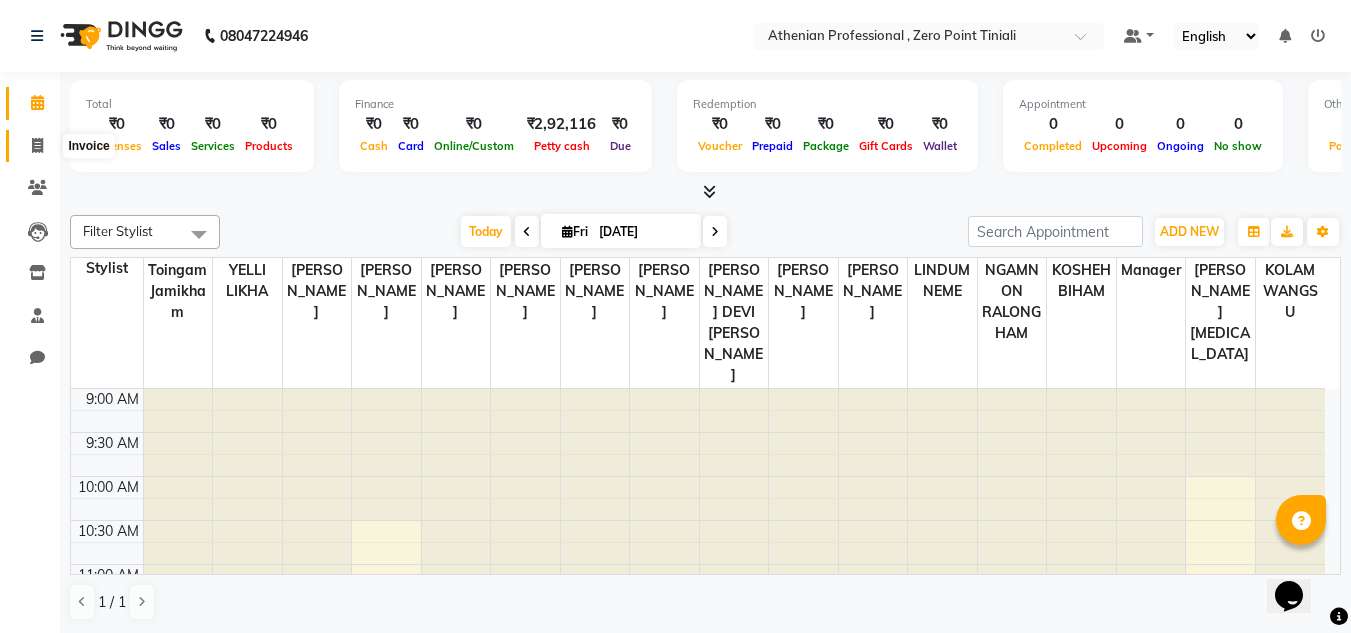 click 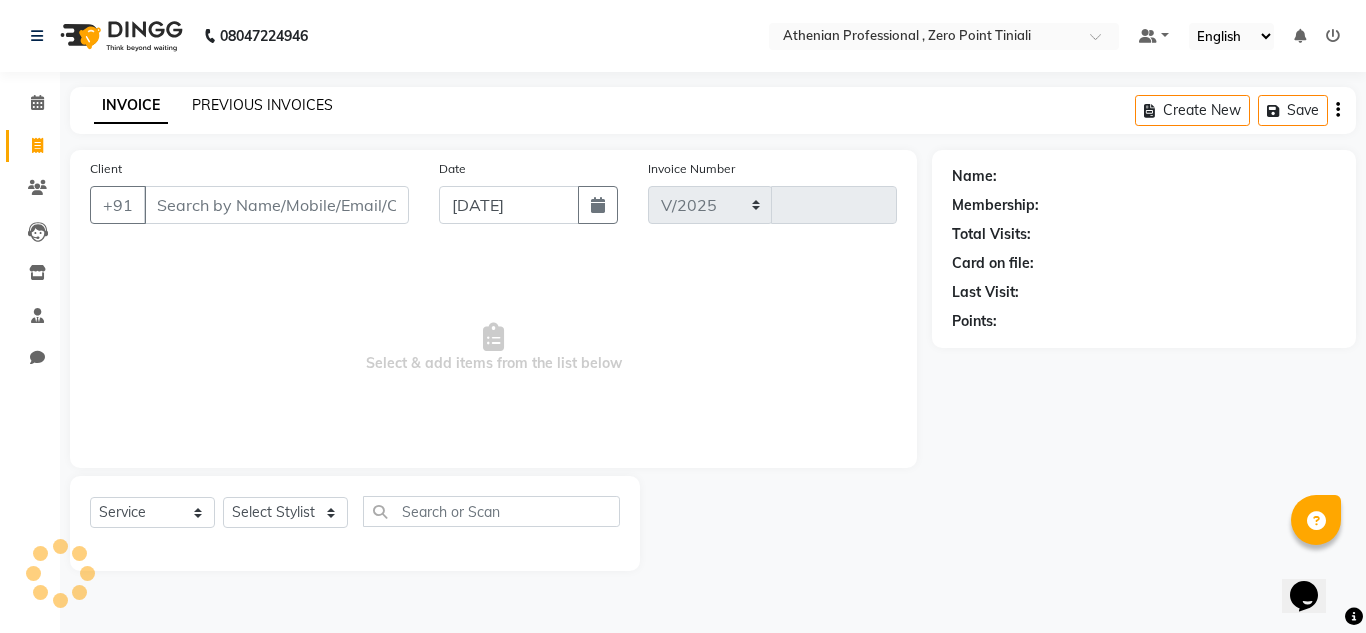 select on "8300" 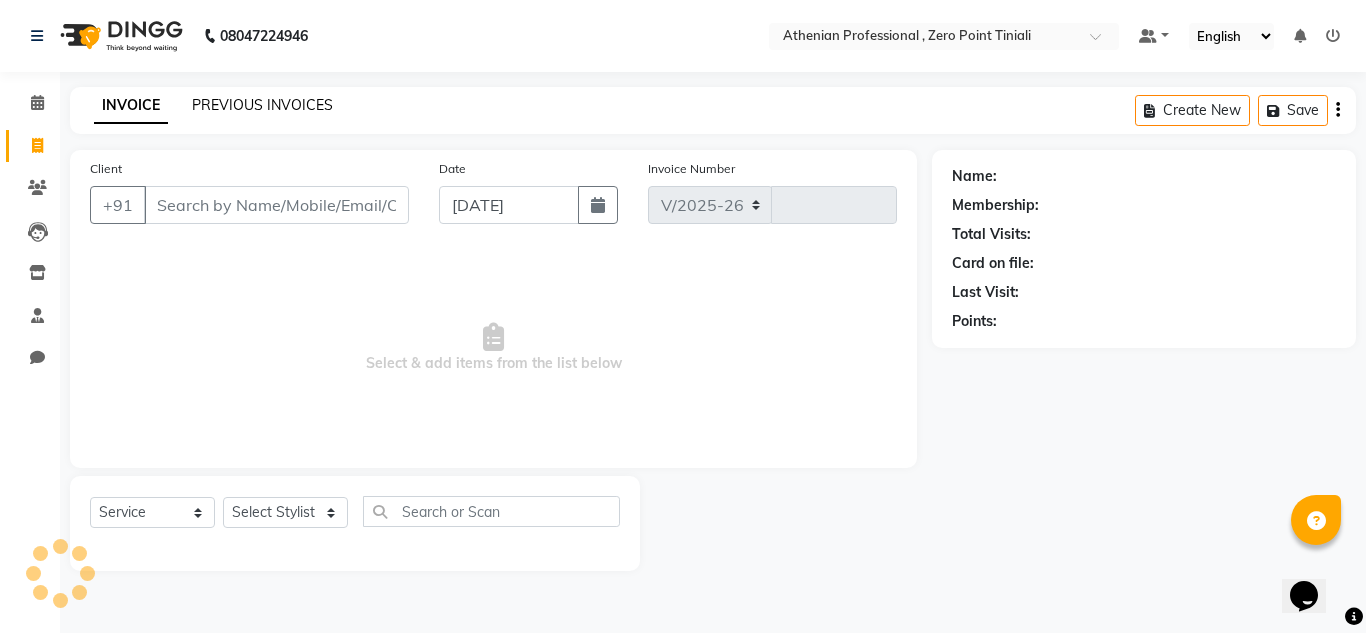 type on "1499" 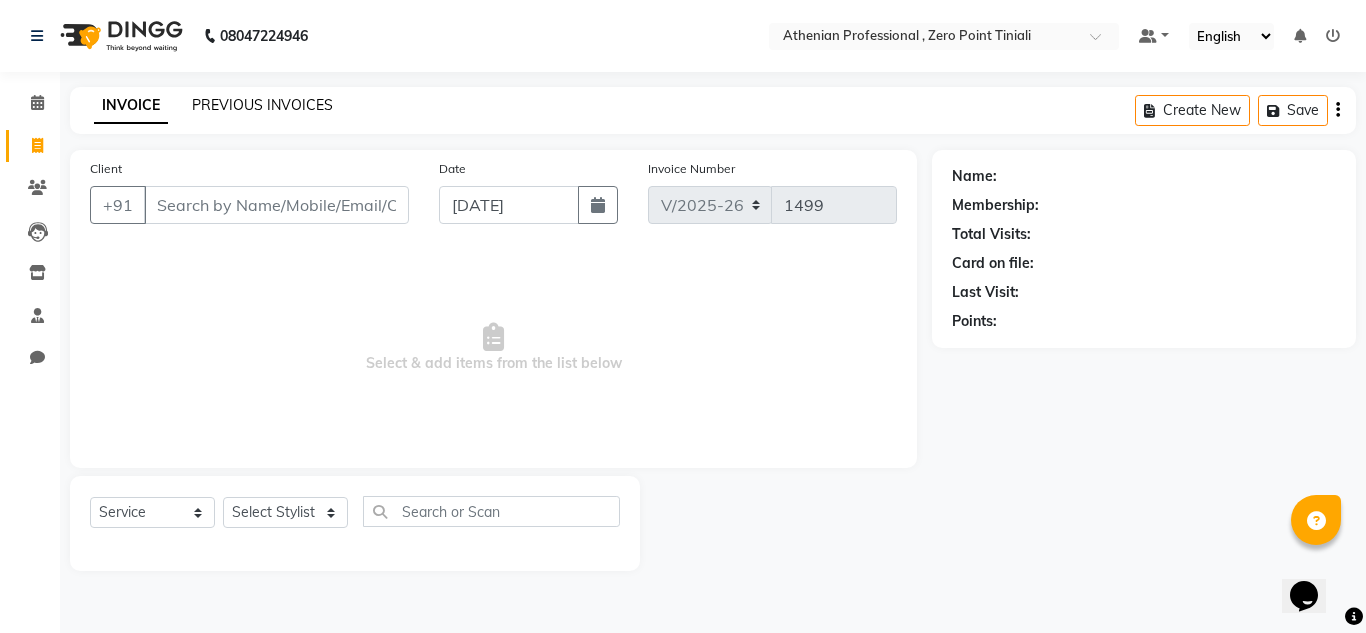 click on "PREVIOUS INVOICES" 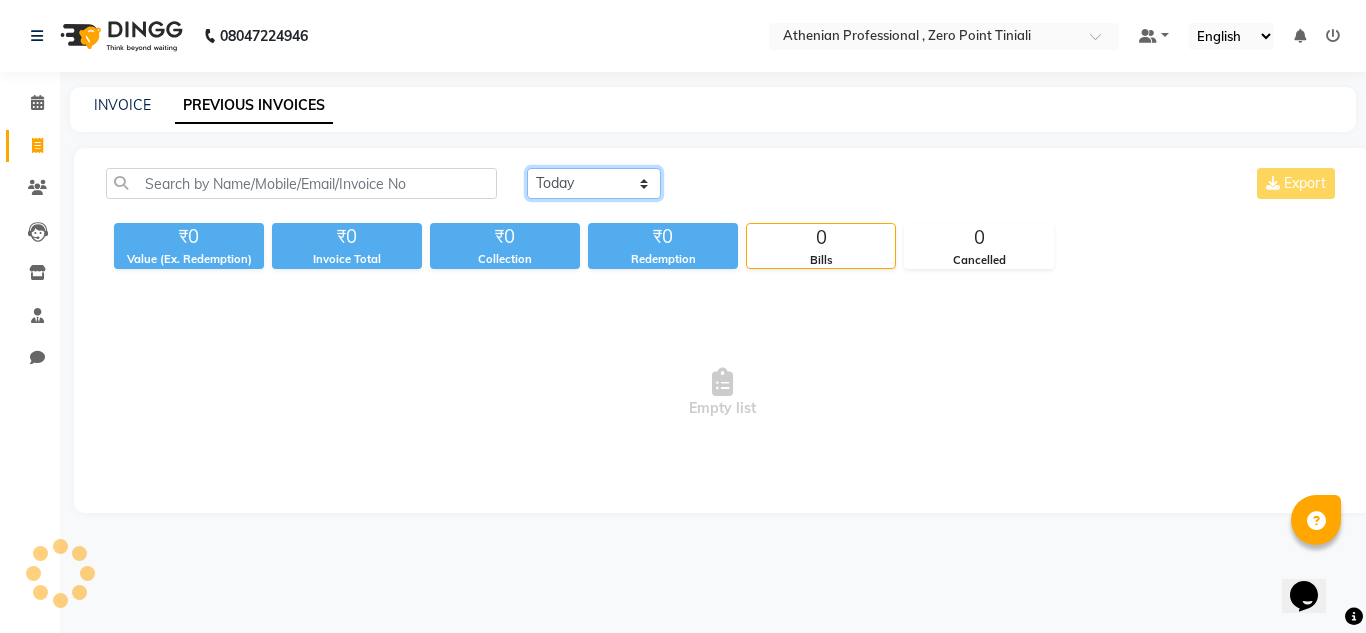 click on "[DATE] [DATE] Custom Range" 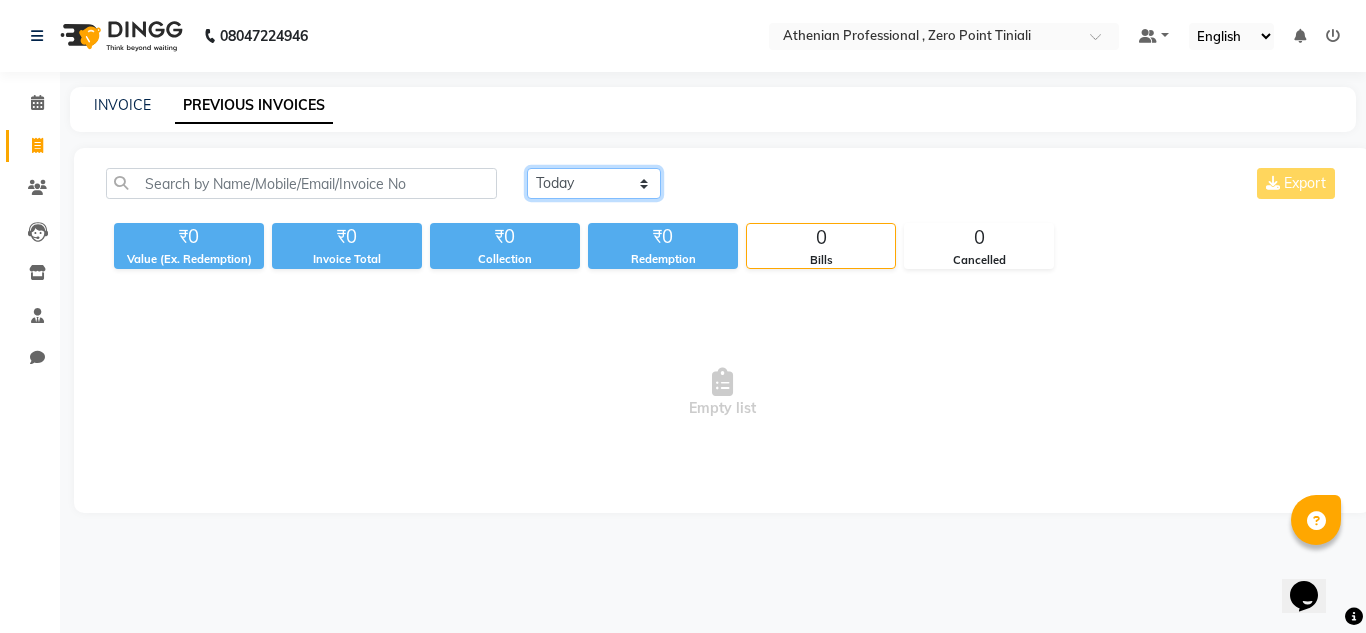 select on "[DATE]" 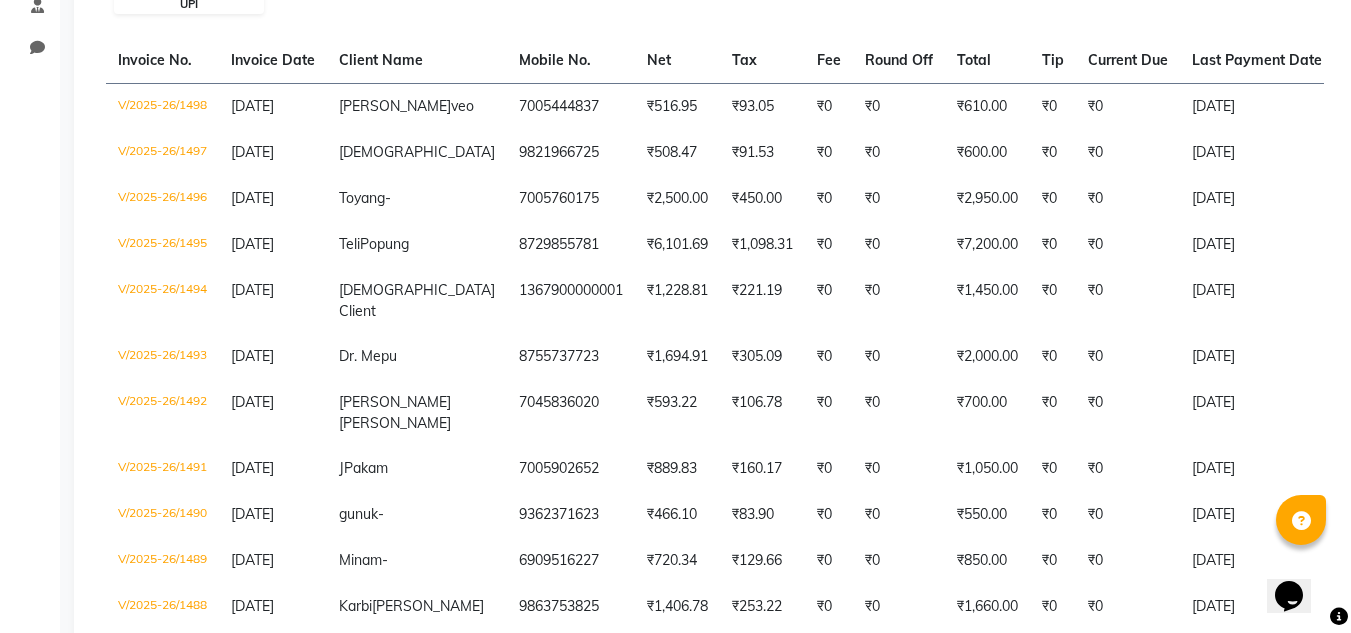 scroll, scrollTop: 0, scrollLeft: 0, axis: both 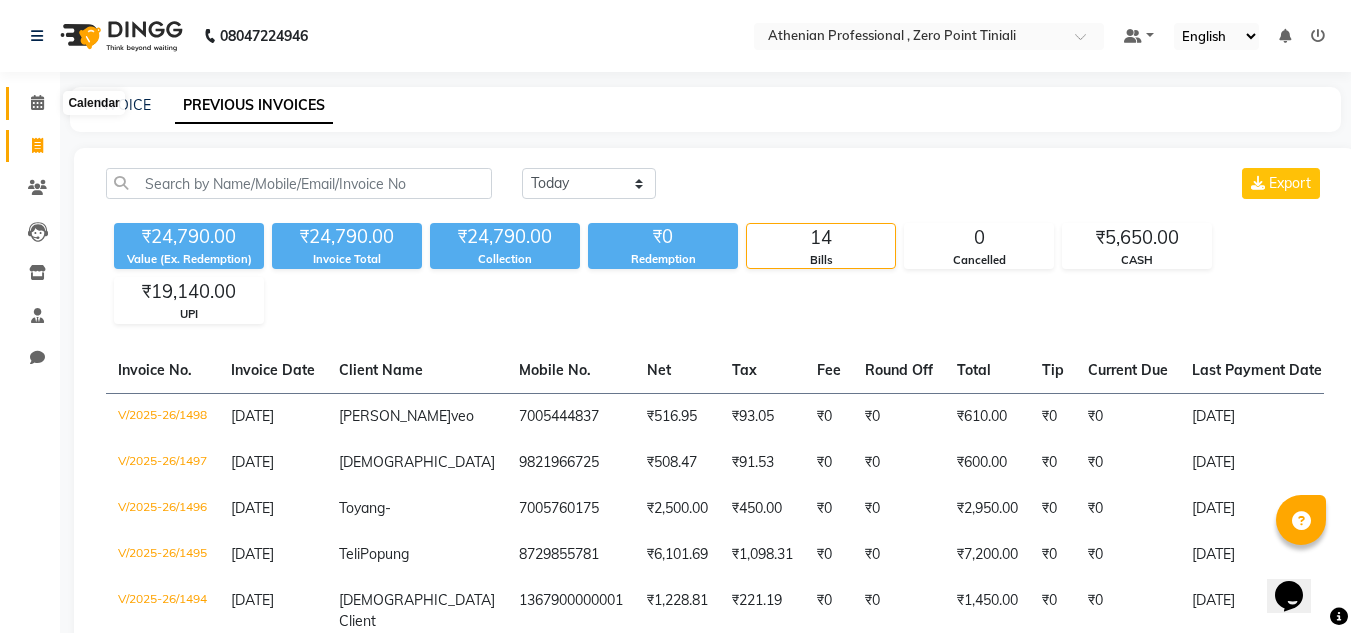 click 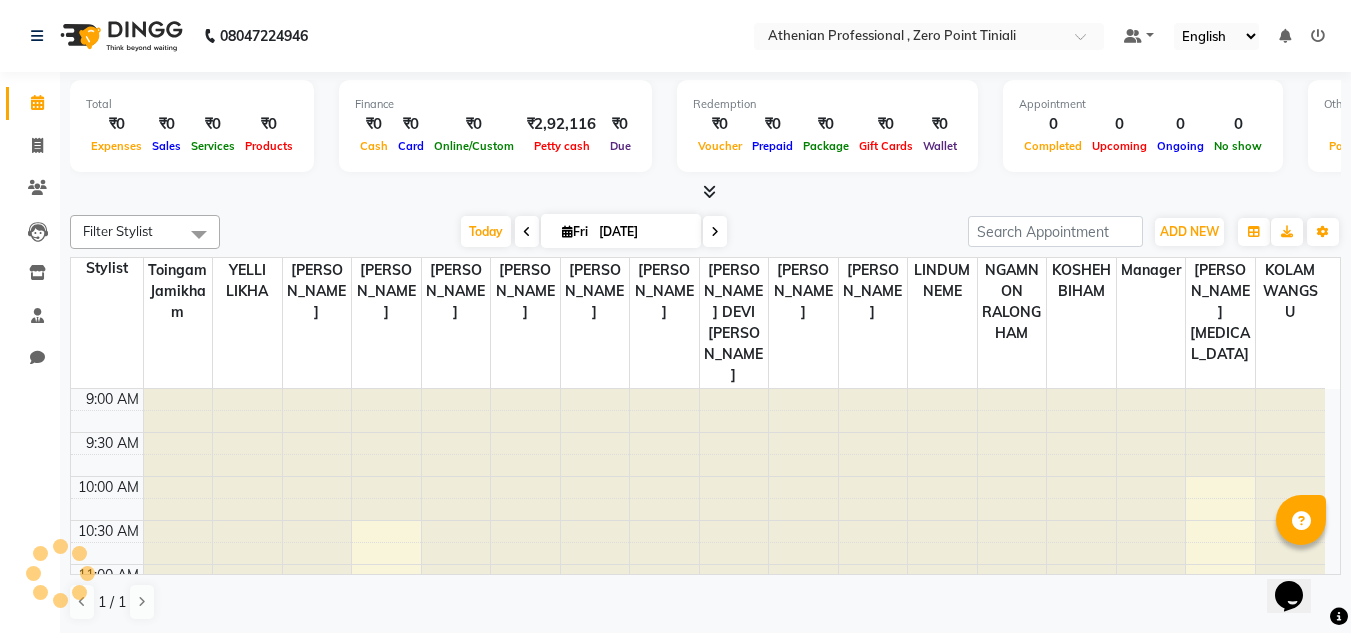 scroll, scrollTop: 0, scrollLeft: 0, axis: both 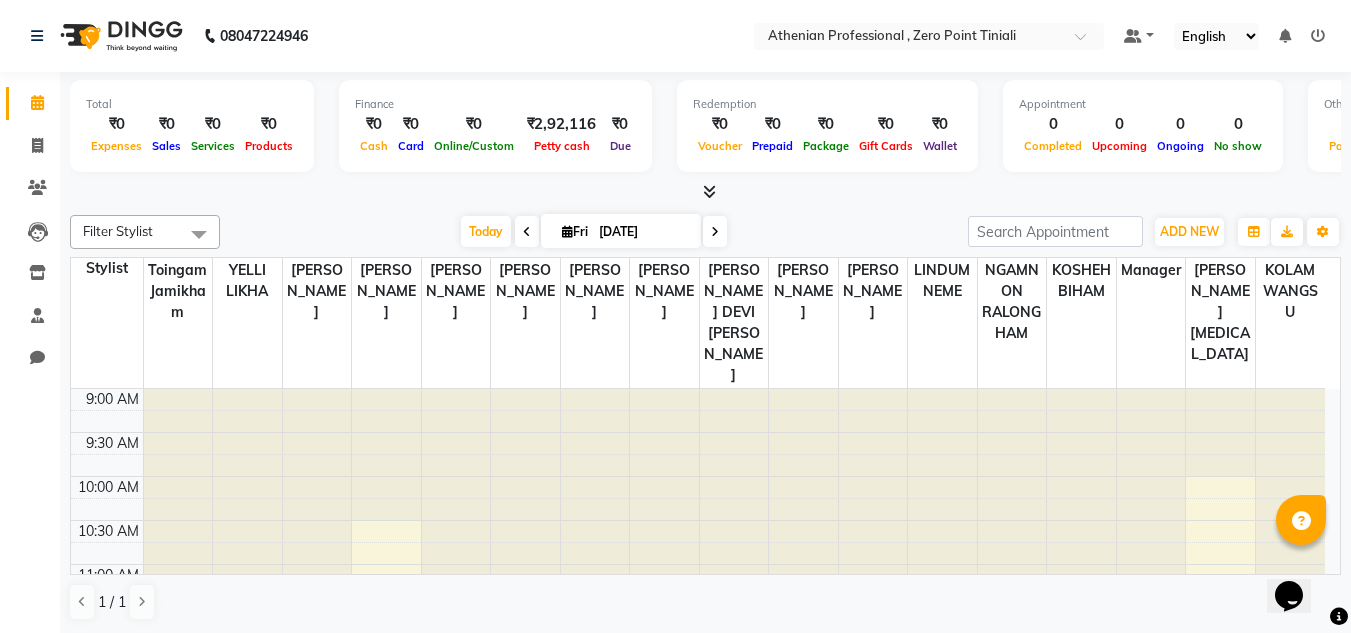 click at bounding box center [527, 231] 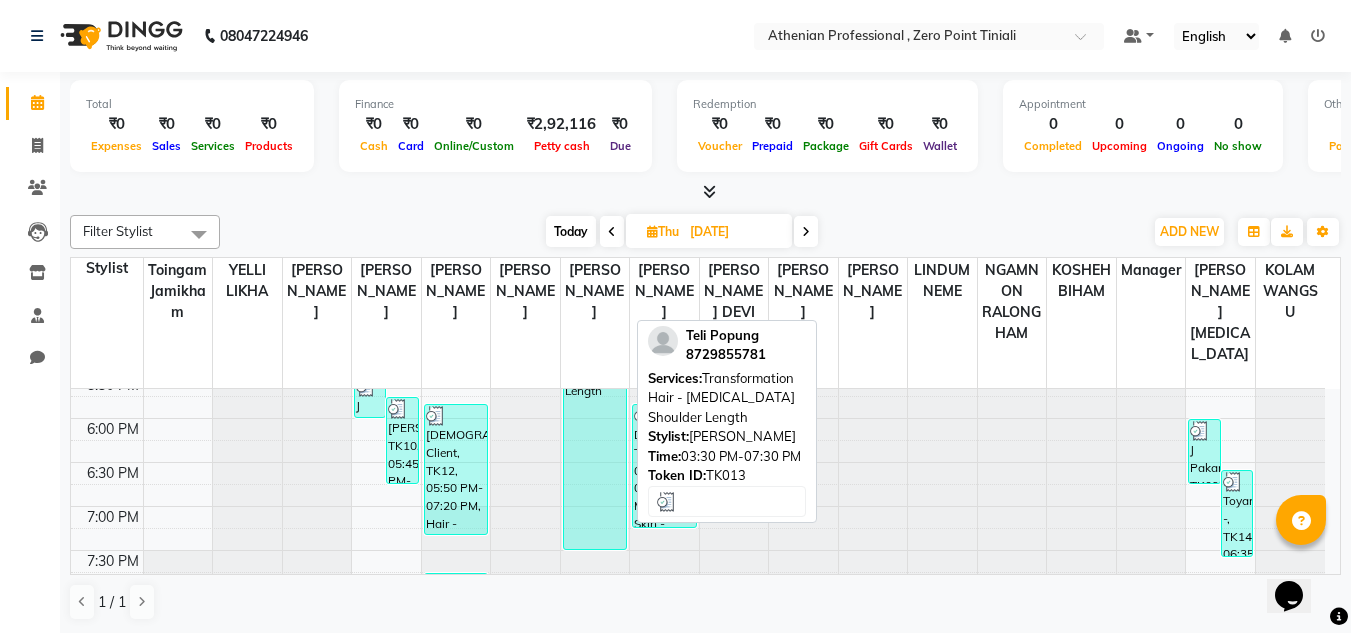 scroll, scrollTop: 828, scrollLeft: 0, axis: vertical 